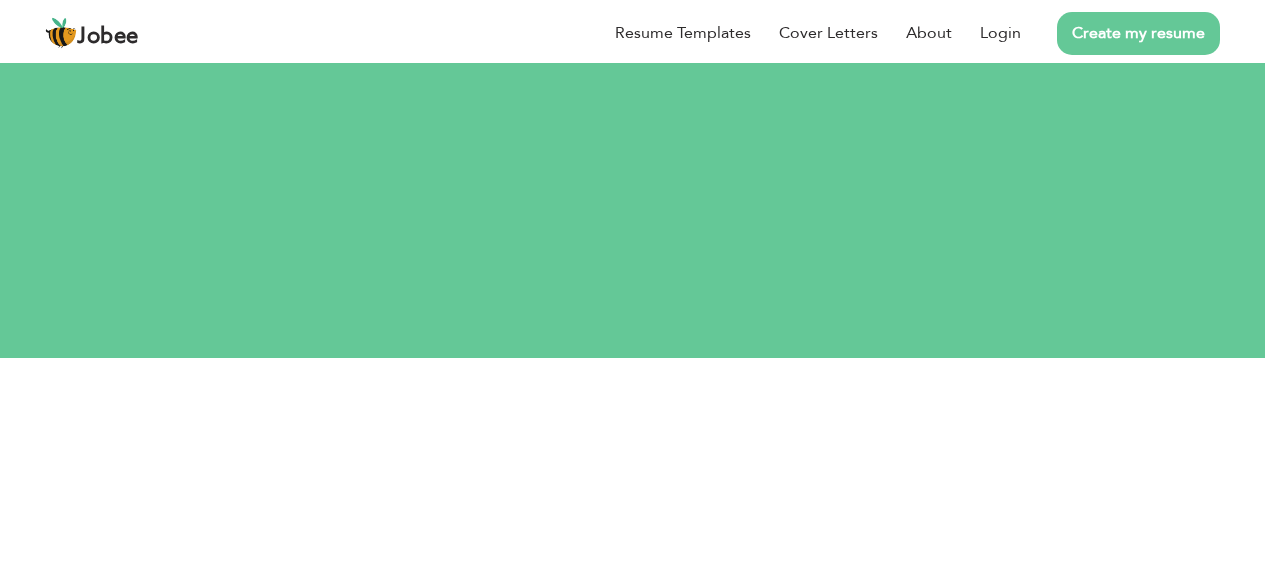 scroll, scrollTop: 0, scrollLeft: 0, axis: both 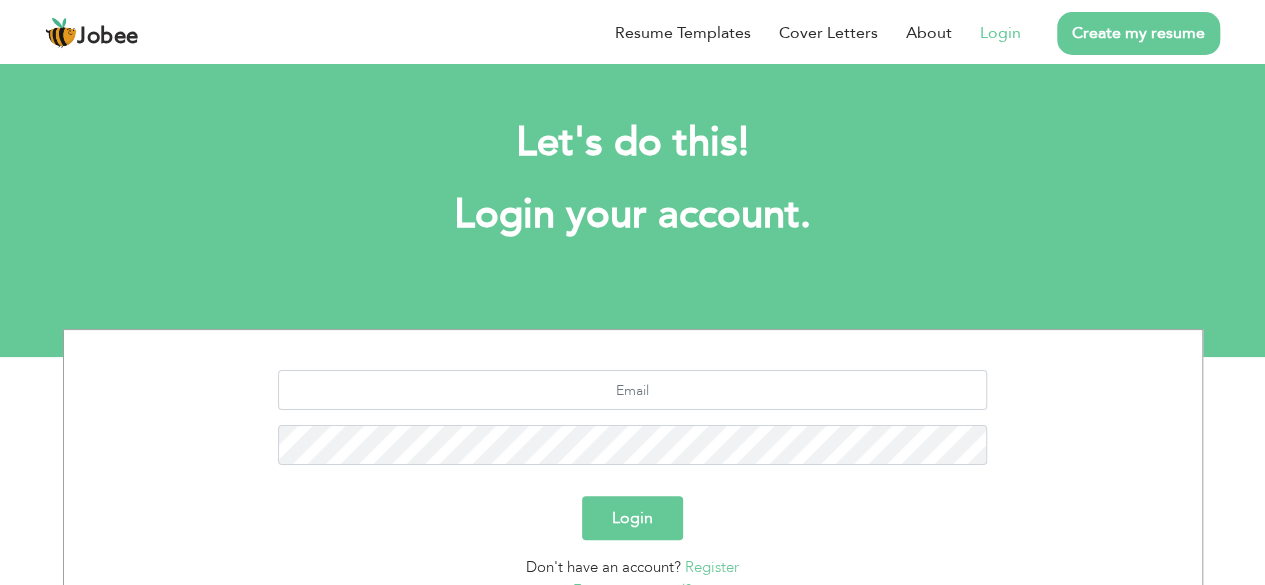 click on "Login" at bounding box center (1000, 33) 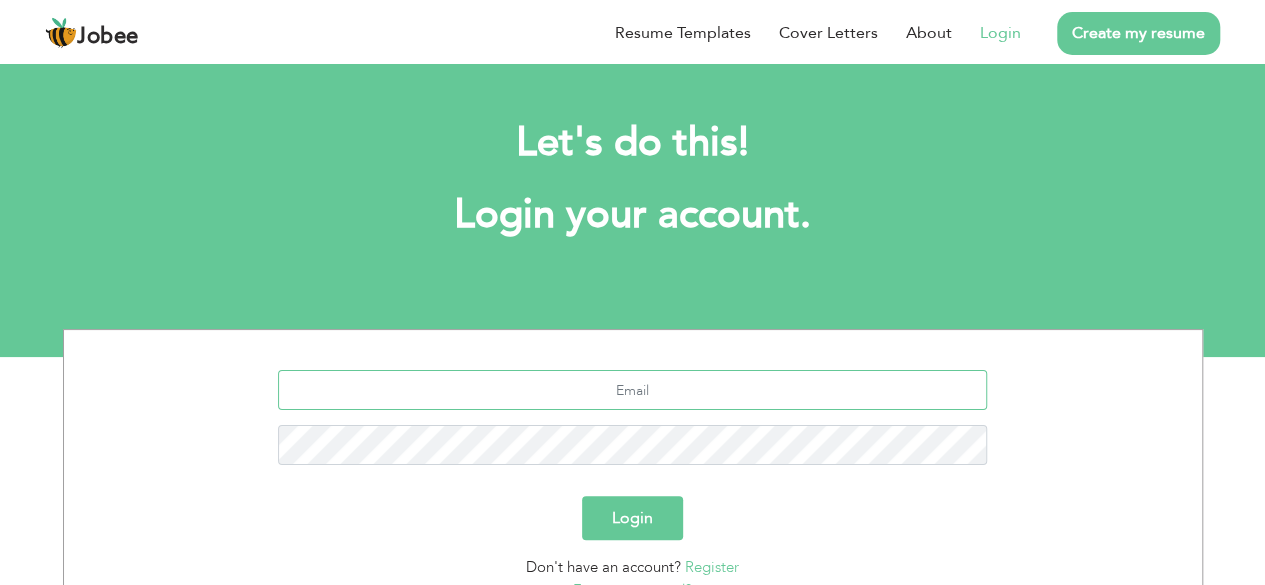 click at bounding box center [632, 390] 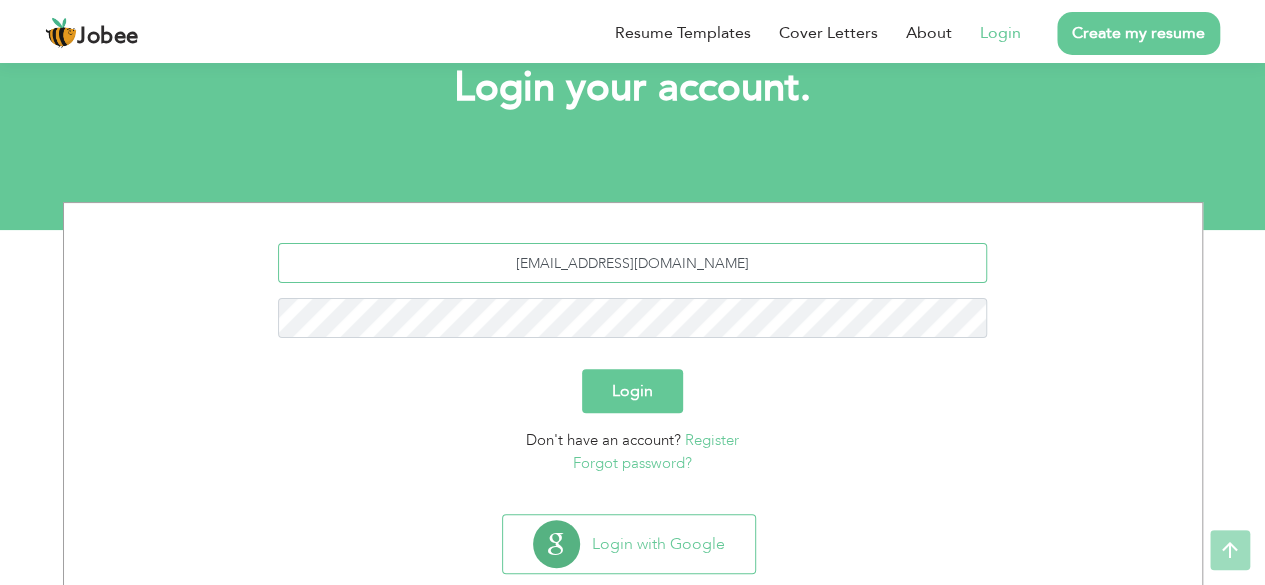 scroll, scrollTop: 127, scrollLeft: 0, axis: vertical 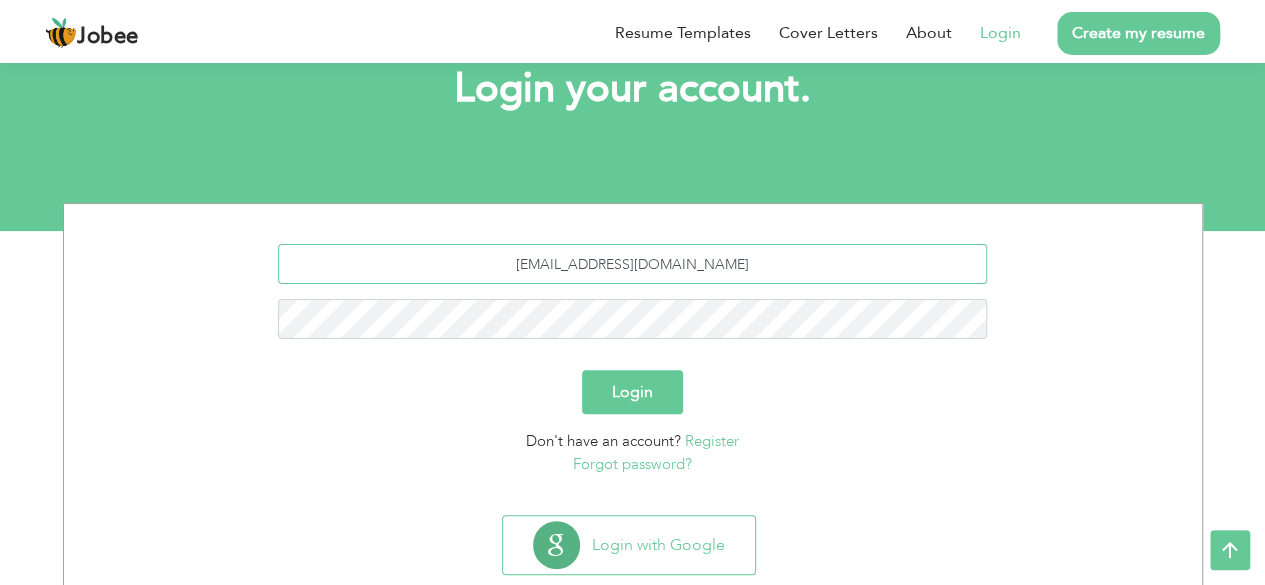 drag, startPoint x: 755, startPoint y: 259, endPoint x: 409, endPoint y: 268, distance: 346.11703 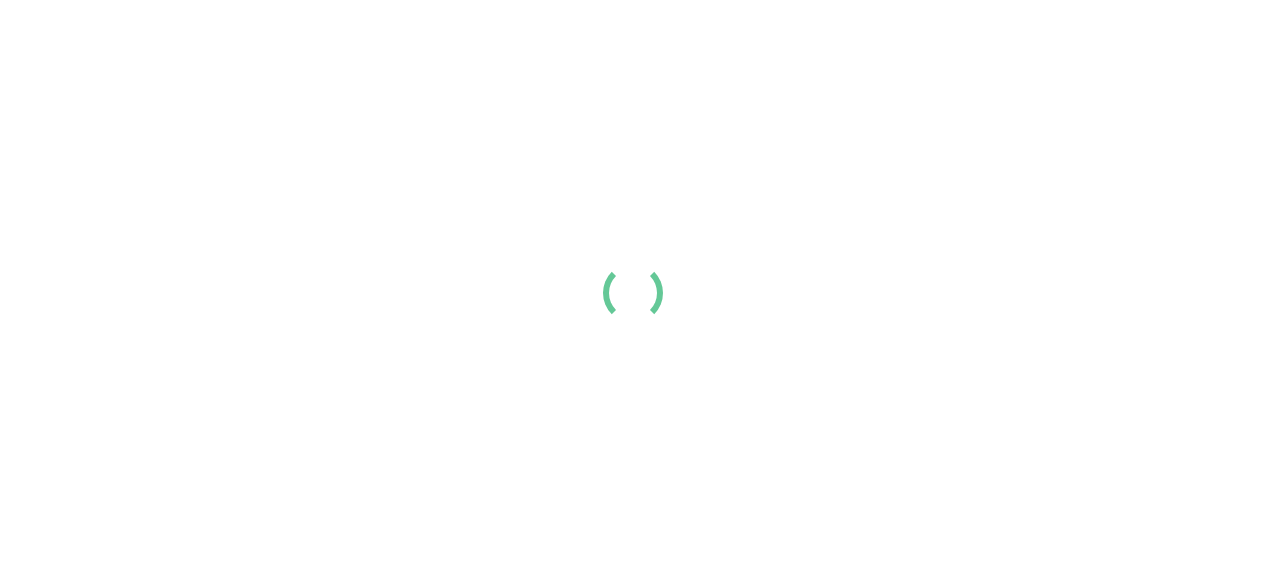 scroll, scrollTop: 0, scrollLeft: 0, axis: both 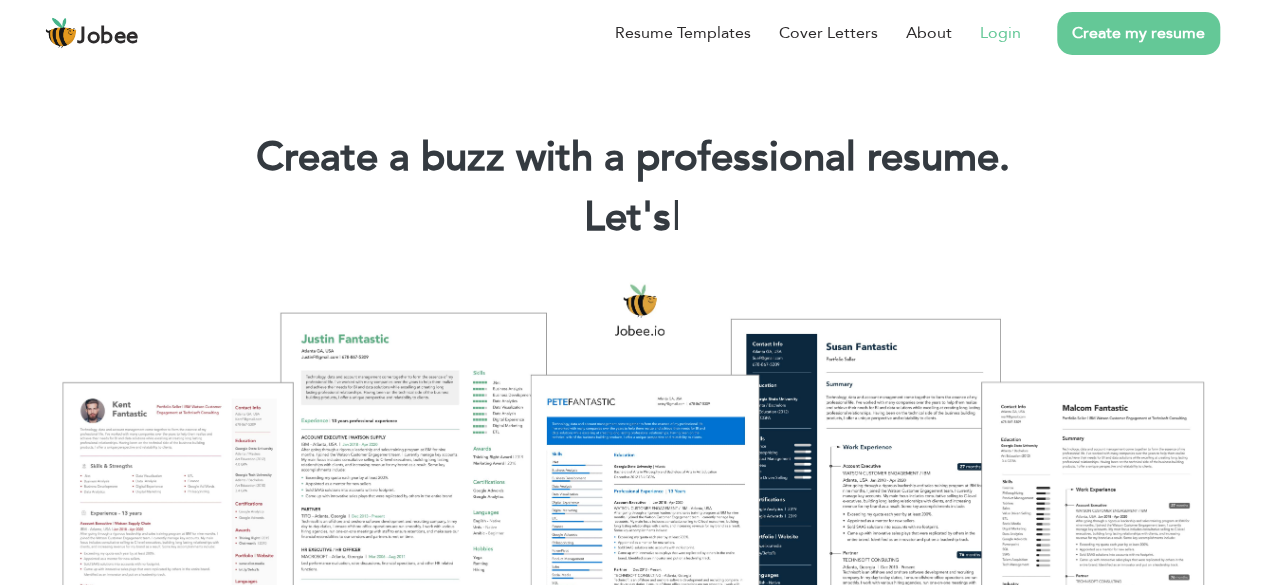 click on "Login" at bounding box center [1000, 33] 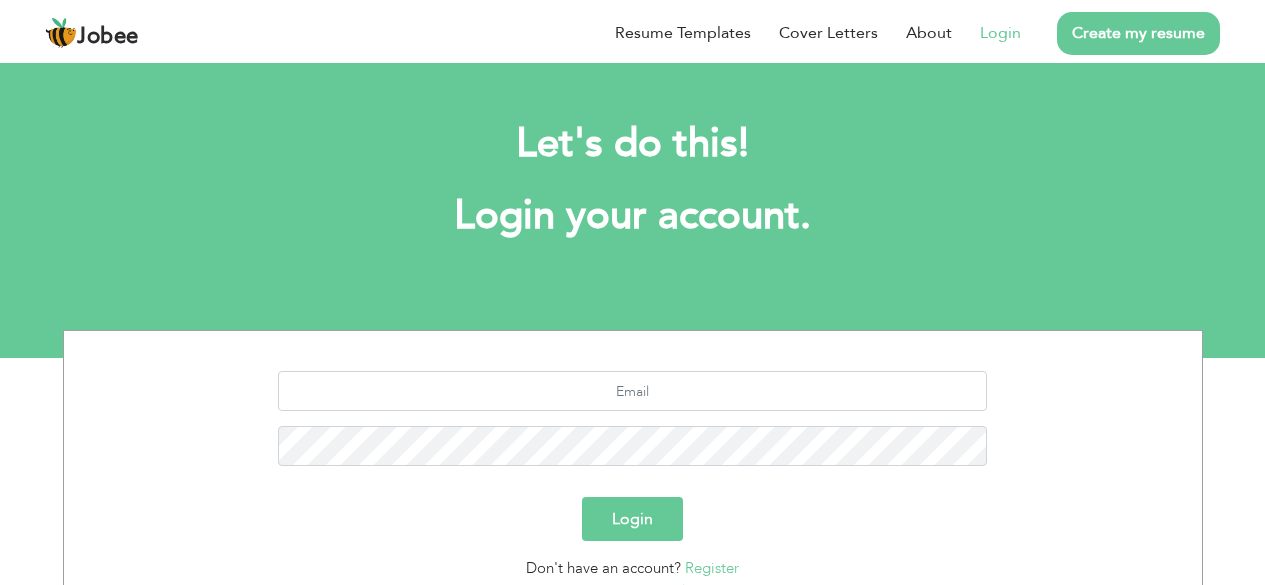 scroll, scrollTop: 0, scrollLeft: 0, axis: both 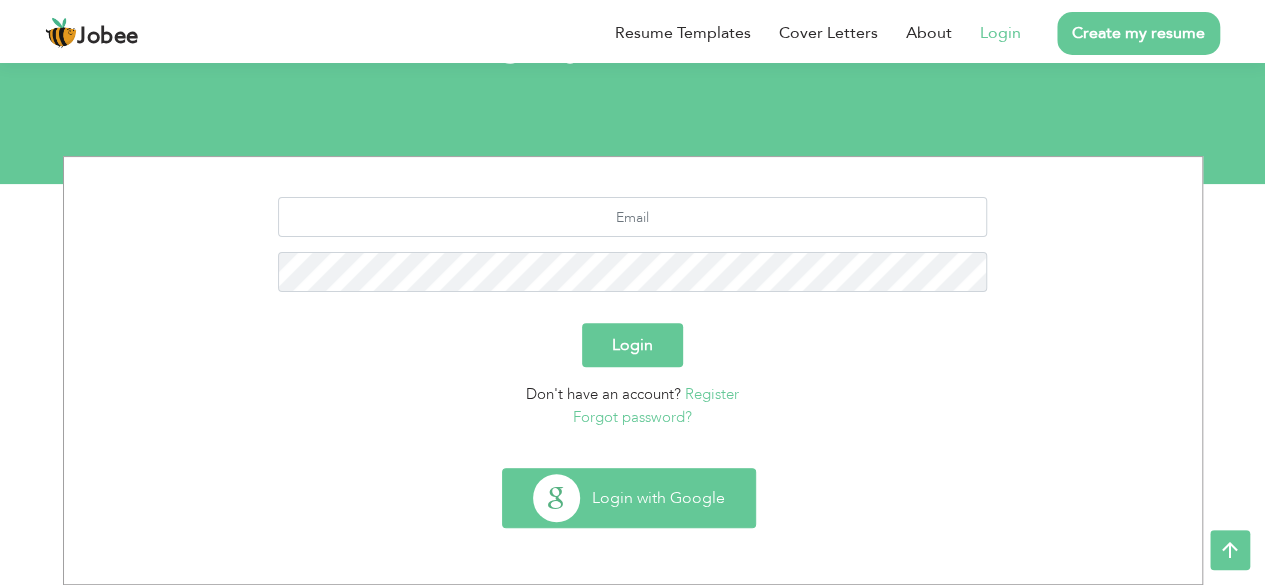 click on "Login with Google" at bounding box center (629, 498) 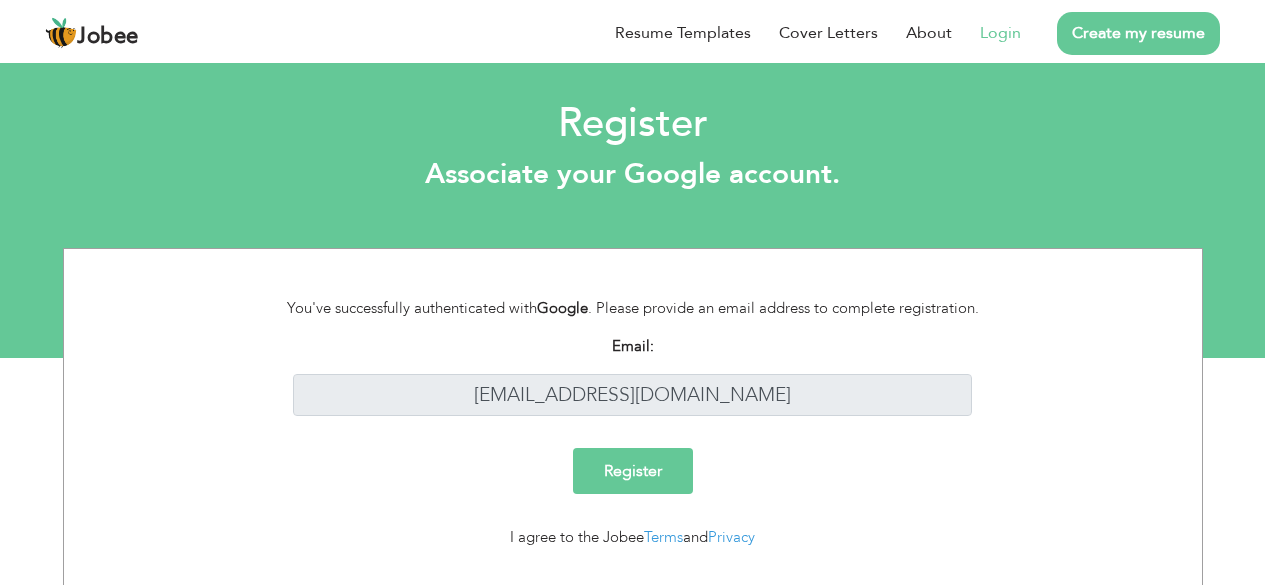 scroll, scrollTop: 0, scrollLeft: 0, axis: both 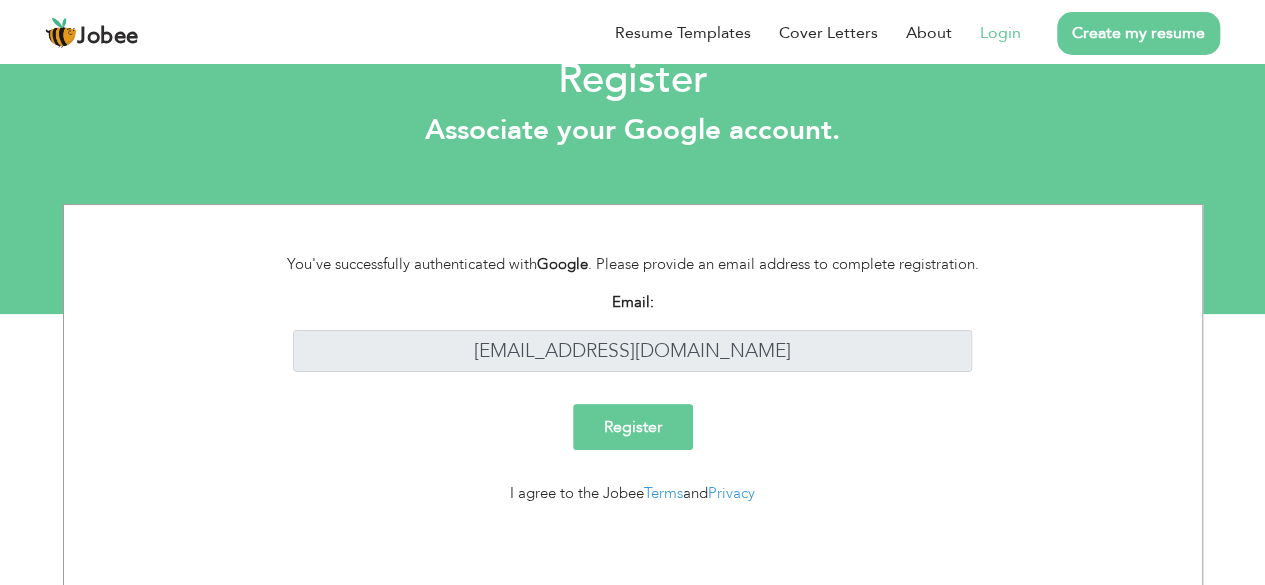 click on "Register" at bounding box center (633, 427) 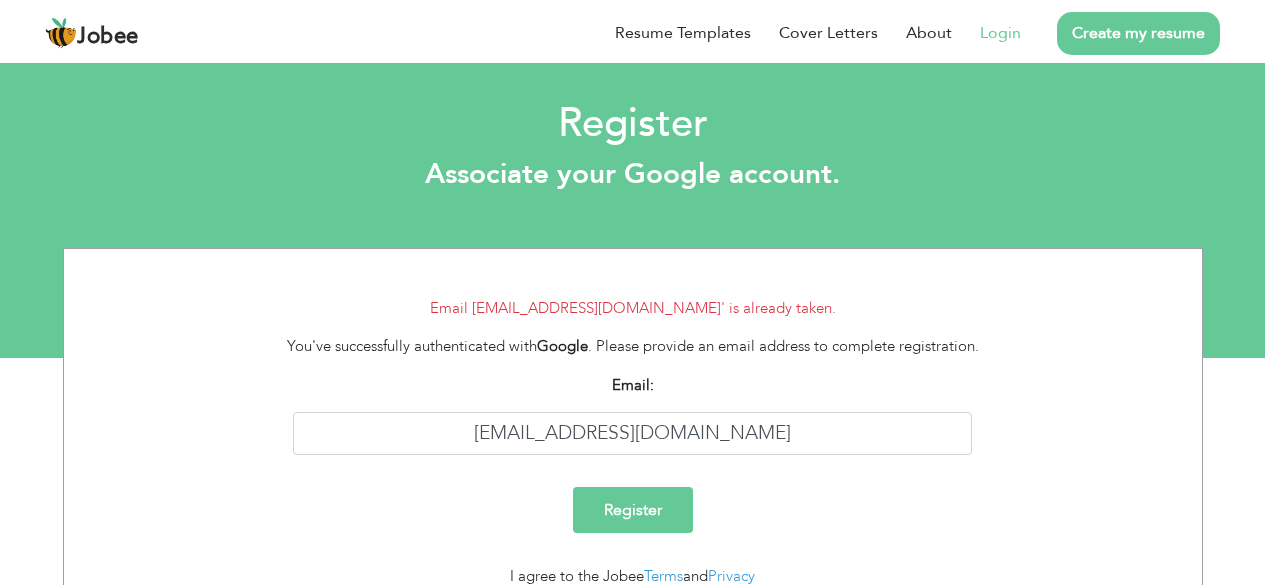 scroll, scrollTop: 0, scrollLeft: 0, axis: both 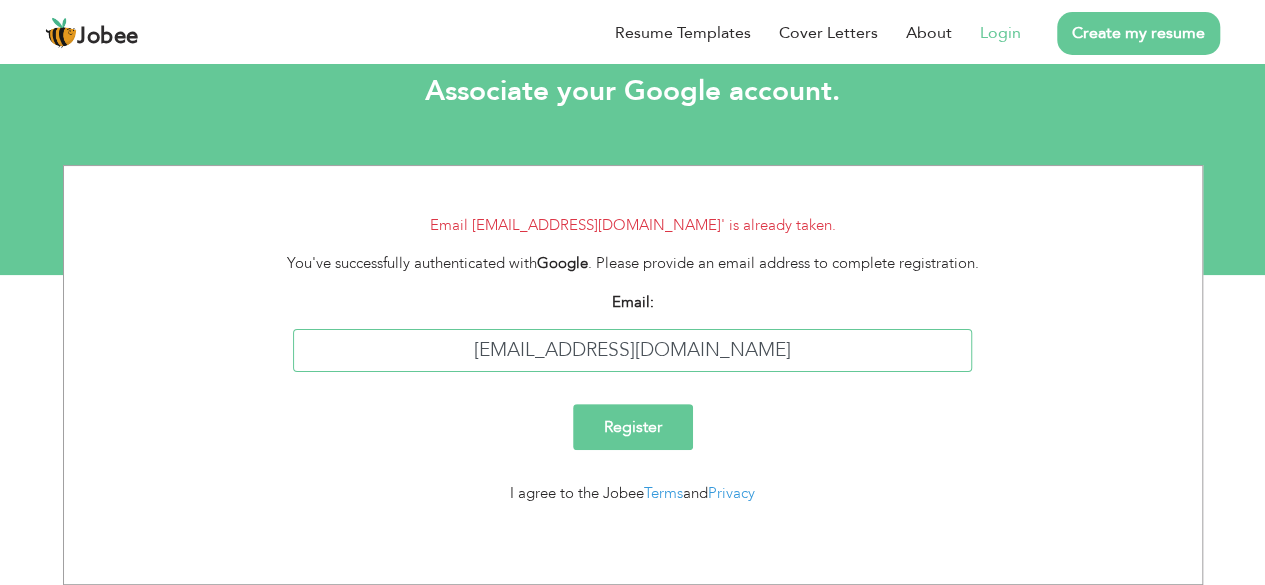 click on "[EMAIL_ADDRESS][DOMAIN_NAME]" at bounding box center (632, 350) 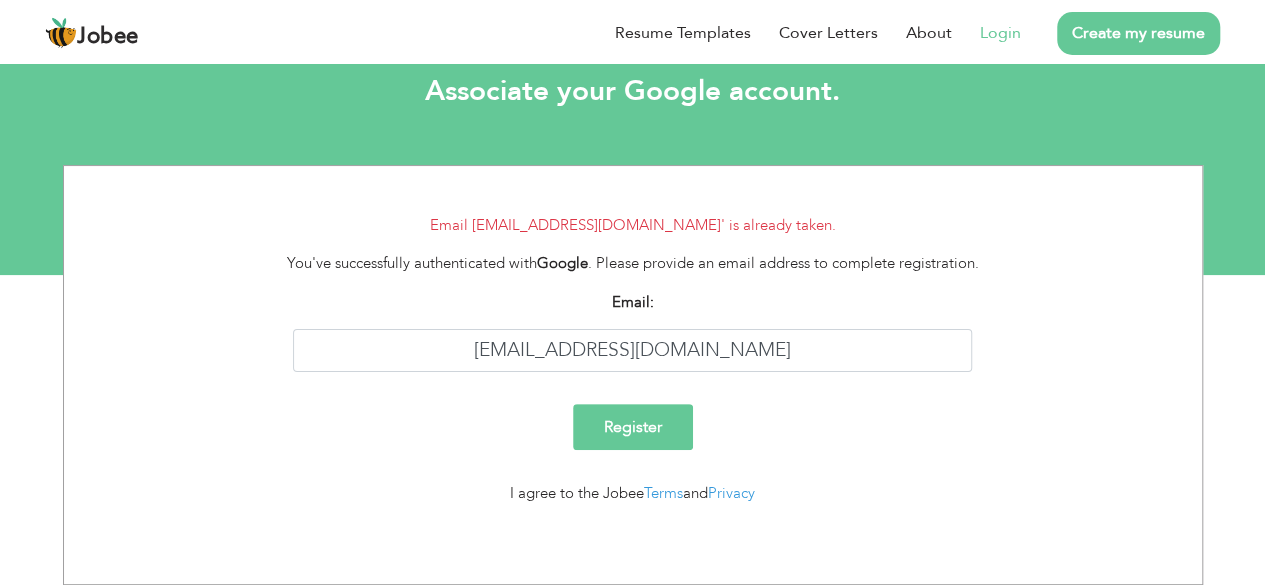 click on "Login" at bounding box center (1000, 33) 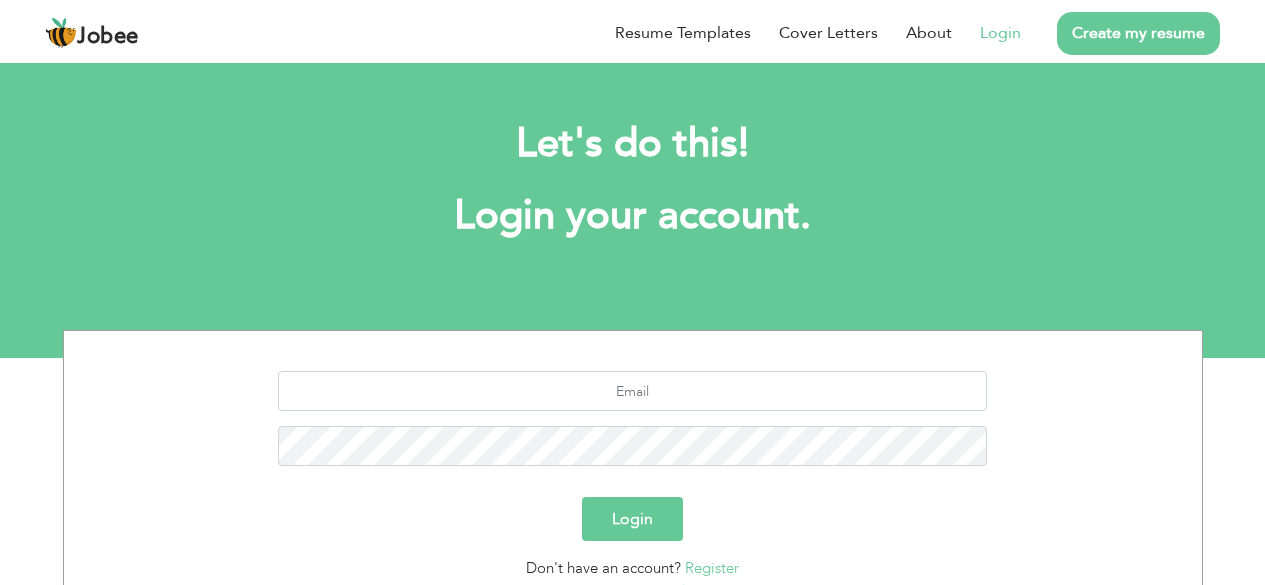 scroll, scrollTop: 0, scrollLeft: 0, axis: both 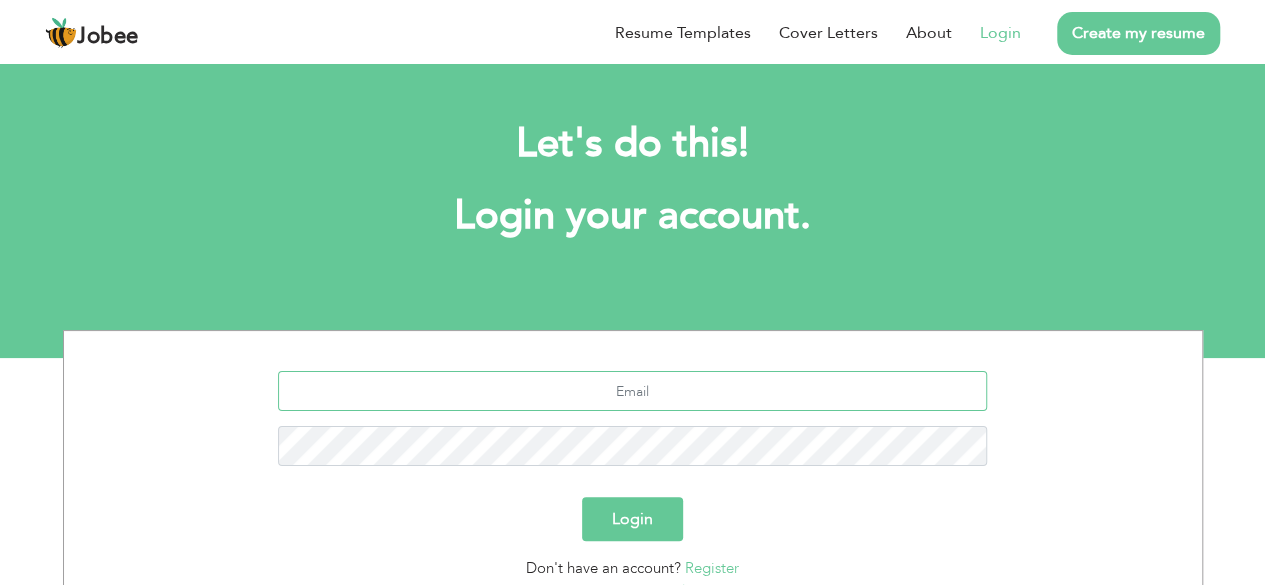 click at bounding box center (632, 391) 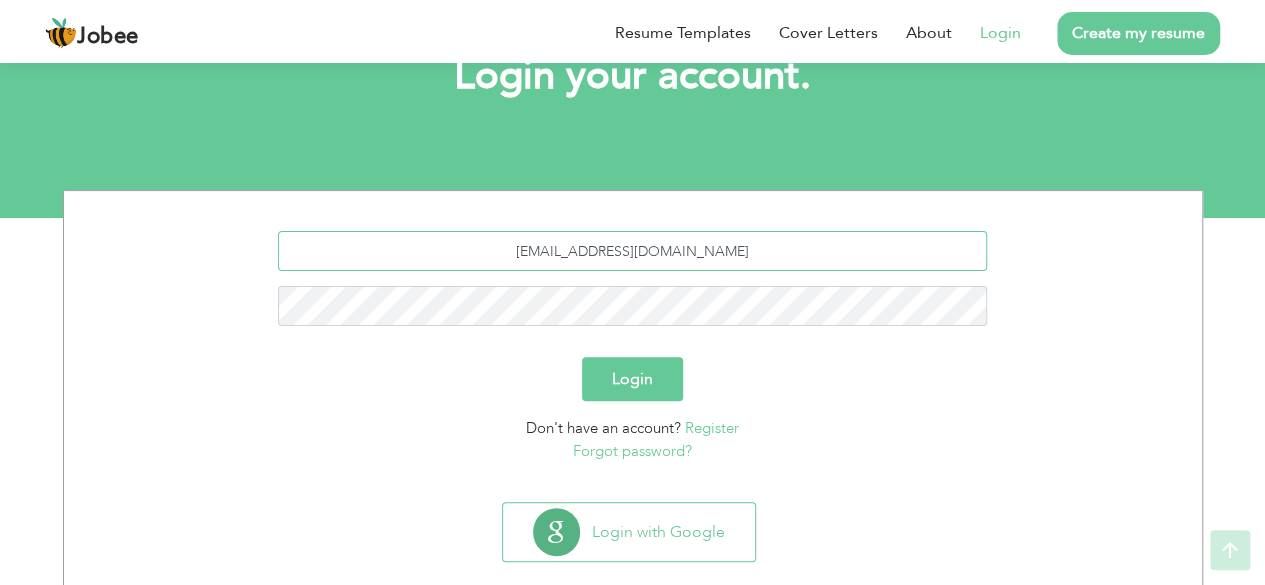 scroll, scrollTop: 141, scrollLeft: 0, axis: vertical 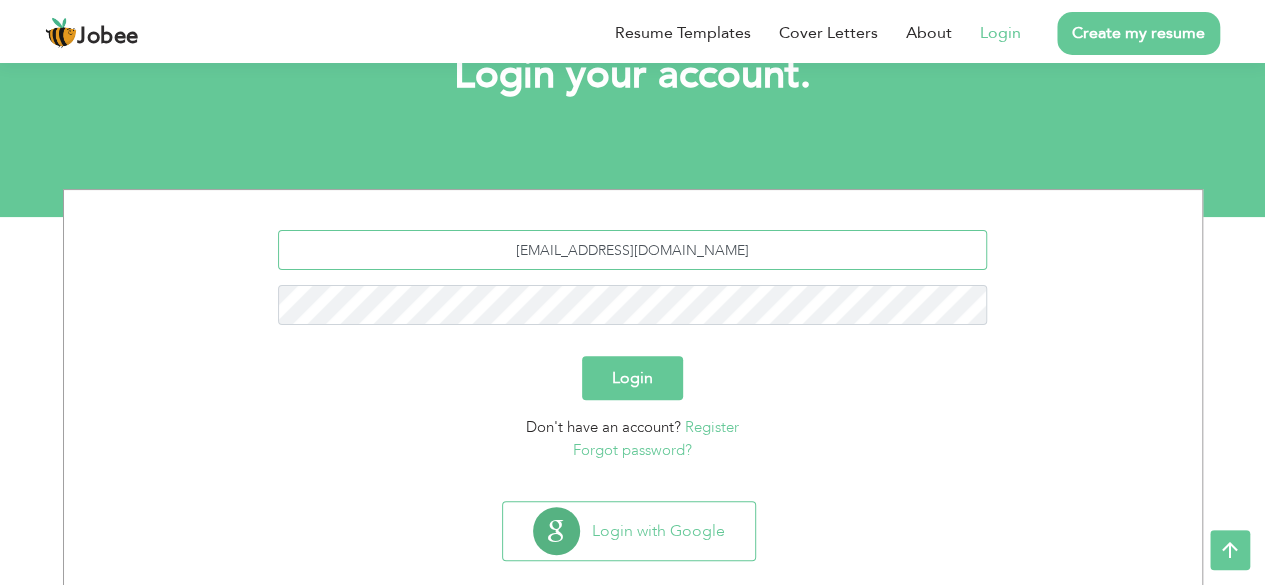 type on "[EMAIL_ADDRESS][DOMAIN_NAME]" 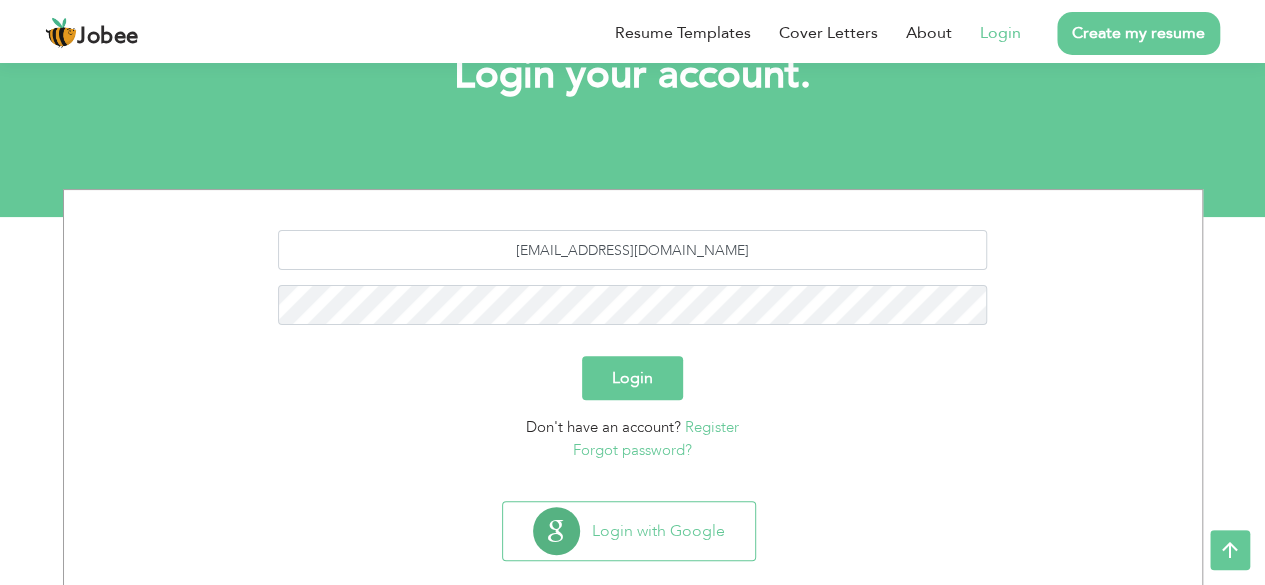 click on "Forgot password?" at bounding box center [632, 450] 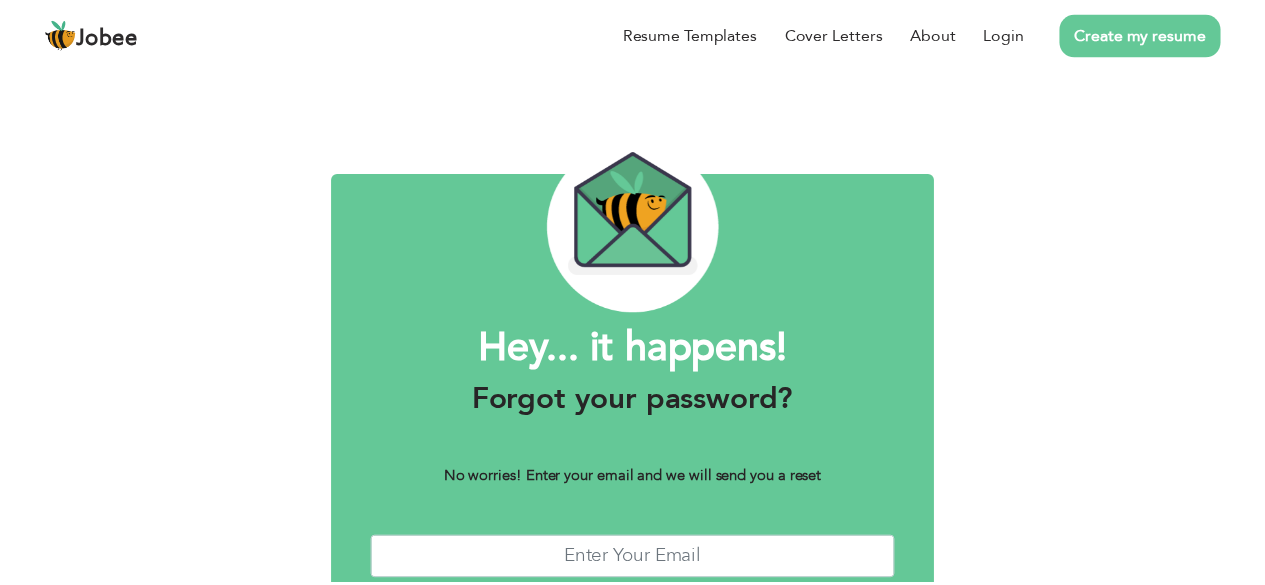 scroll, scrollTop: 0, scrollLeft: 0, axis: both 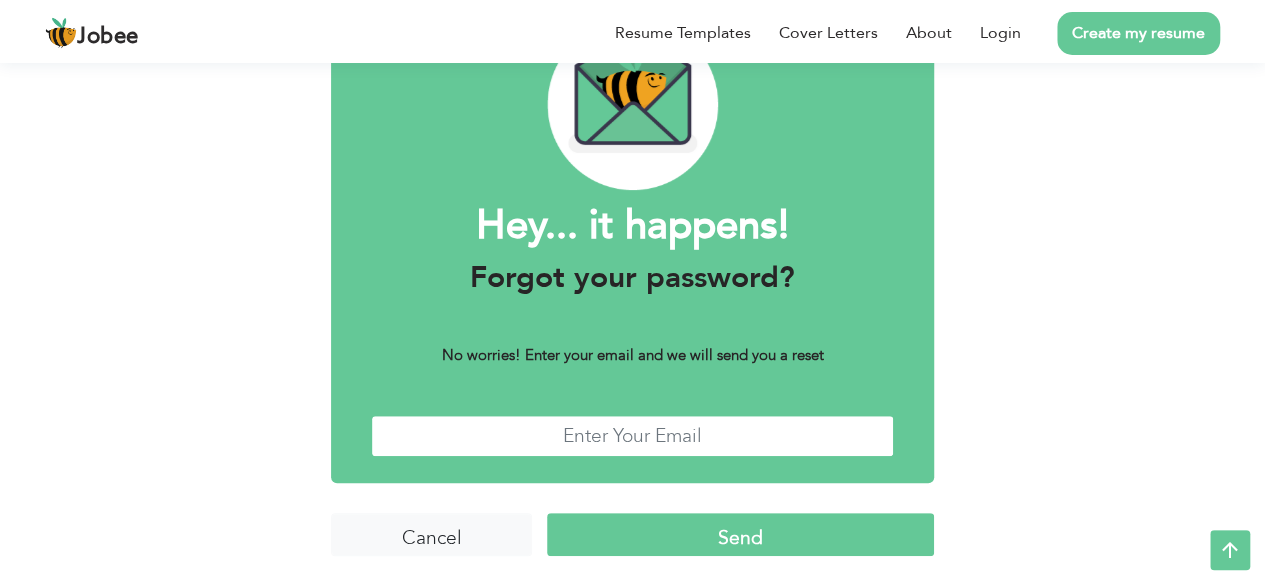 click at bounding box center (632, 436) 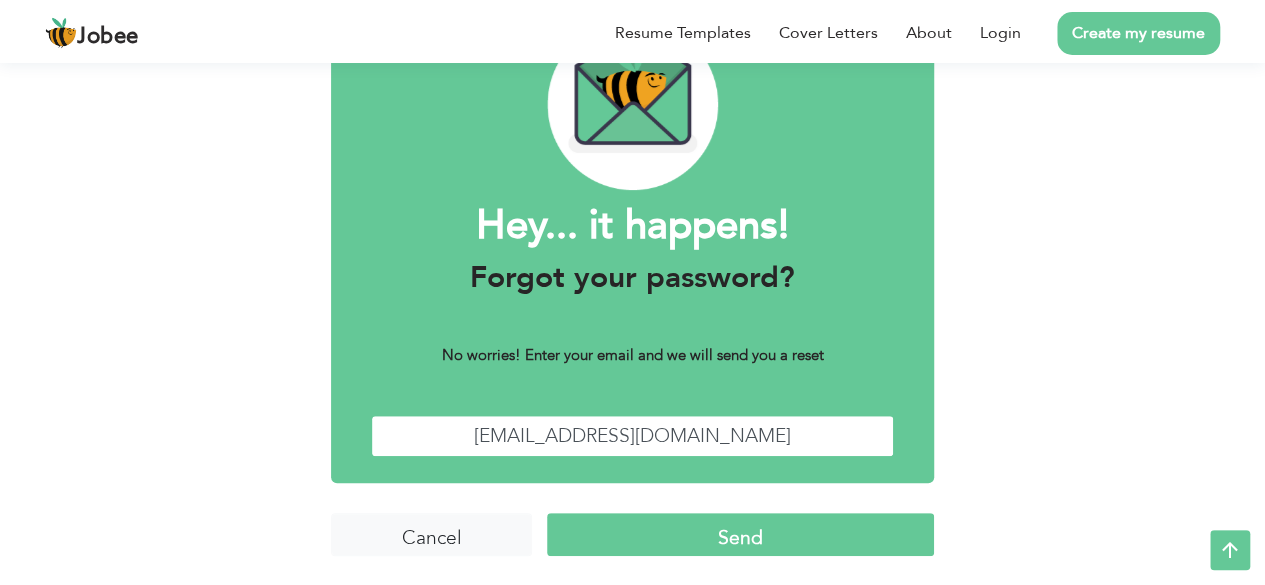 type on "aqib.ishtiaq.khan@gmail.com" 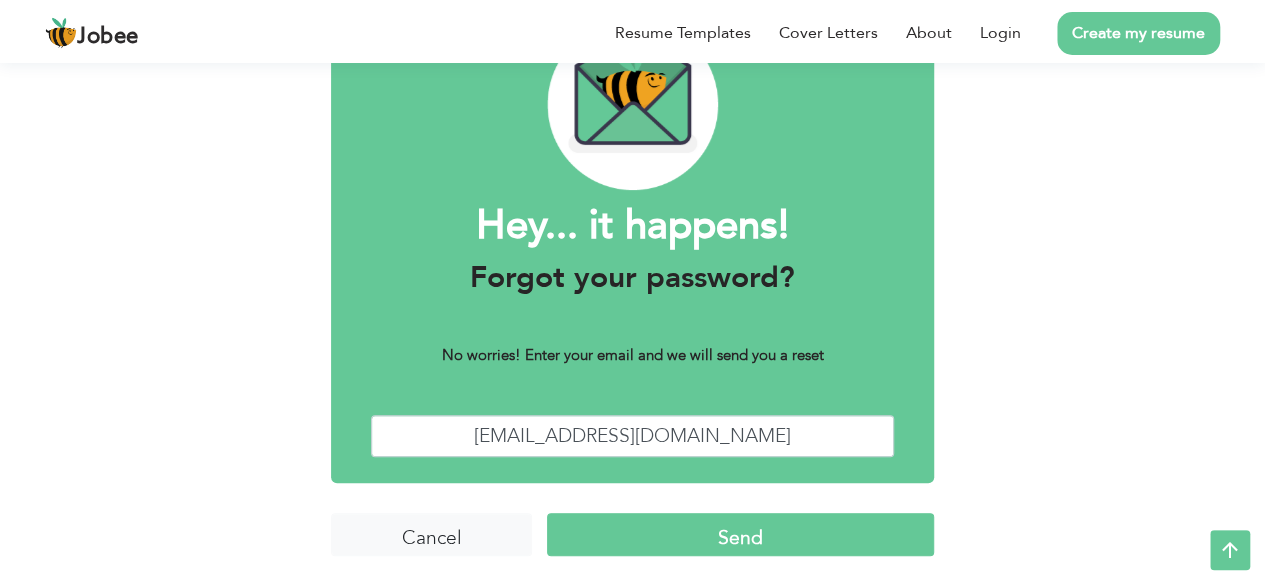 click on "Send" at bounding box center [740, 534] 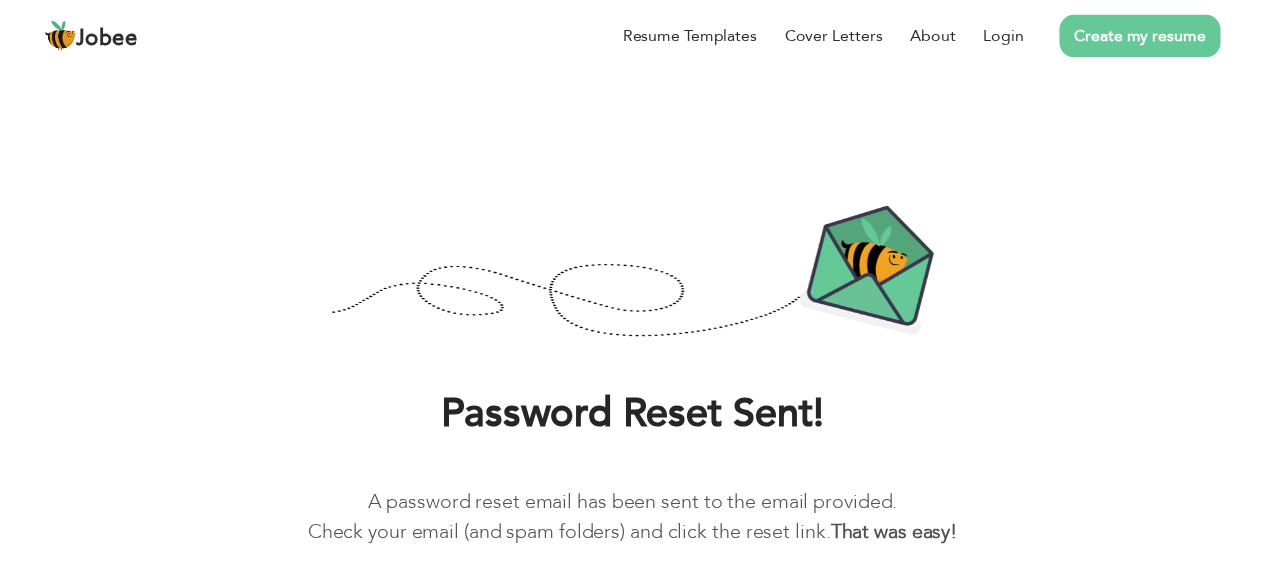 scroll, scrollTop: 0, scrollLeft: 0, axis: both 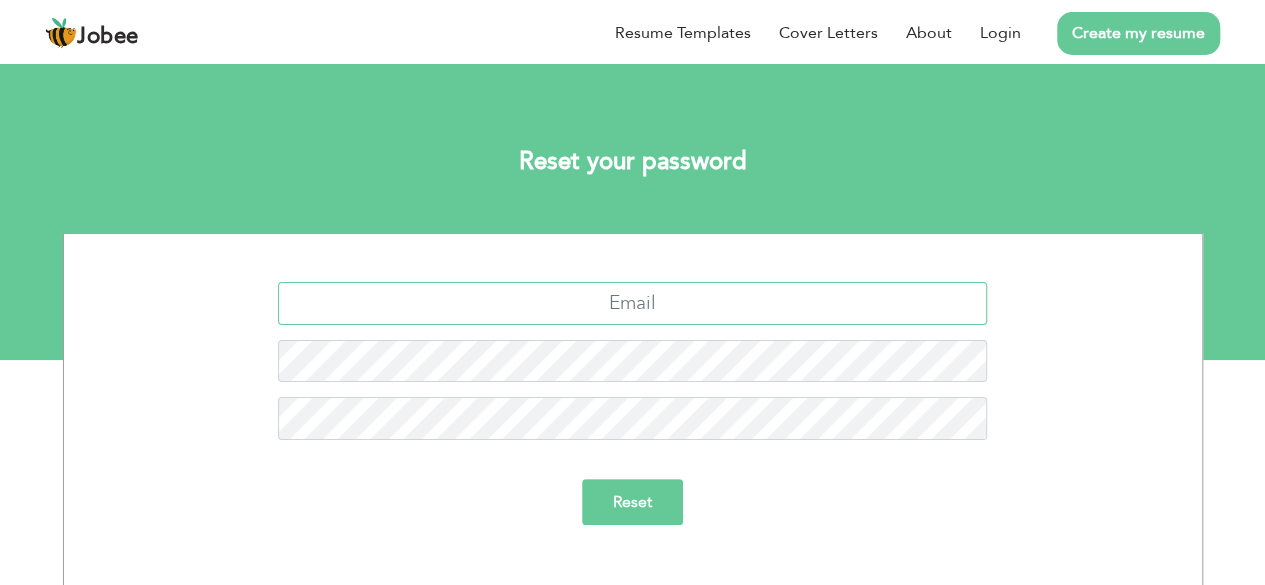 click at bounding box center (632, 303) 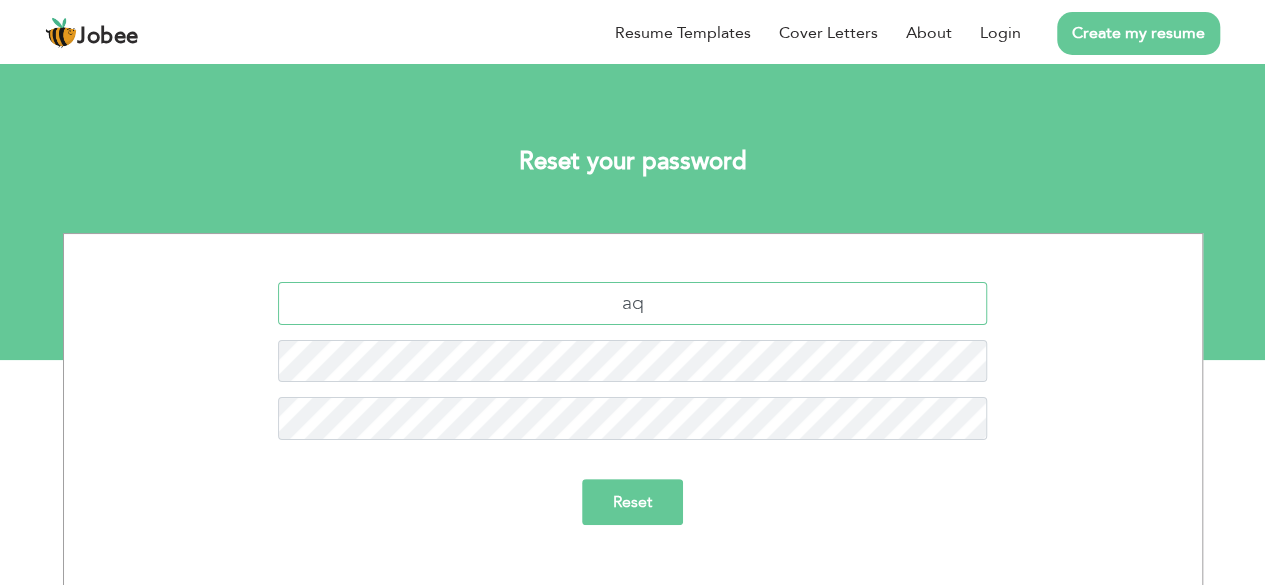 type on "a" 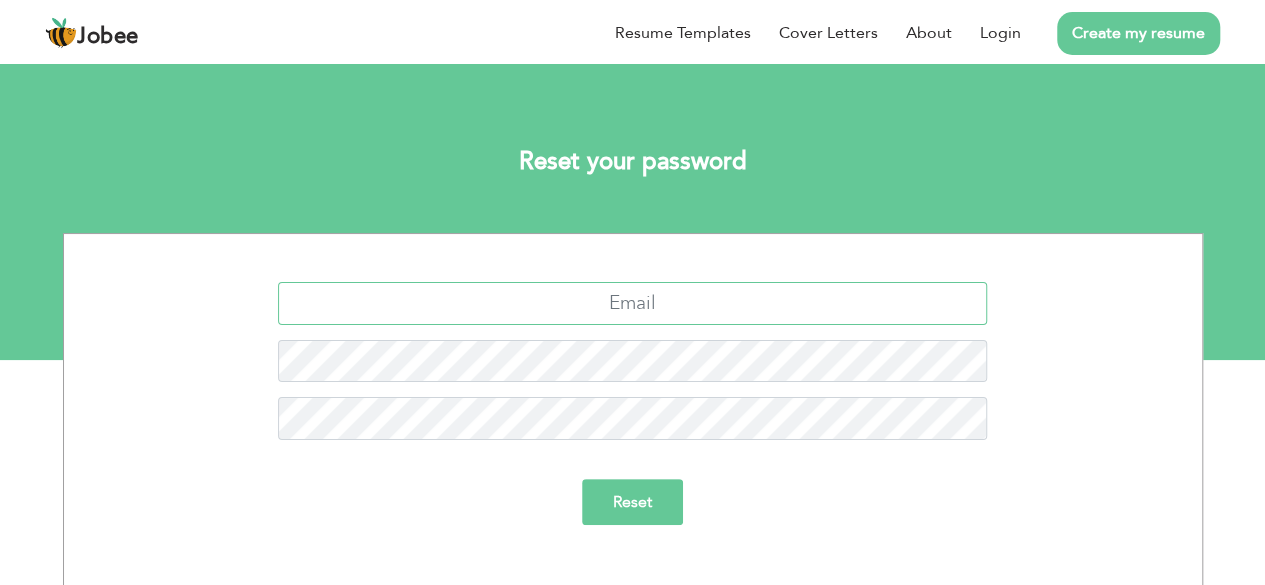 paste on "aqib.ishtiaq.khan@gmail.com" 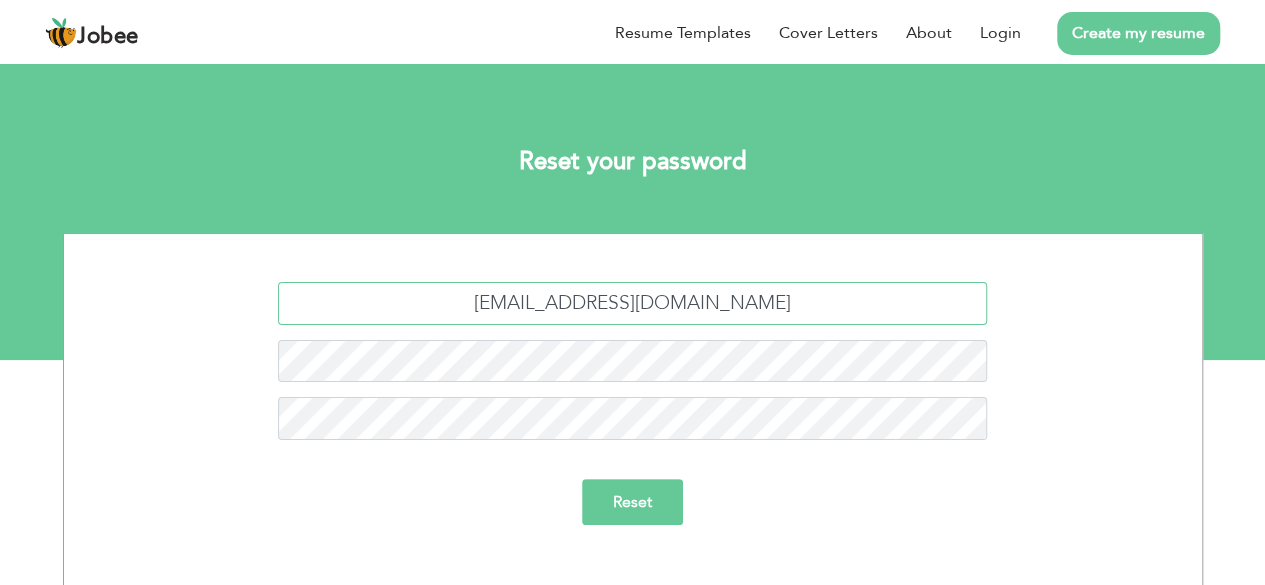 type on "aqib.ishtiaq.khan@gmail.com" 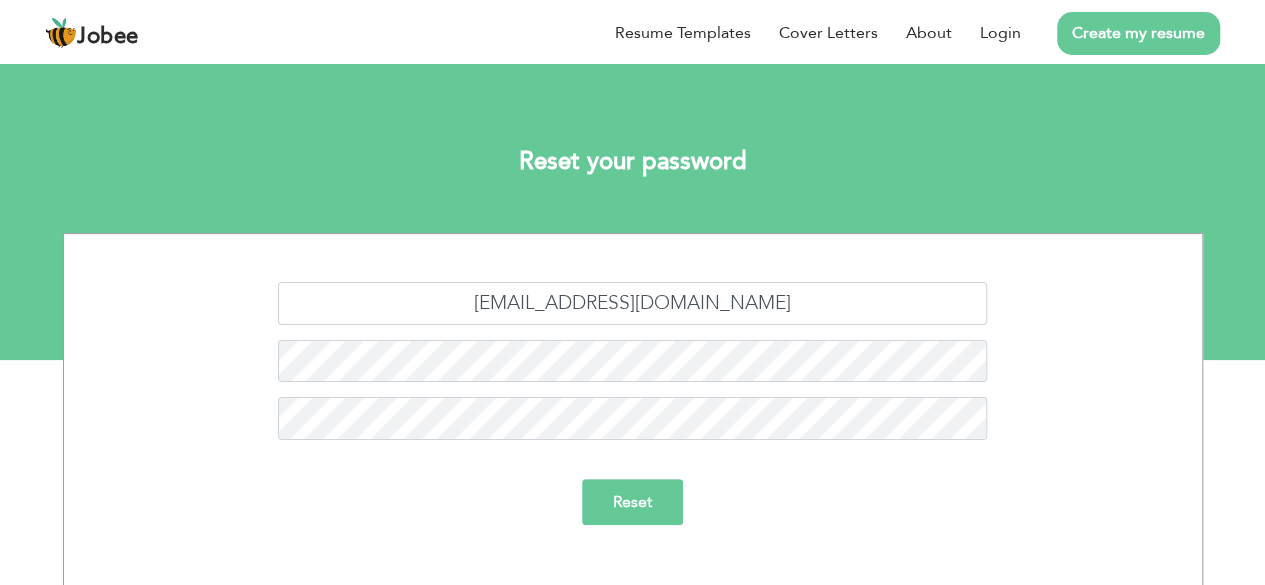 click on "Reset" at bounding box center [632, 502] 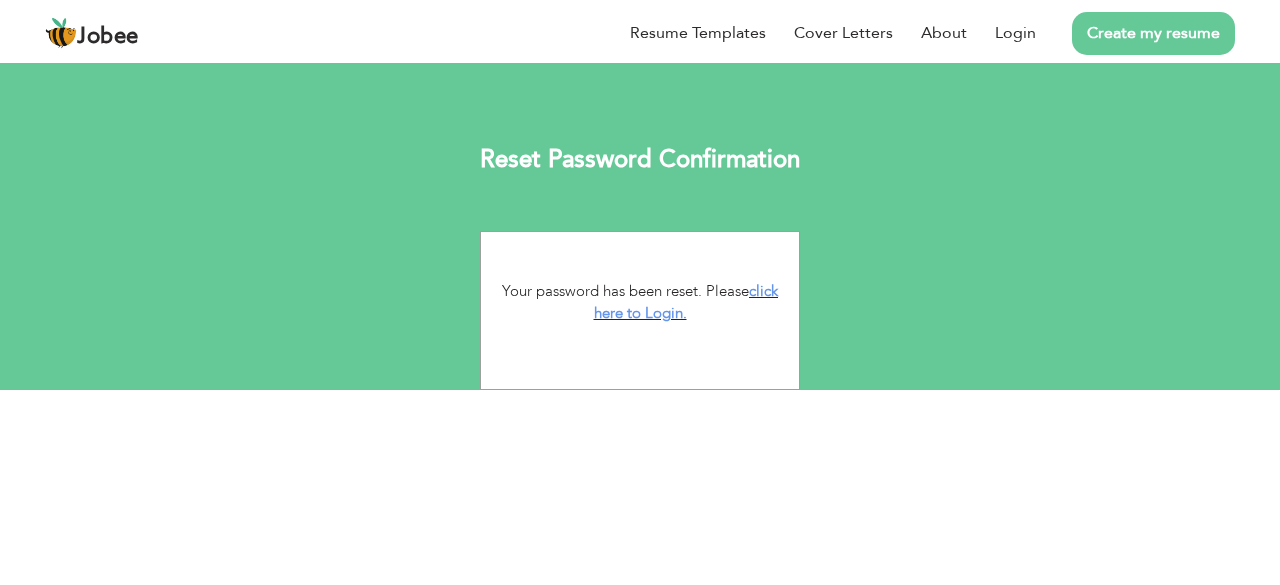 scroll, scrollTop: 0, scrollLeft: 0, axis: both 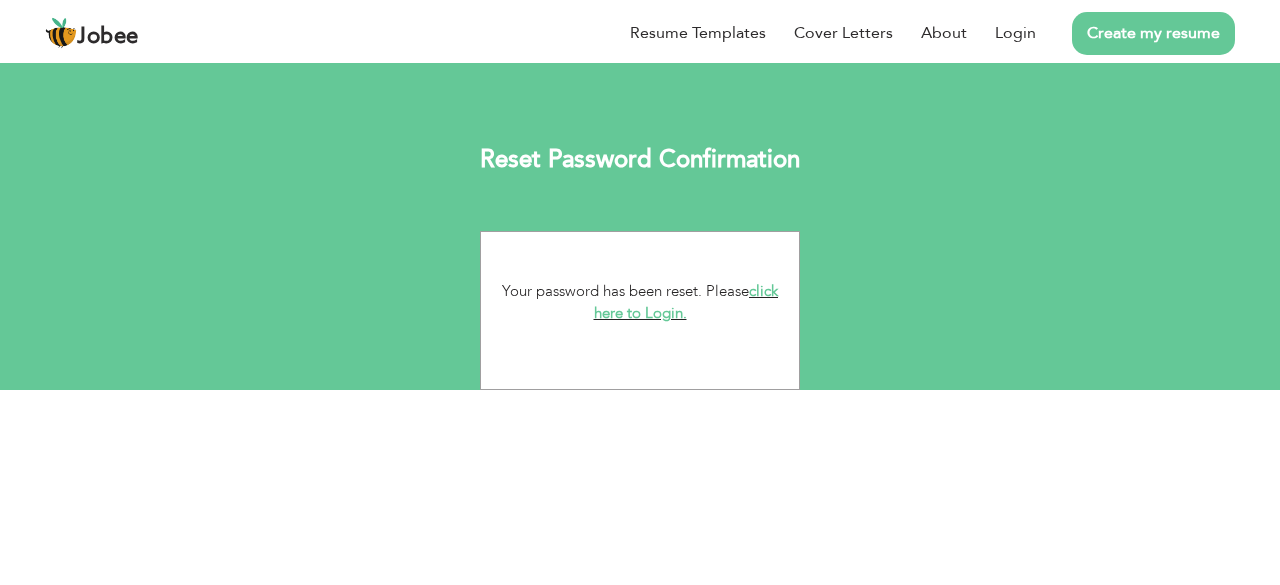 click on "click here to Login." at bounding box center [686, 302] 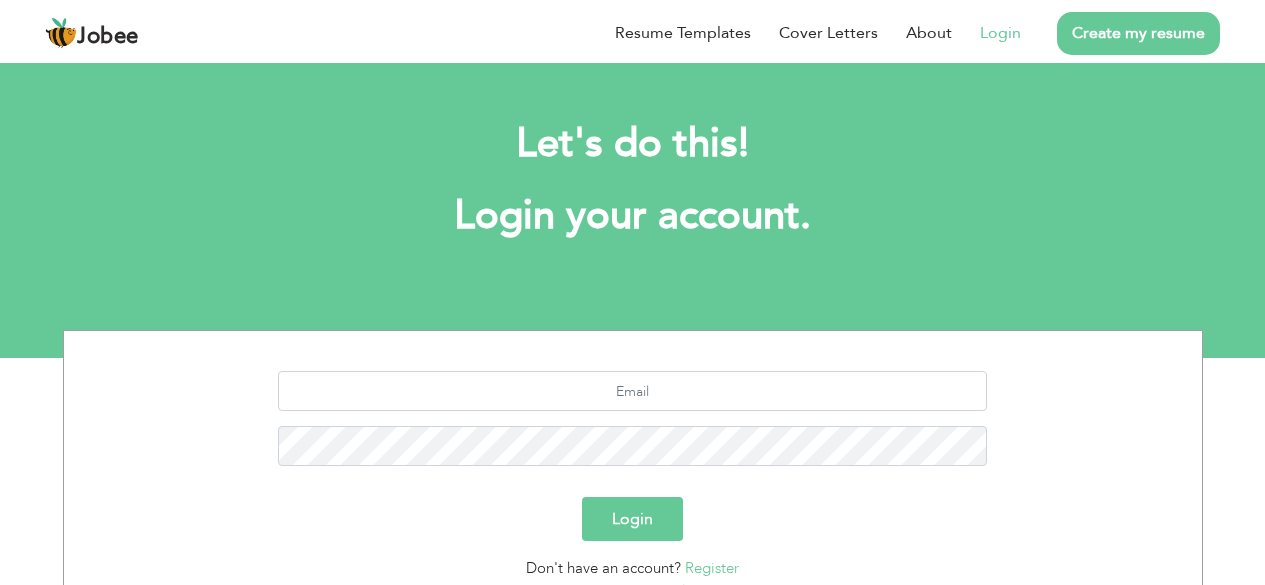 scroll, scrollTop: 0, scrollLeft: 0, axis: both 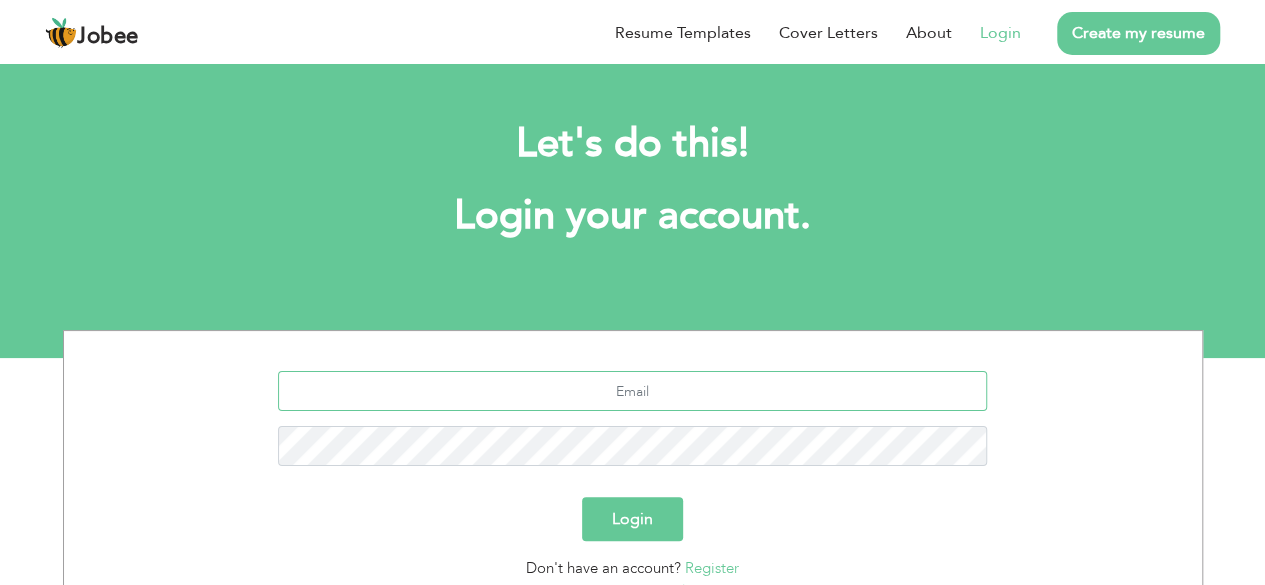 type on "[EMAIL_ADDRESS][DOMAIN_NAME]" 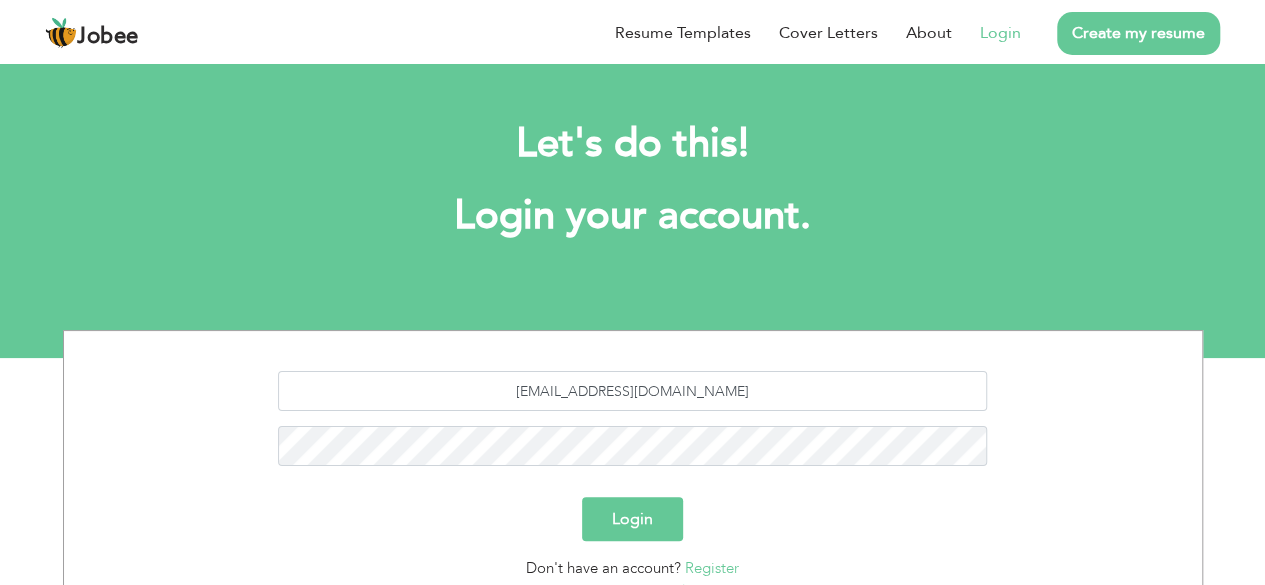click on "Login" at bounding box center [632, 519] 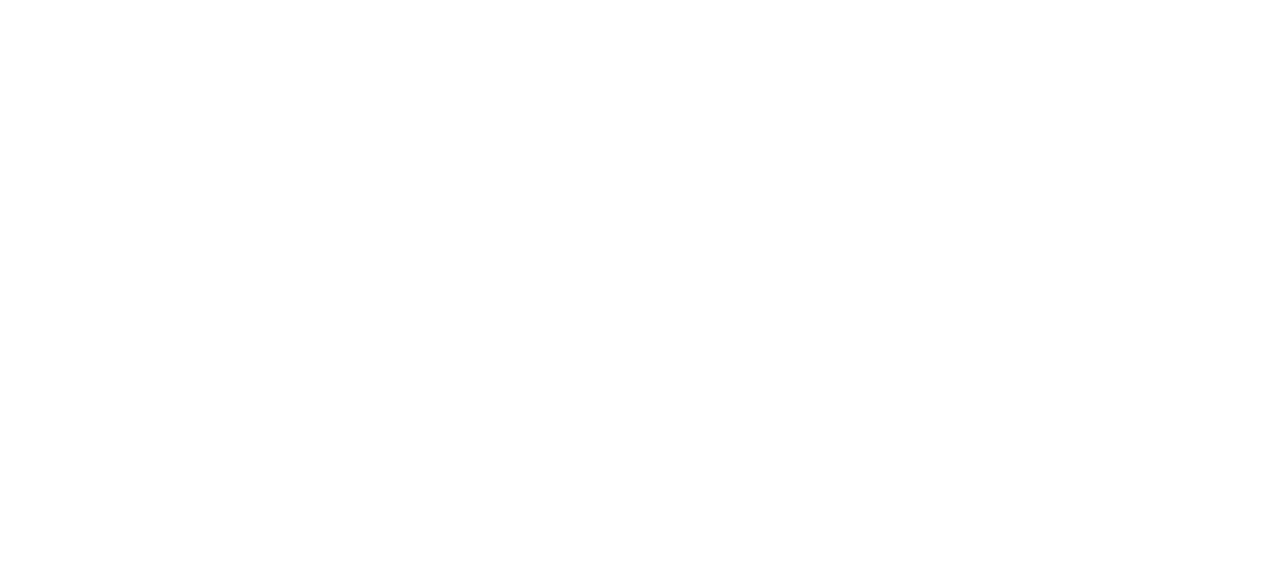 scroll, scrollTop: 0, scrollLeft: 0, axis: both 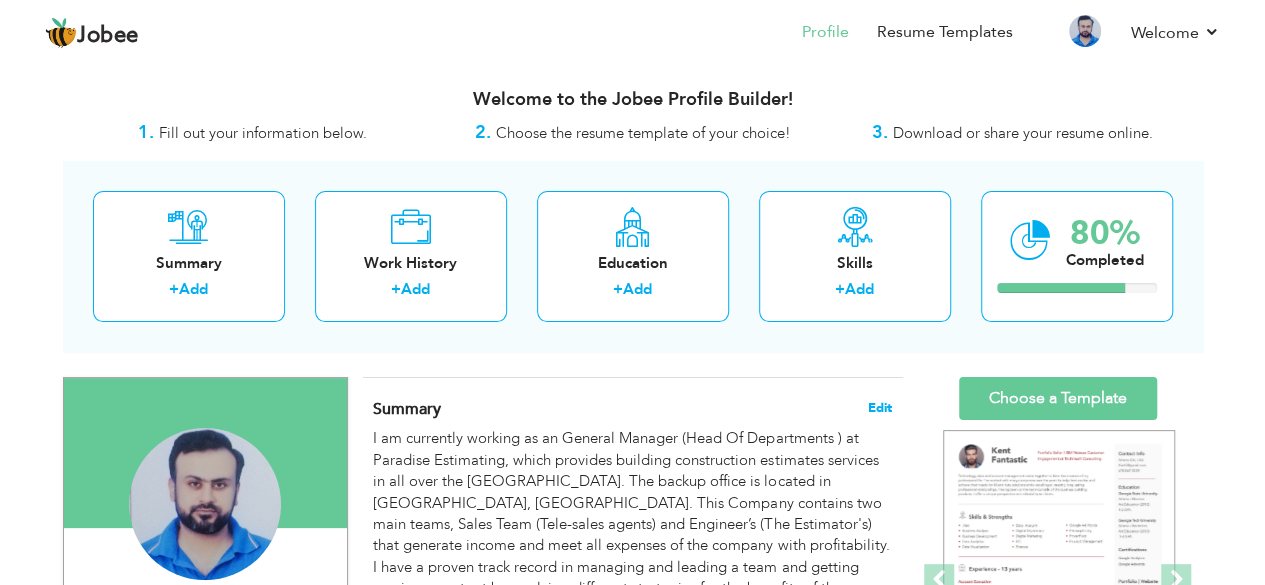 click on "Edit" at bounding box center [880, 408] 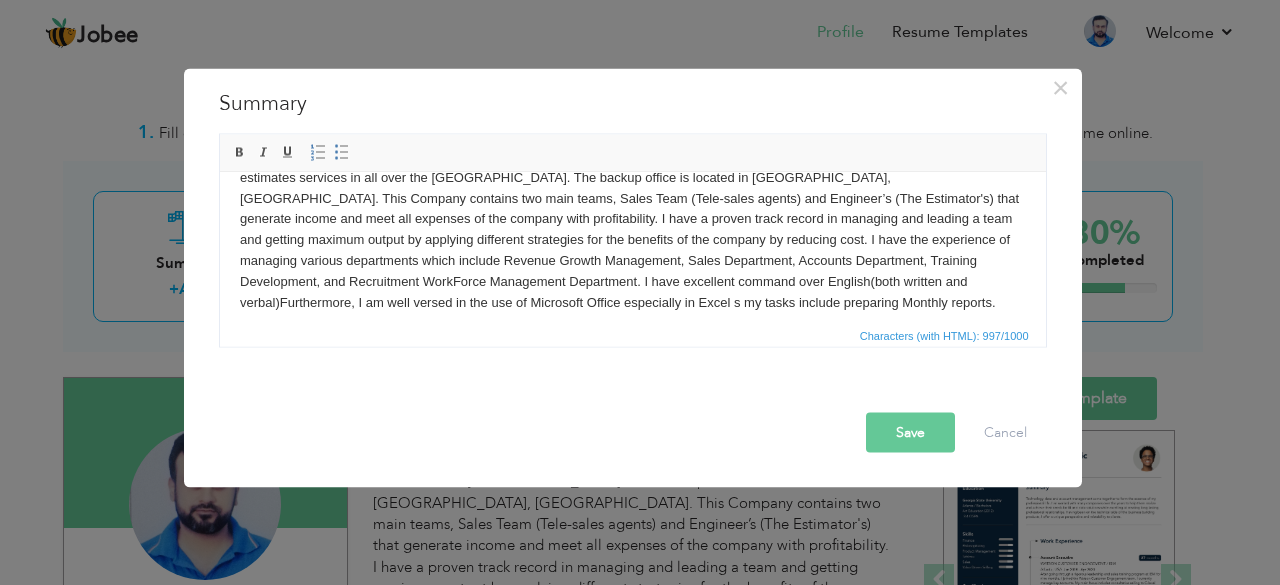 scroll, scrollTop: 56, scrollLeft: 0, axis: vertical 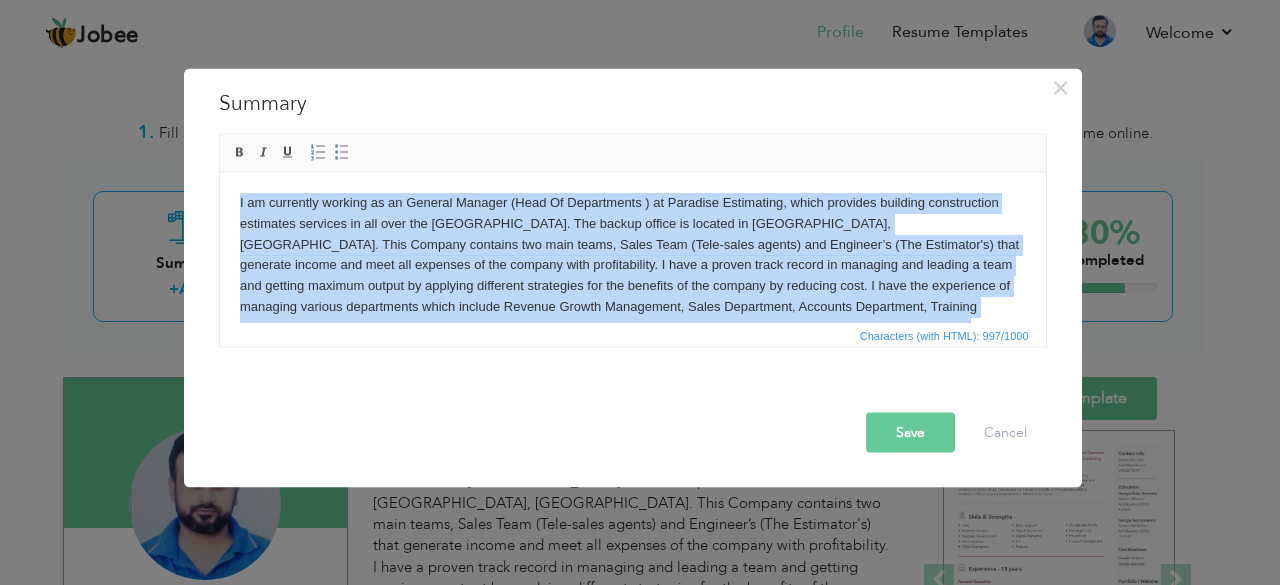drag, startPoint x: 657, startPoint y: 287, endPoint x: 239, endPoint y: 141, distance: 442.76404 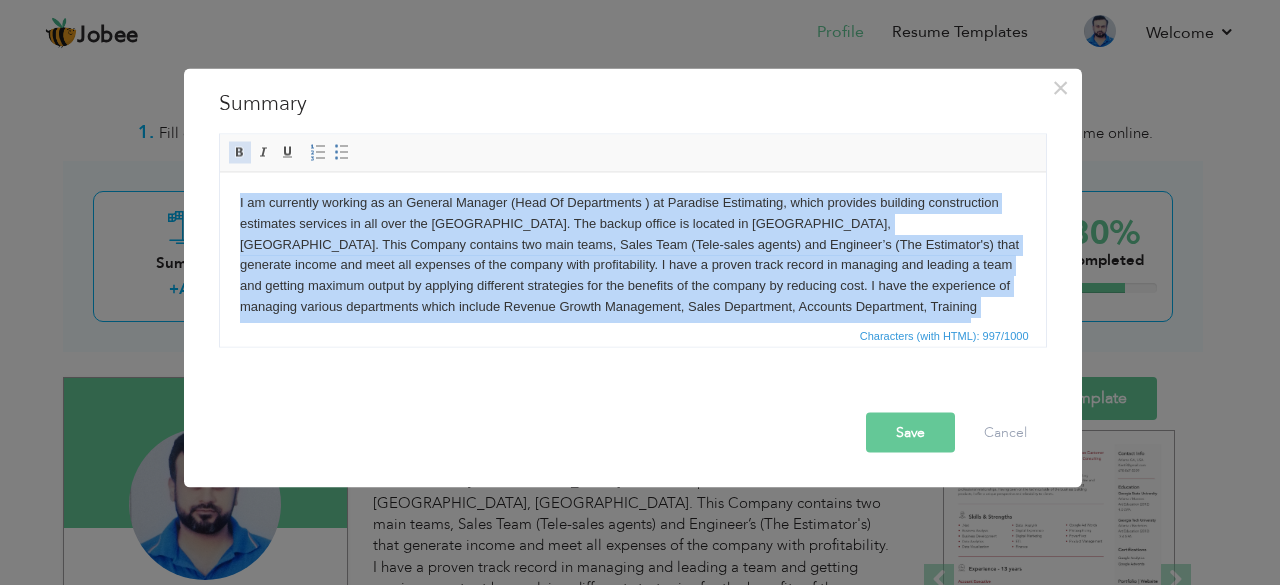 copy on "I am currently working as an General Manager (Head Of Departments ) at Paradise Estimating, which provides building construction estimates services in all over the USA. The backup office is located in Lahore, Pakistan. This Company contains two main teams, Sales Team (Tele-sales agents) and Engineer’s (The Estimator's) that generate income and meet all expenses of the company with profitability. I have a proven track record in managing and leading a team and getting maximum output by applying different strategies for the benefits of the company by reducing cost. I have the experience of managing various departments which include Revenue Growth Management, Sales Department, Accounts Department, Training Development, and Recruitment WorkForce Management Department. I have excellent command over English(both written and verbal)Furthermore, I am well versed in the use of Microsoft Office especially in Excel s my tasks include preparing Monthly reports." 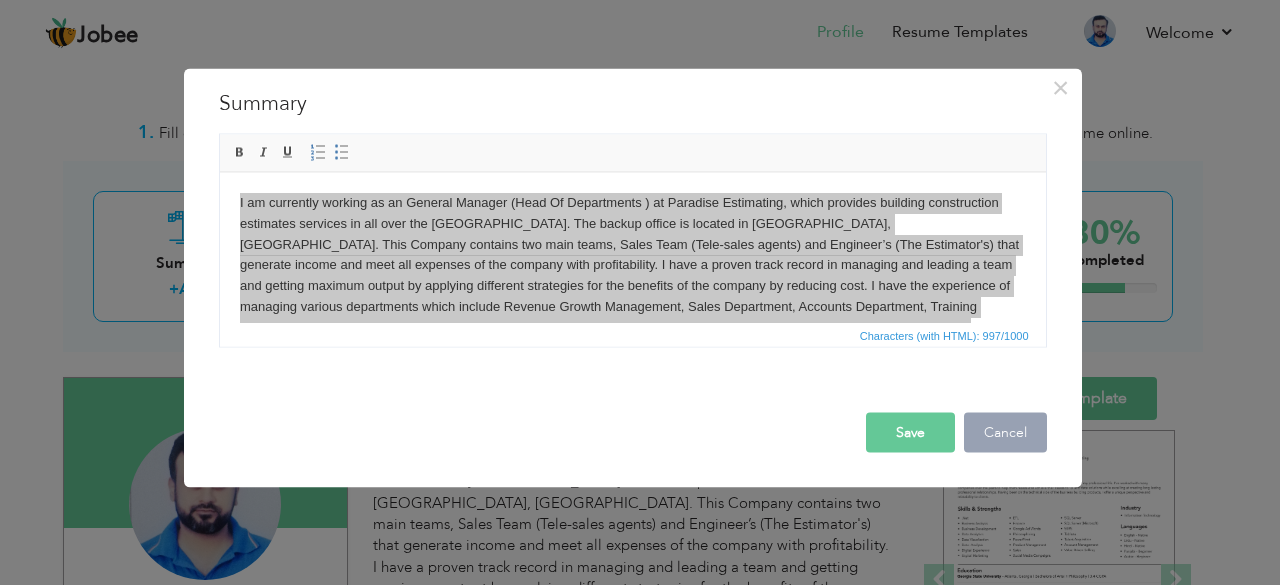 click on "Cancel" at bounding box center (1005, 432) 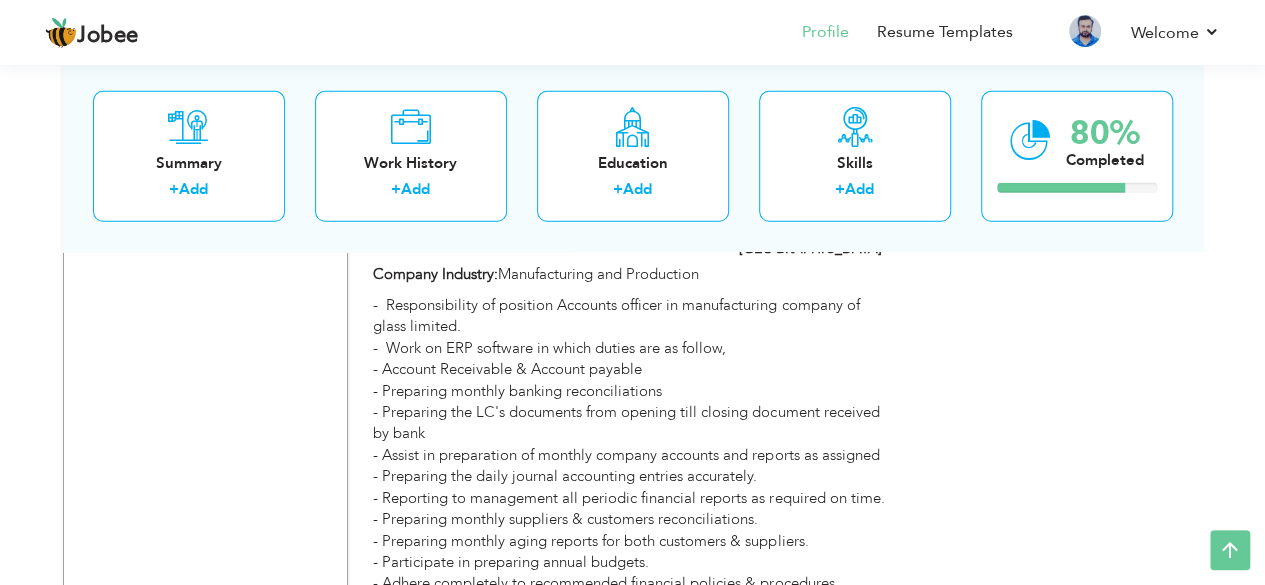 scroll, scrollTop: 2926, scrollLeft: 0, axis: vertical 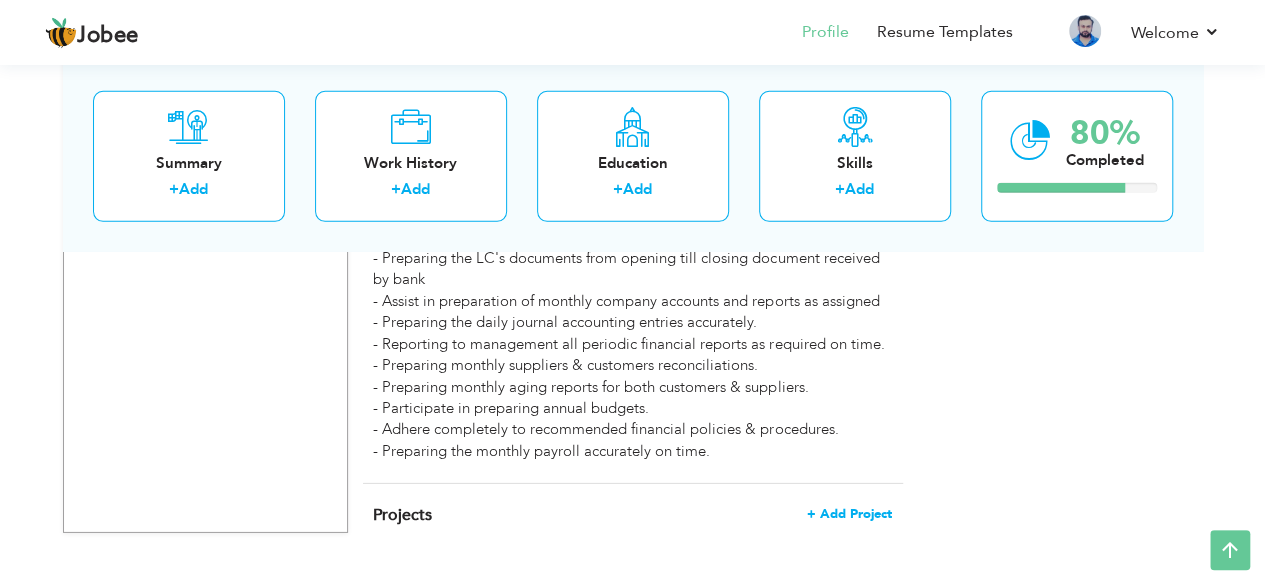 click on "+ Add Project" at bounding box center [849, 514] 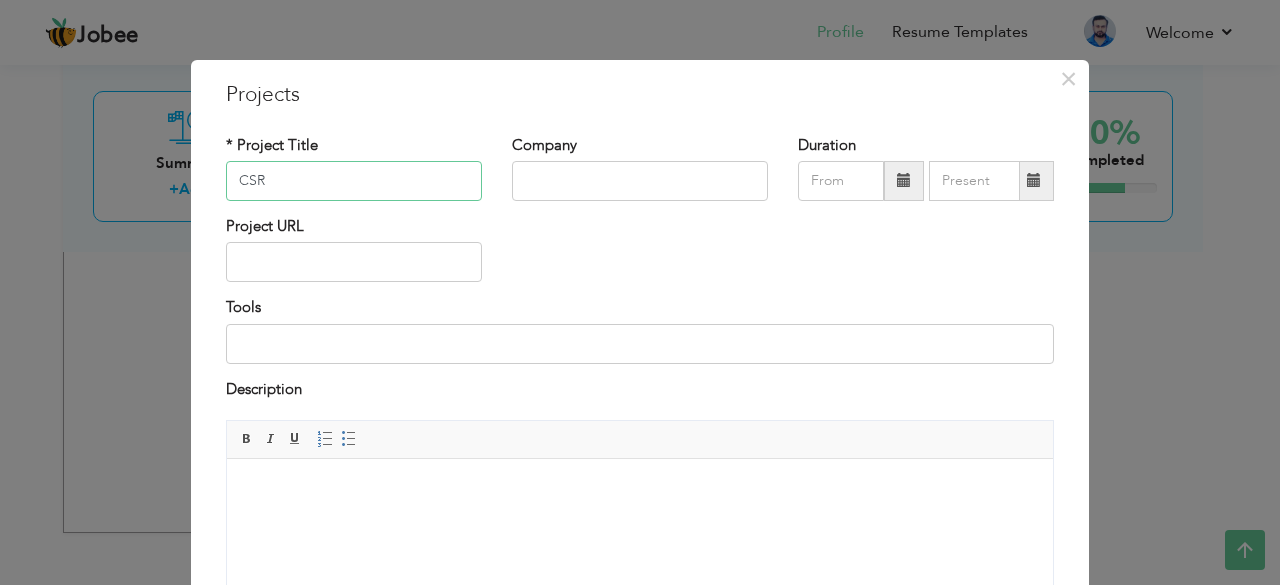 type on "CSR" 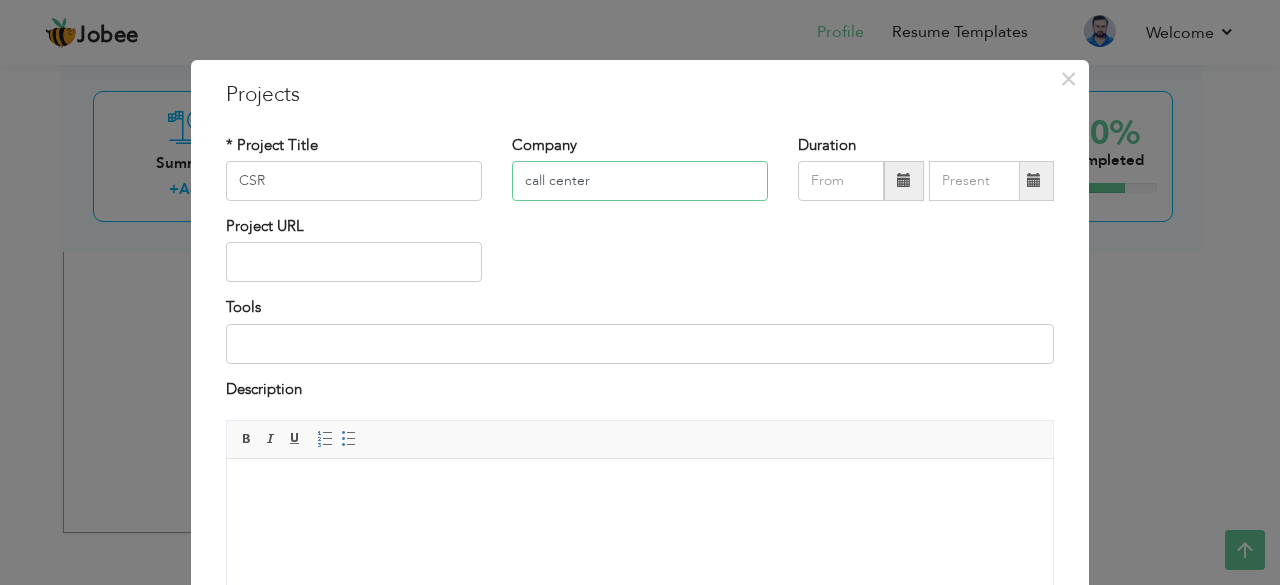 type on "call center" 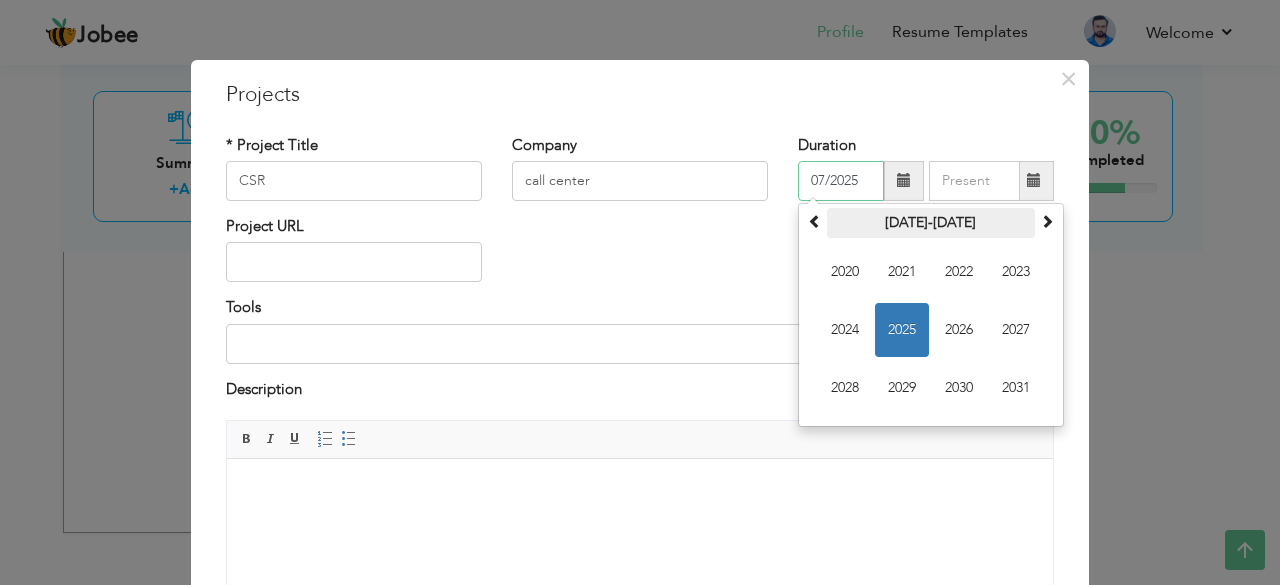 click on "2020-2031" at bounding box center (931, 223) 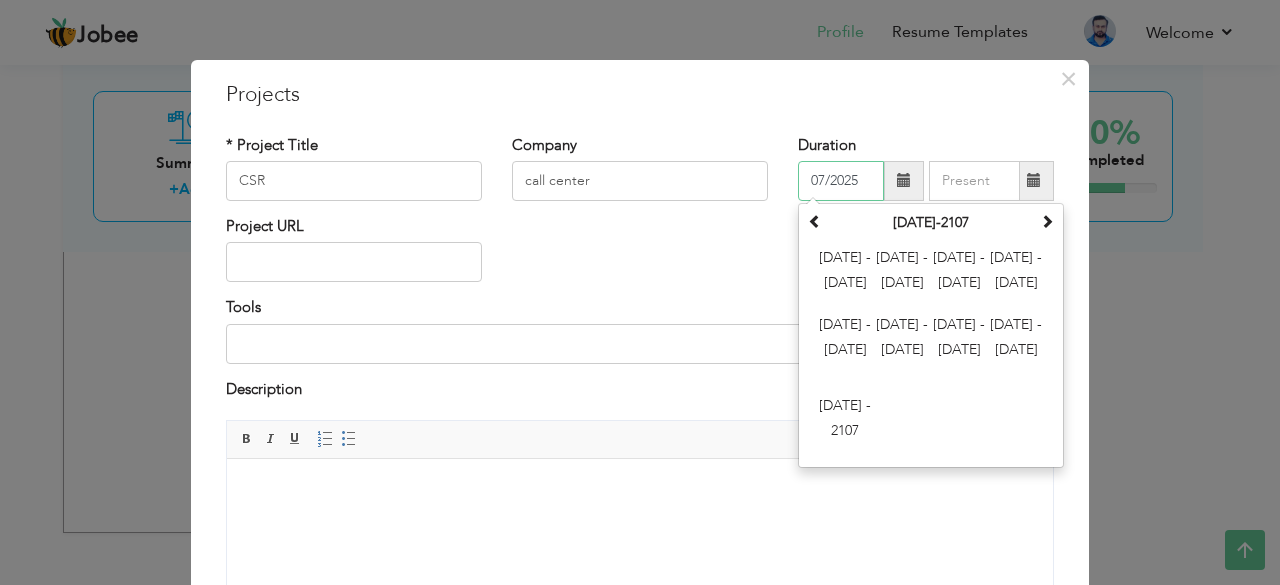 click on "2000-2107" at bounding box center [931, 223] 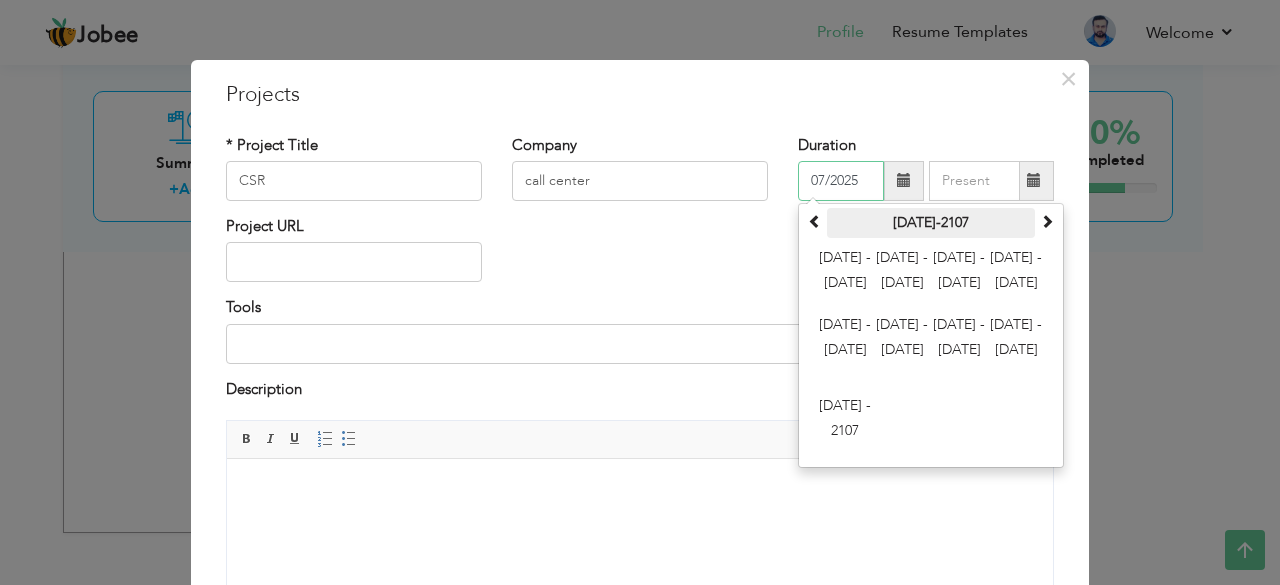 click on "2000-2107" at bounding box center (931, 223) 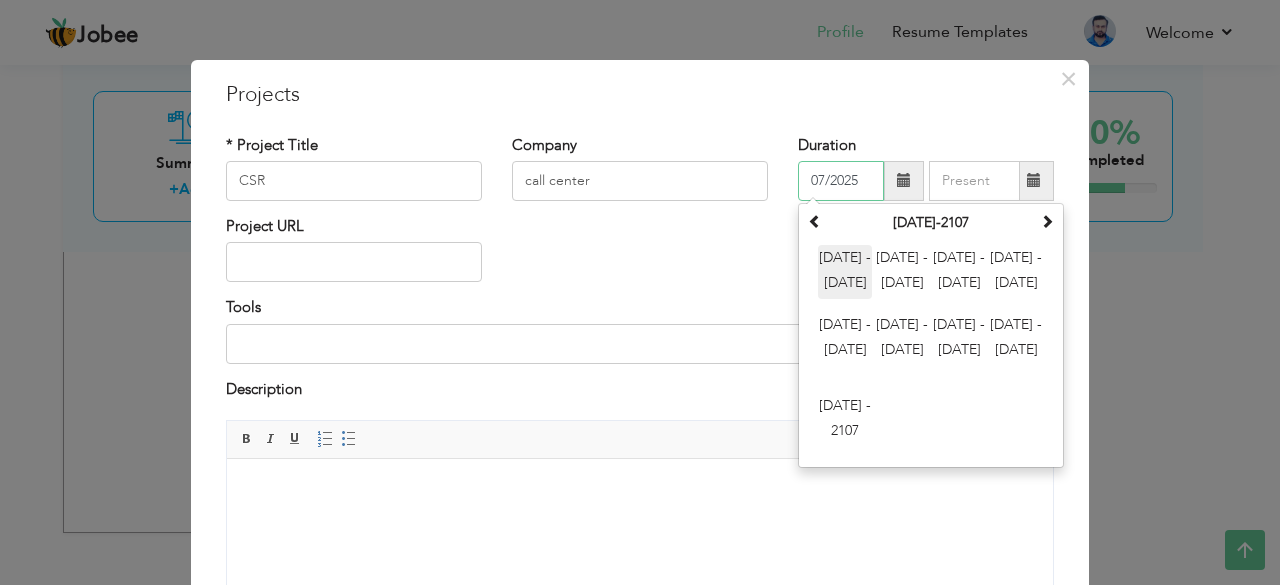 click on "2000 - 2011" at bounding box center [845, 272] 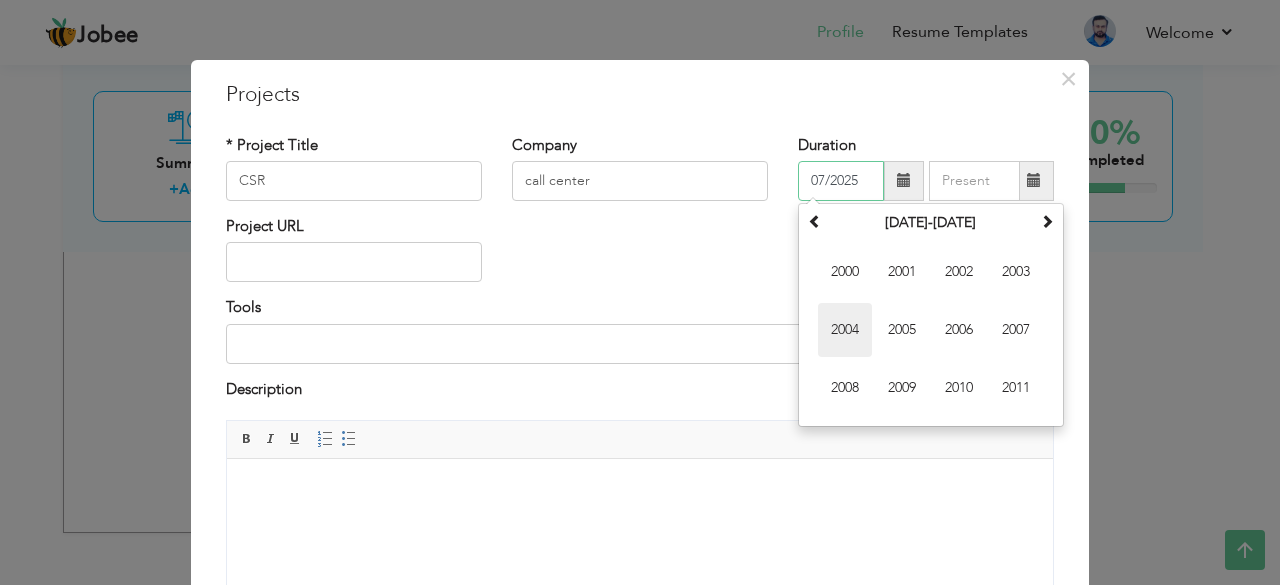 click on "2004" at bounding box center (845, 330) 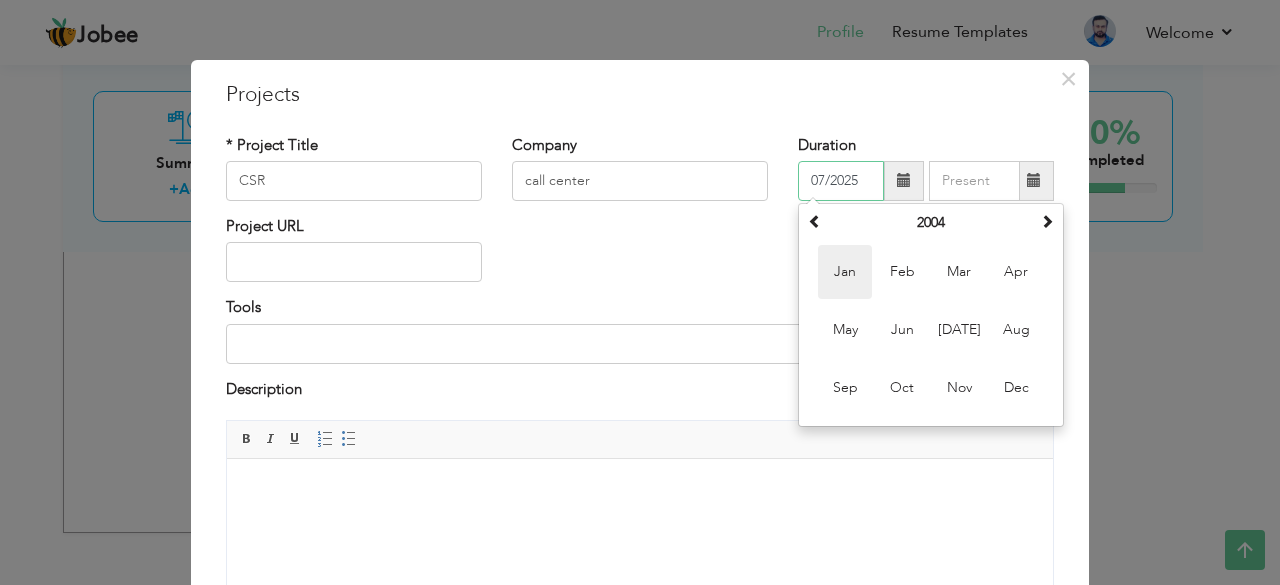 click on "Jan" at bounding box center (845, 272) 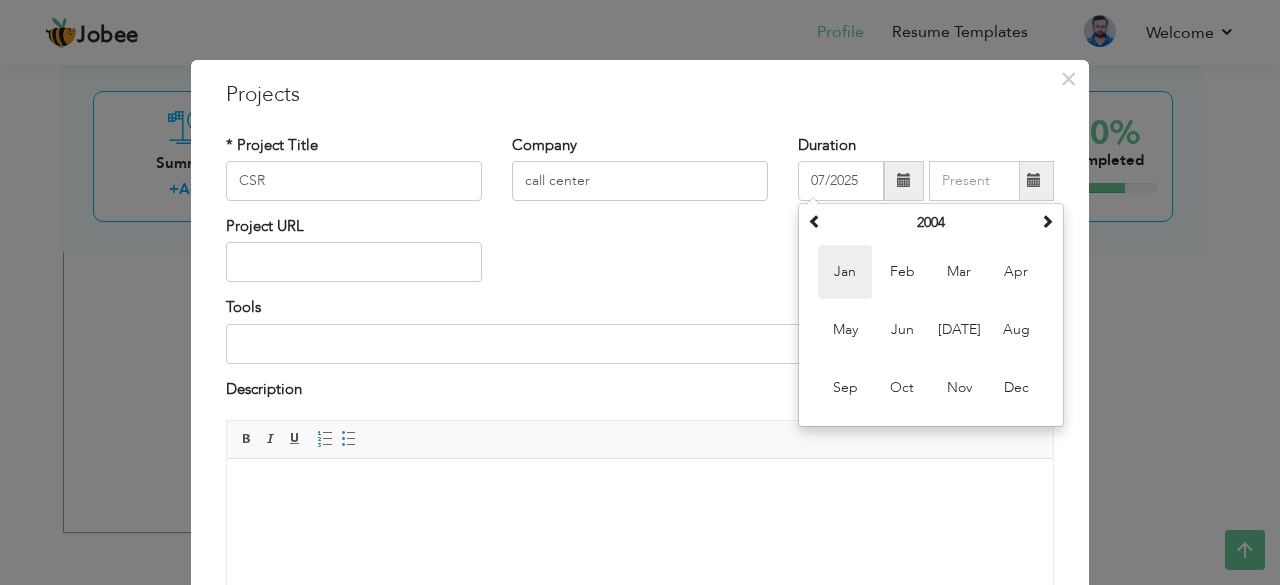 type on "01/2004" 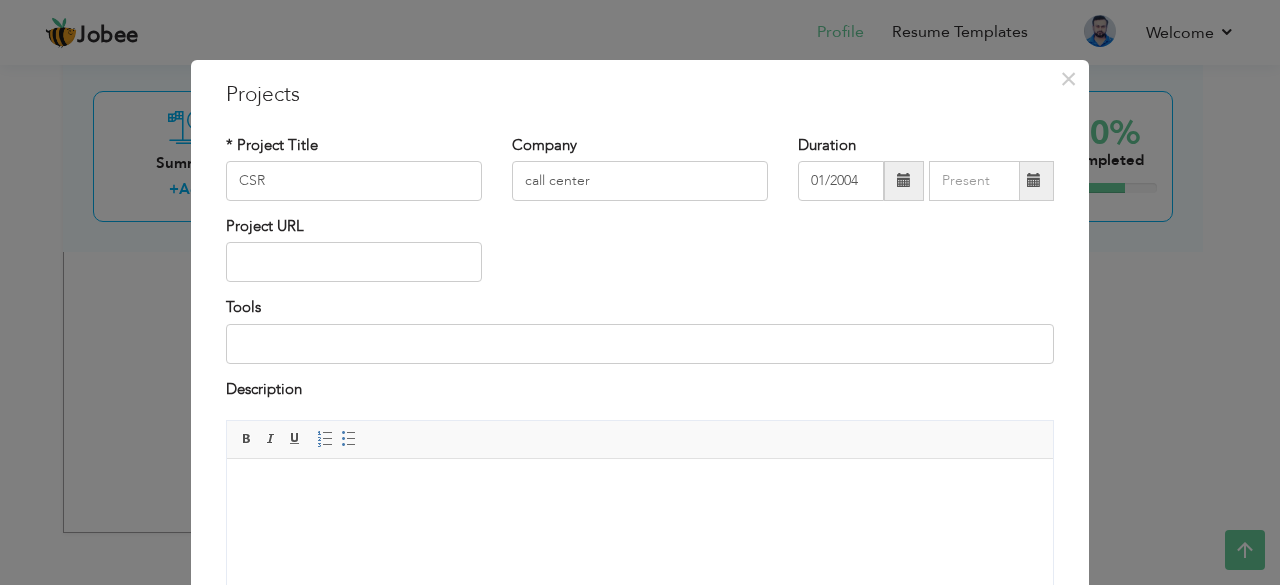 click at bounding box center [1034, 181] 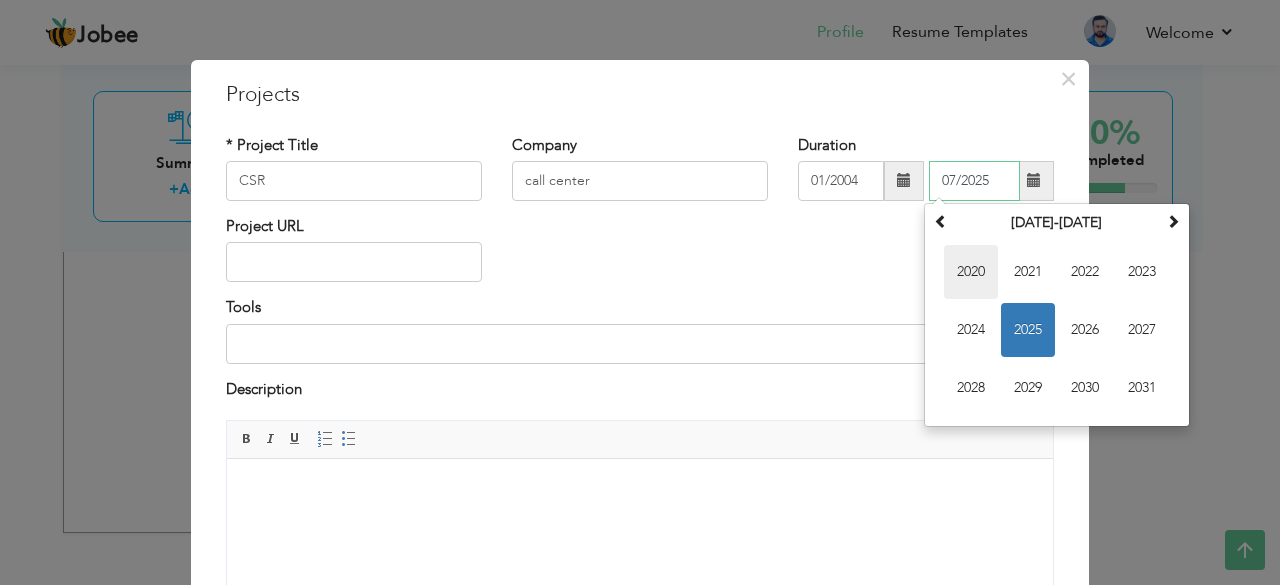 click on "2020" at bounding box center [971, 272] 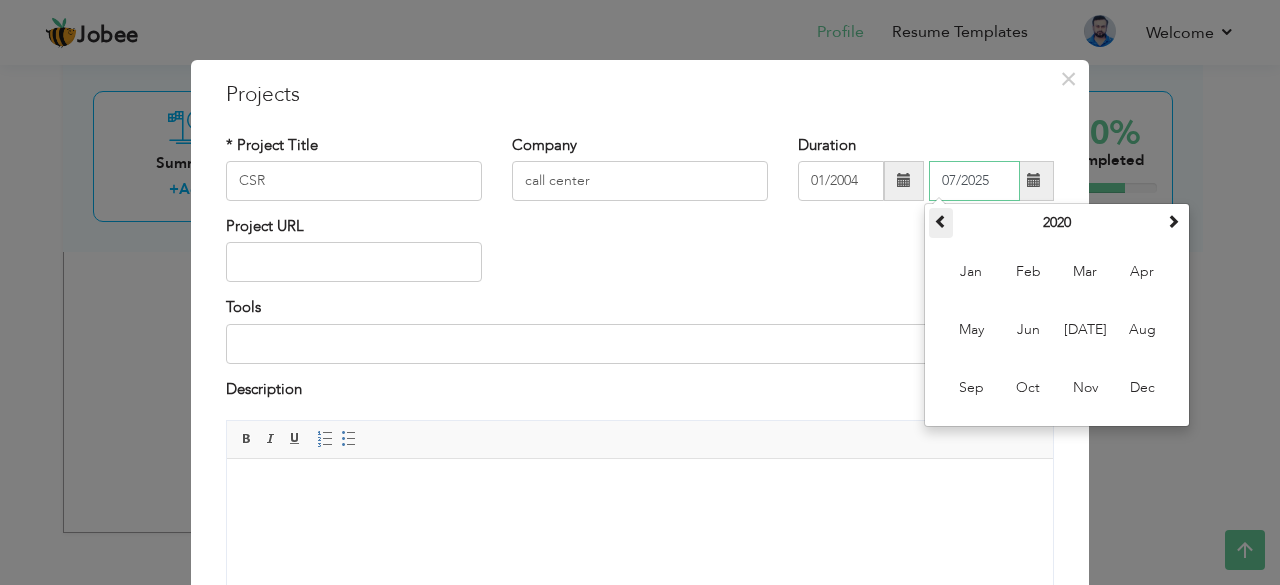 click at bounding box center [941, 221] 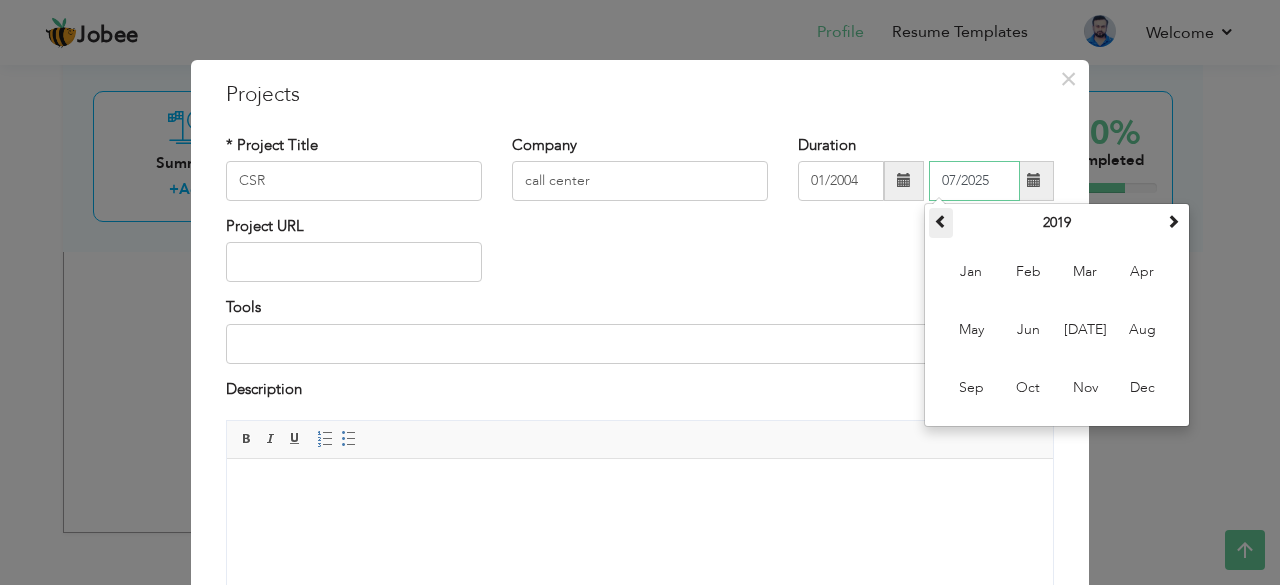 click at bounding box center (941, 221) 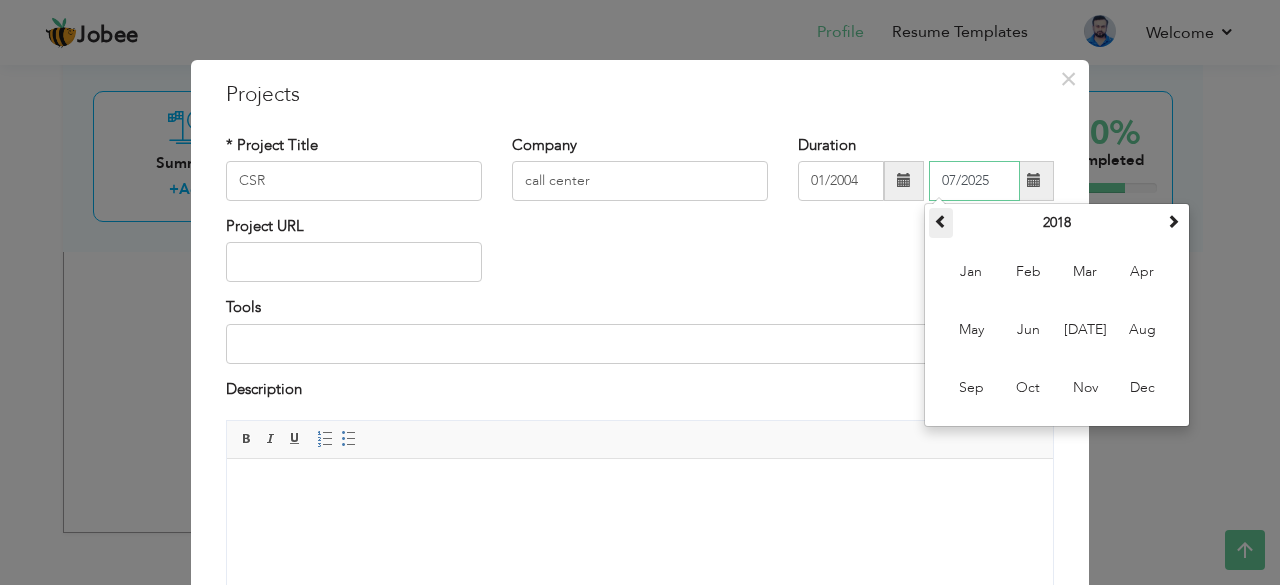 click at bounding box center [941, 221] 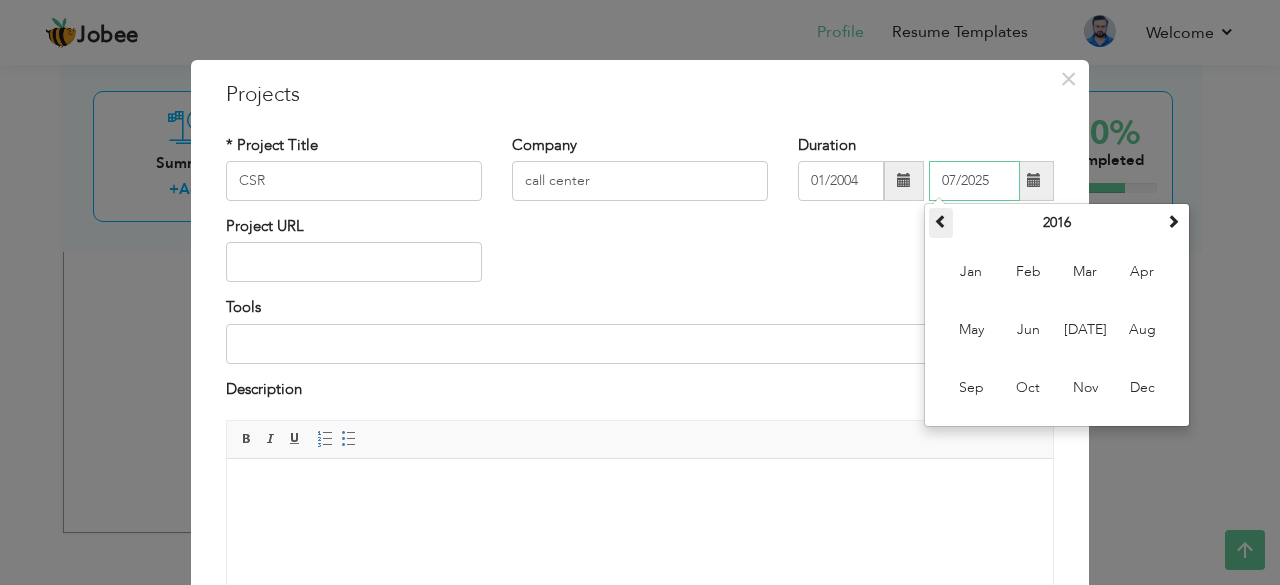 click at bounding box center (941, 221) 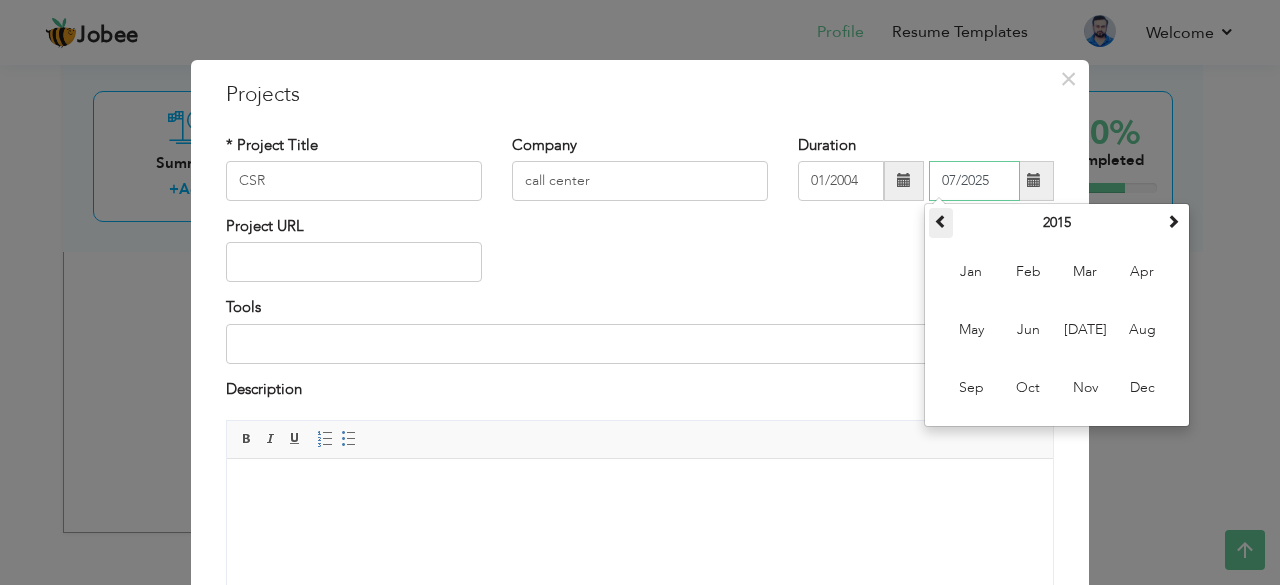 click at bounding box center [941, 221] 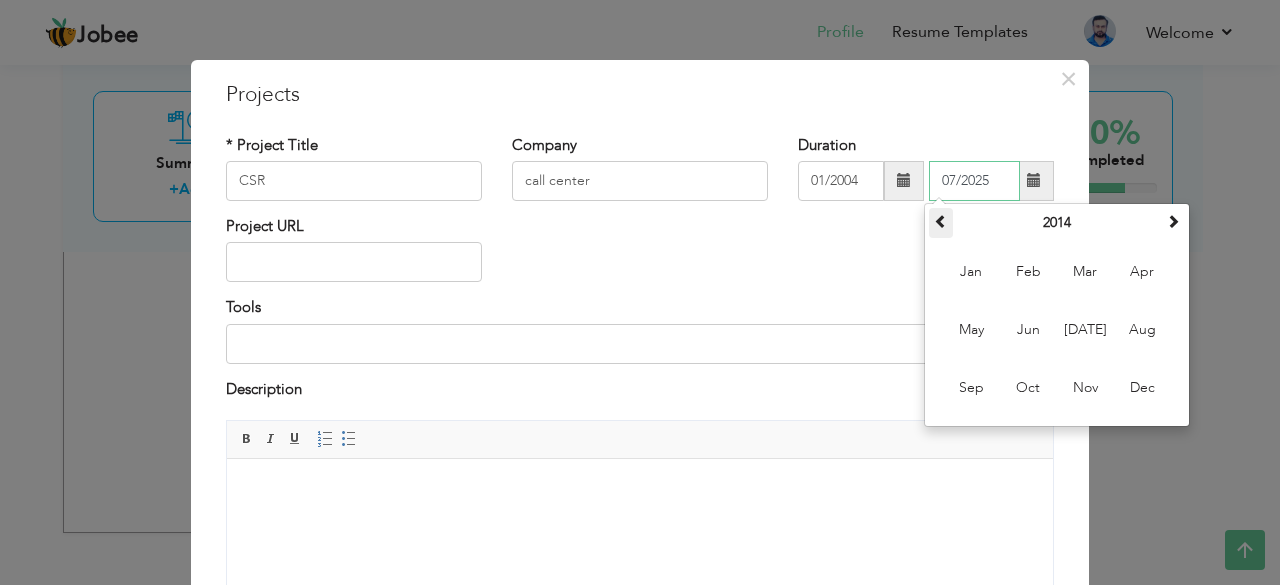 click at bounding box center [941, 221] 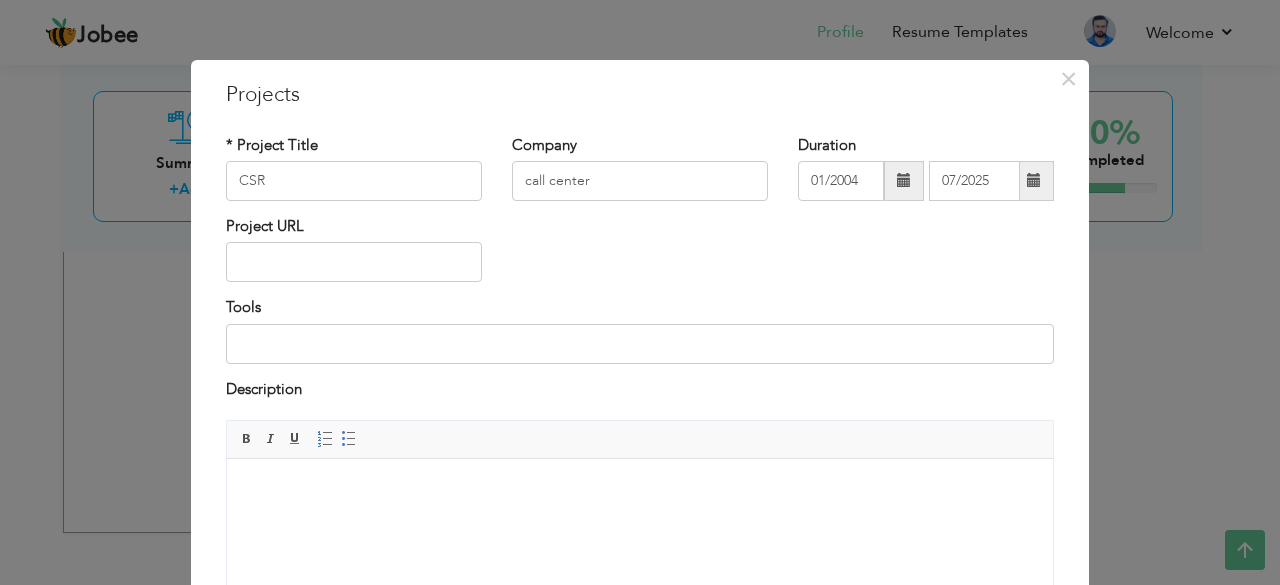 click on "Project URL" at bounding box center [640, 256] 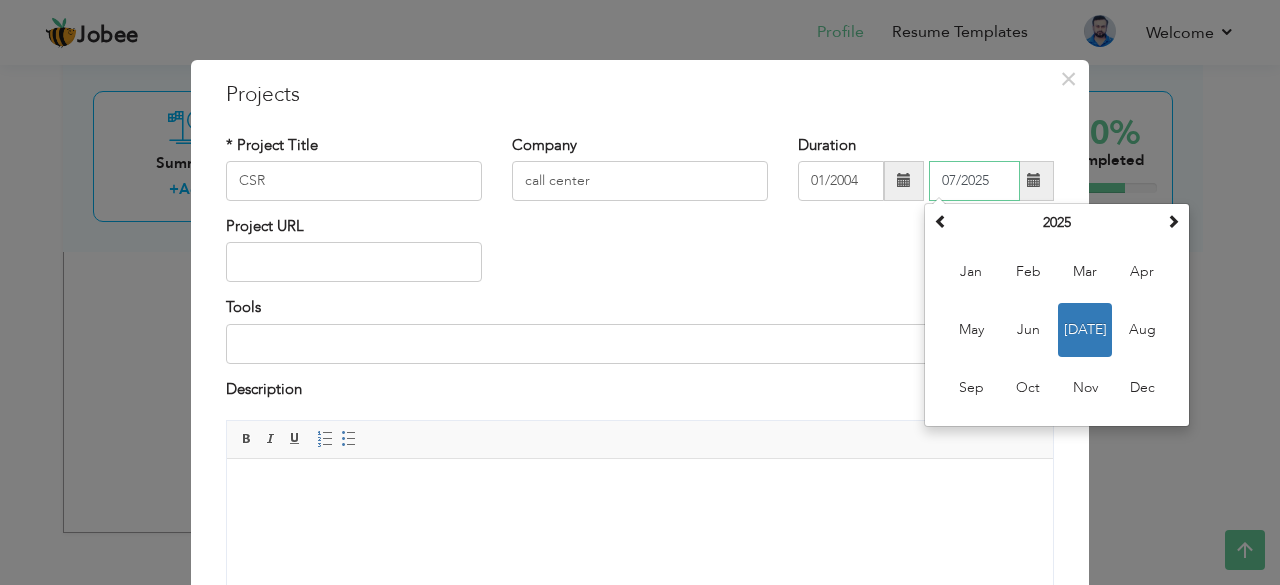 click on "07/2025" at bounding box center (974, 181) 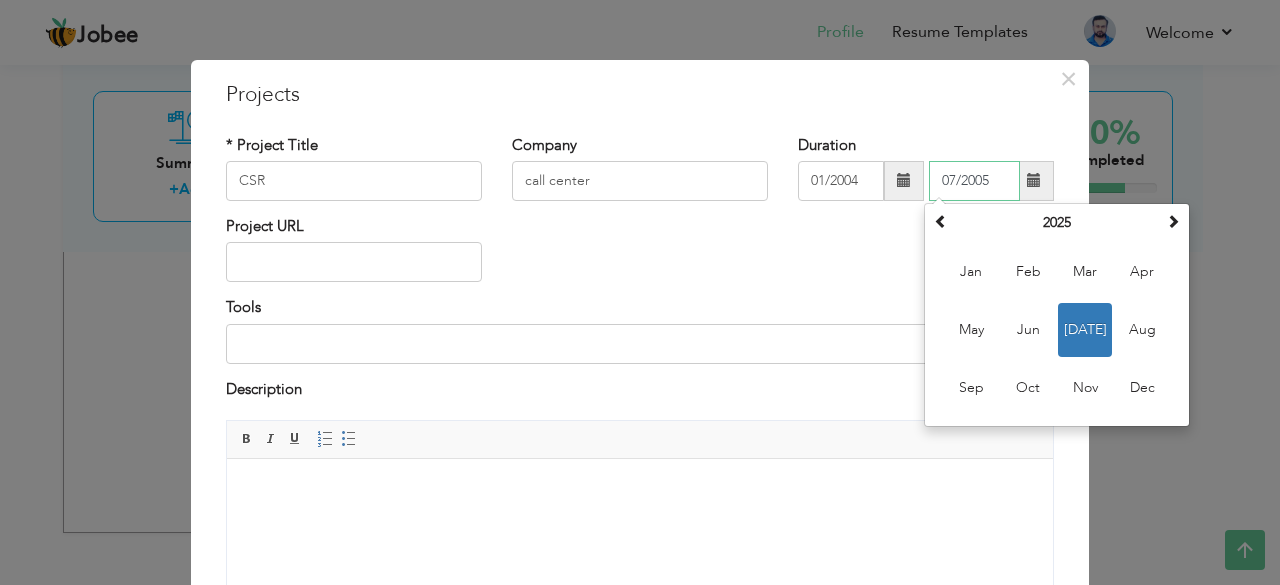 click on "07/2005" at bounding box center (974, 181) 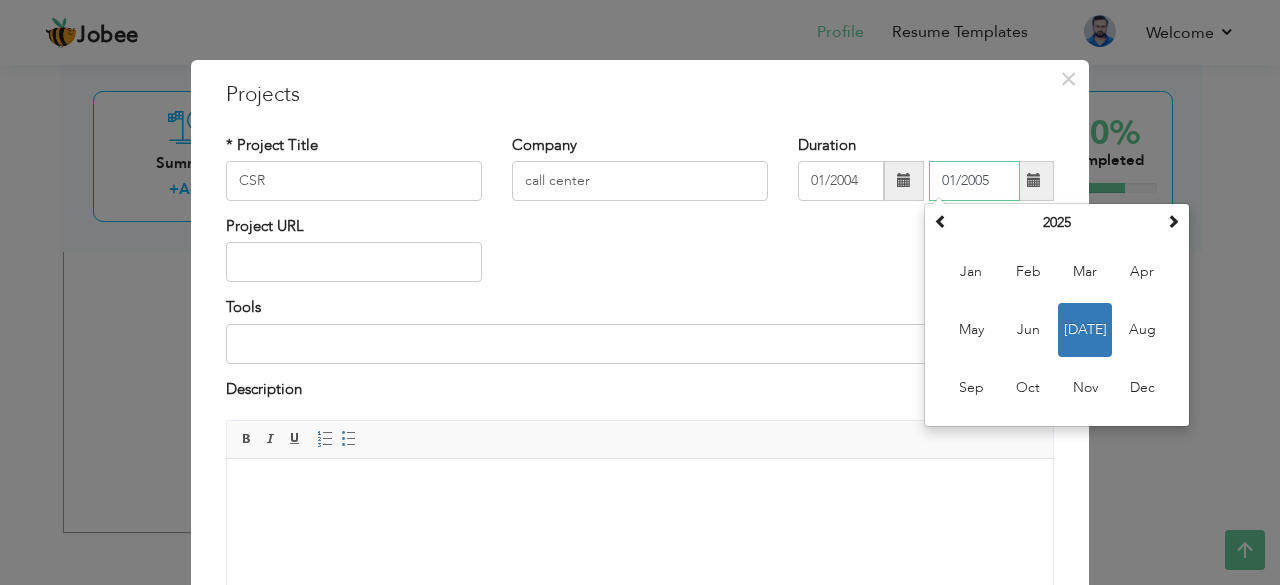 type on "01/2005" 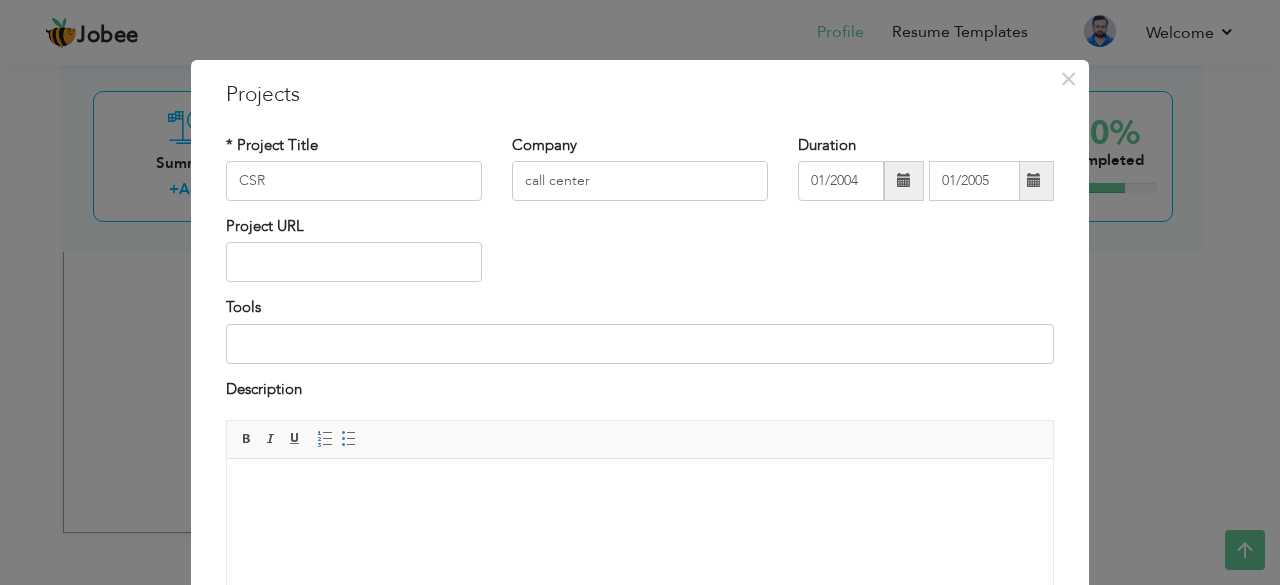 click on "Project URL" at bounding box center (640, 256) 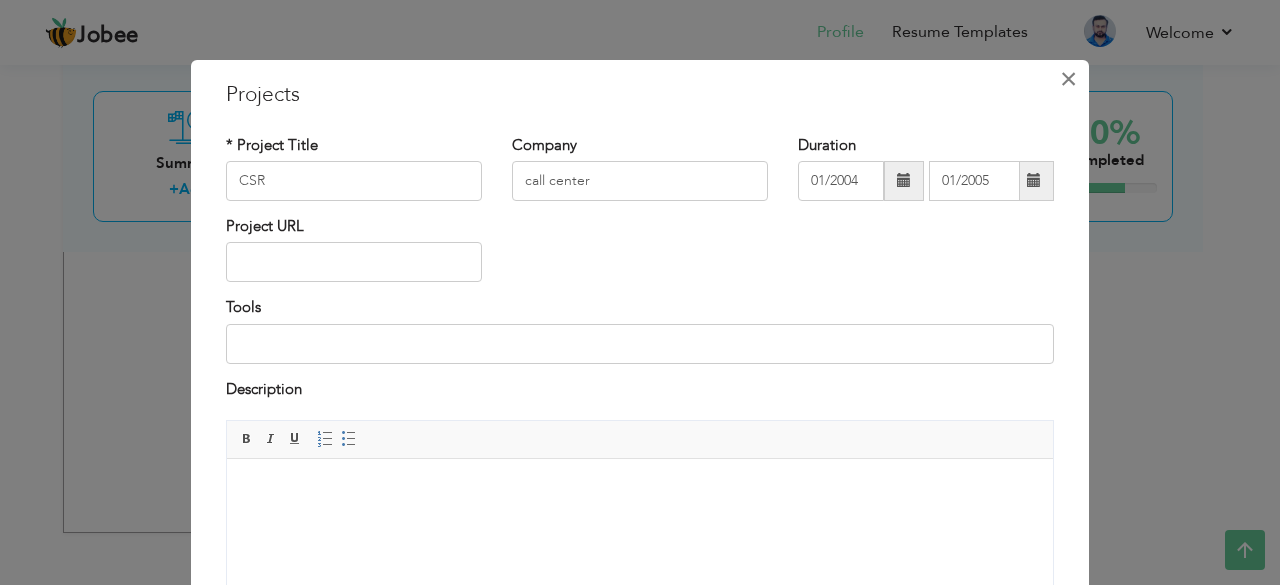 click on "×" at bounding box center [1068, 79] 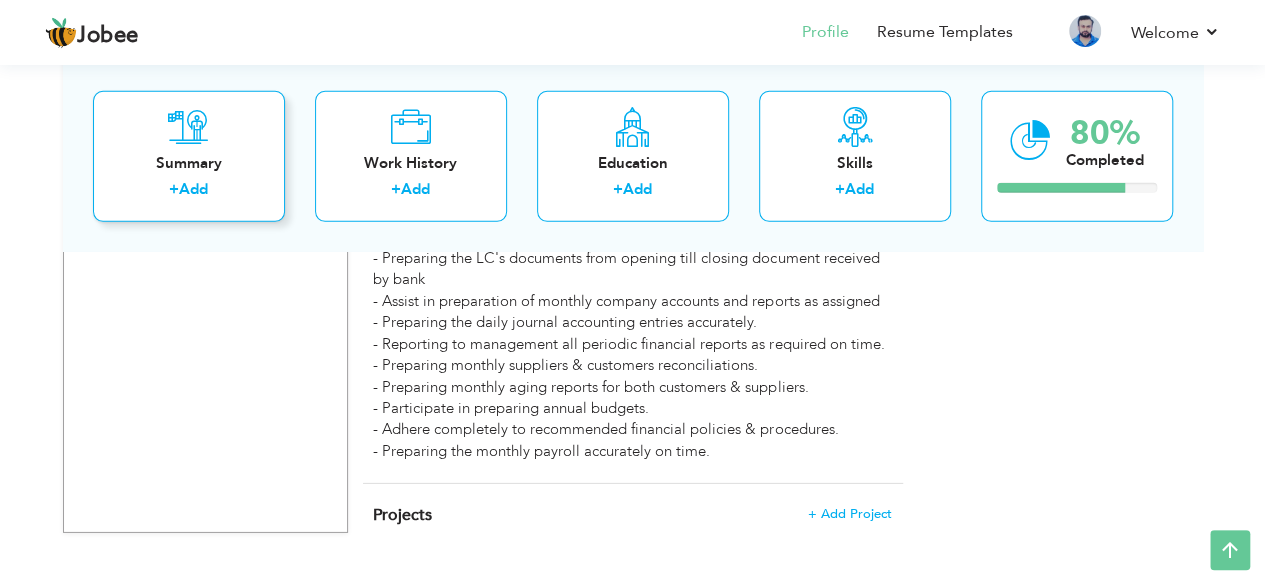 click on "Summary
+  Add" at bounding box center [189, 155] 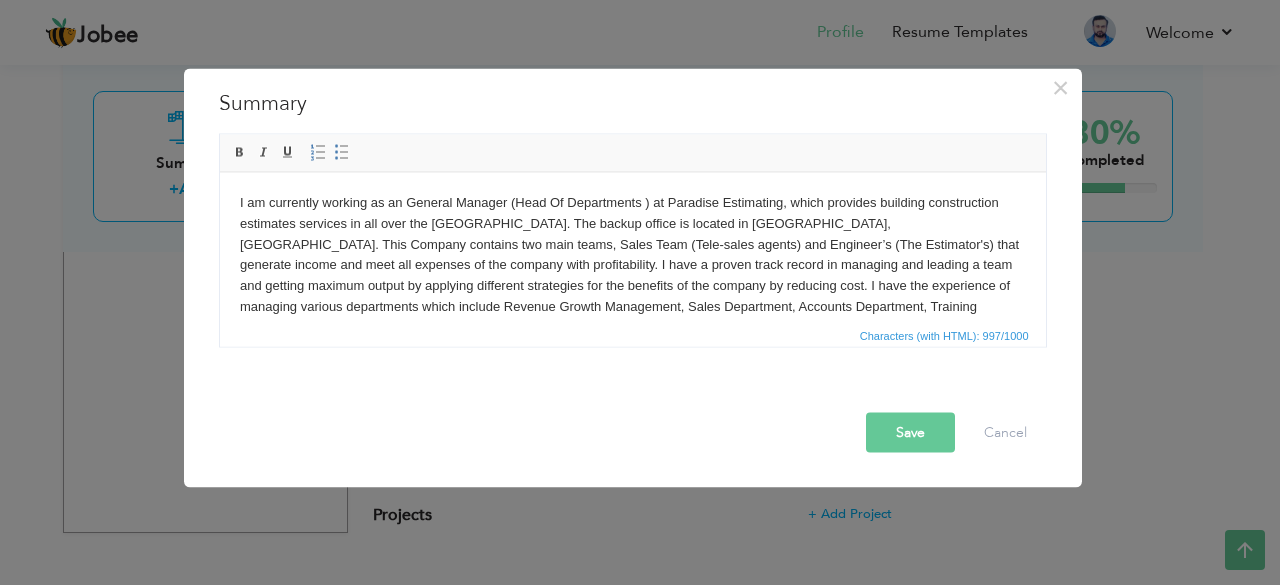 click on "I am currently working as an General Manager (Head Of Departments ) at Paradise Estimating, which provides building construction estimates services in all over the USA. The backup office is located in Lahore, Pakistan. This Company contains two main teams, Sales Team (Tele-sales agents) and Engineer’s (The Estimator's) that generate income and meet all expenses of the company with profitability. I have a proven track record in managing and leading a team and getting maximum output by applying different strategies for the benefits of the company by reducing cost. I have the experience of managing various departments which include Revenue Growth Management, Sales Department, Accounts Department, Training Development, and Recruitment WorkForce Management Department. I have excellent command over English(both written and verbal)Furthermore, I am well versed in the use of Microsoft Office especially in Excel s my tasks include preparing Monthly reports." at bounding box center (632, 275) 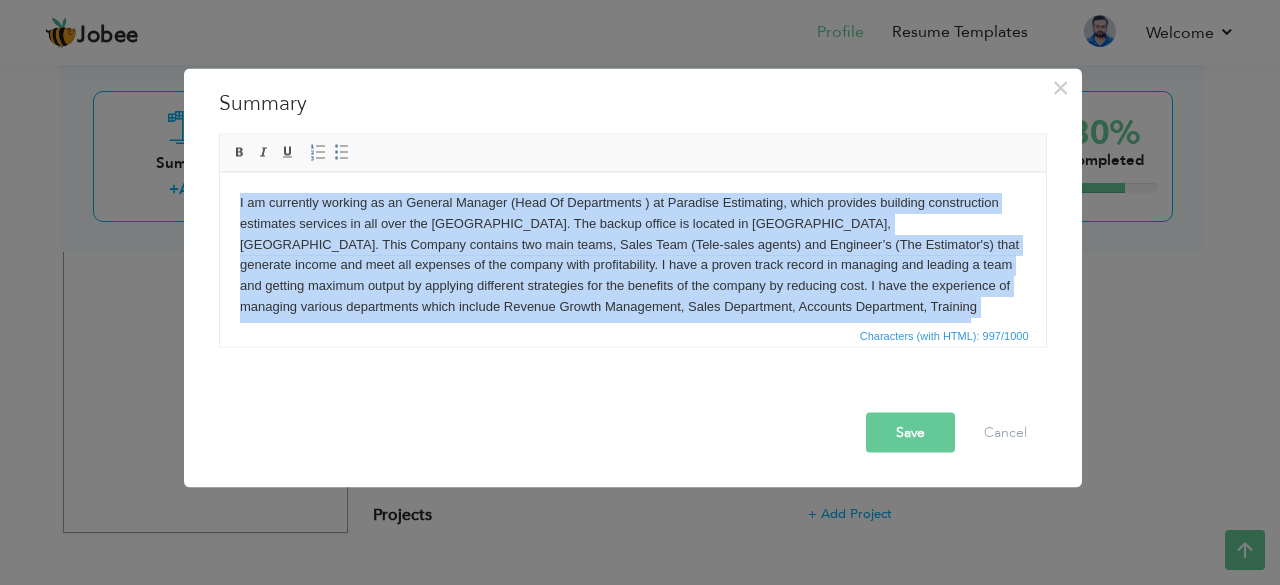 click on "I am currently working as an General Manager (Head Of Departments ) at Paradise Estimating, which provides building construction estimates services in all over the USA. The backup office is located in Lahore, Pakistan. This Company contains two main teams, Sales Team (Tele-sales agents) and Engineer’s (The Estimator's) that generate income and meet all expenses of the company with profitability. I have a proven track record in managing and leading a team and getting maximum output by applying different strategies for the benefits of the company by reducing cost. I have the experience of managing various departments which include Revenue Growth Management, Sales Department, Accounts Department, Training Development, and Recruitment WorkForce Management Department. I have excellent command over English(both written and verbal)Furthermore, I am well versed in the use of Microsoft Office especially in Excel s my tasks include preparing Monthly reports." at bounding box center (632, 275) 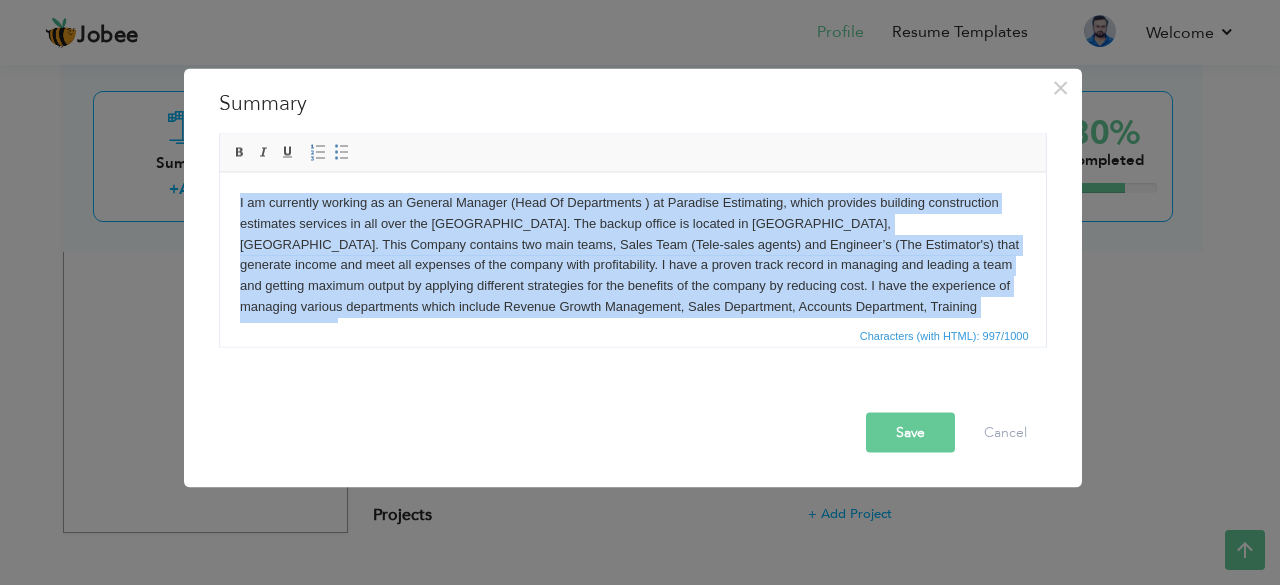 drag, startPoint x: 995, startPoint y: 305, endPoint x: 205, endPoint y: 187, distance: 798.76404 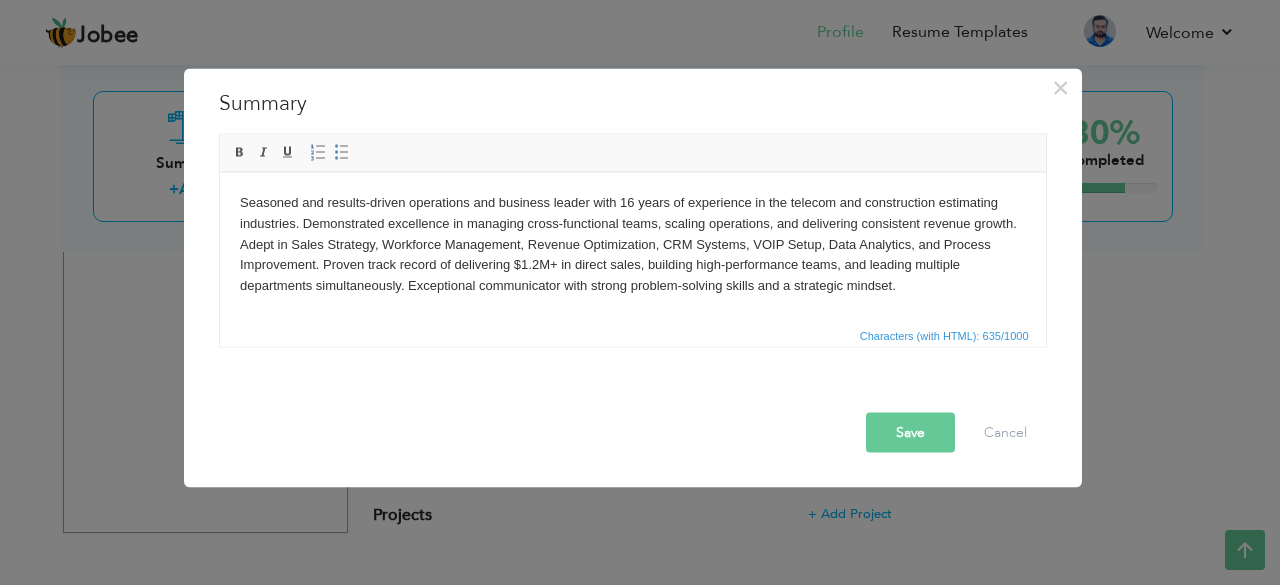click on "Seasoned and results-driven operations and business leader with 16 years of experience in the telecom and construction estimating industries. Demonstrated excellence in managing cross-functional teams, scaling operations, and delivering consistent revenue growth. Adept in Sales Strategy, Workforce Management, Revenue Optimization, CRM Systems, VOIP Setup, Data Analytics, and Process Improvement. Proven track record of delivering $1.2M+ in direct sales, building high-performance teams, and leading multiple departments simultaneously. Exceptional communicator with strong problem-solving skills and a strategic mindset." at bounding box center (632, 254) 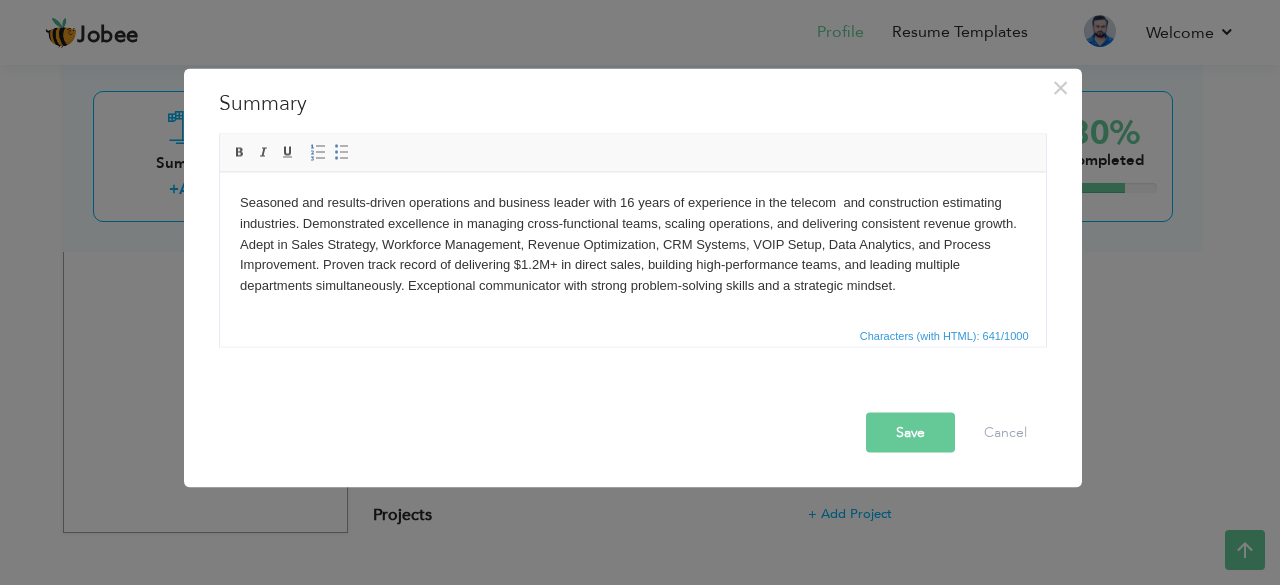 click on "Save" at bounding box center (910, 432) 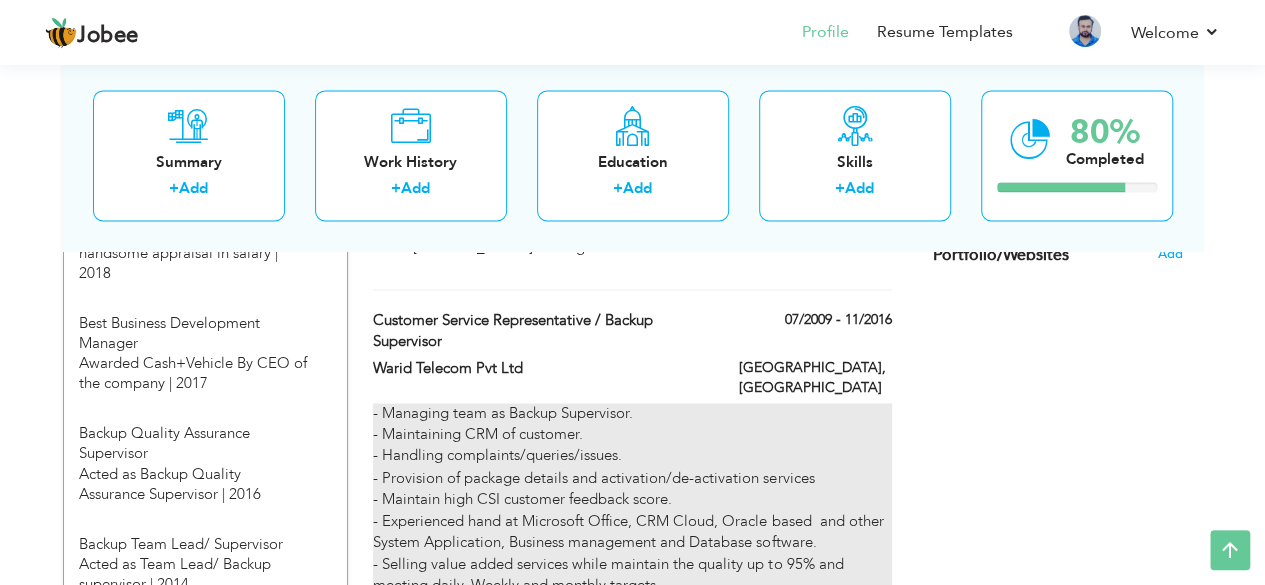 scroll, scrollTop: 1430, scrollLeft: 0, axis: vertical 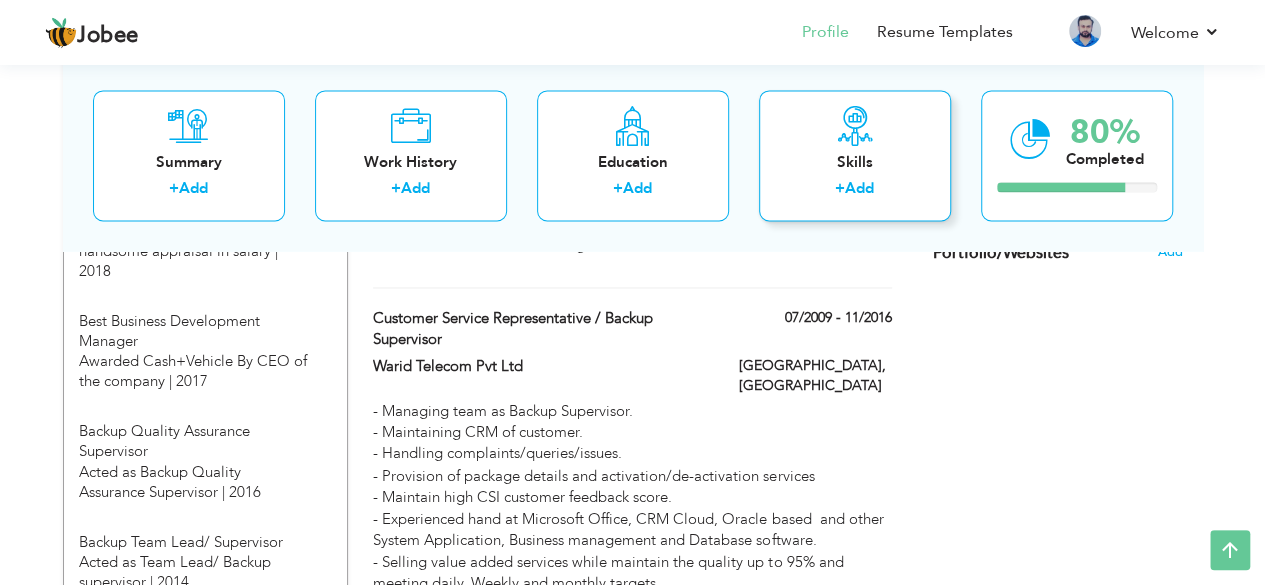 click on "Skills" at bounding box center [855, 162] 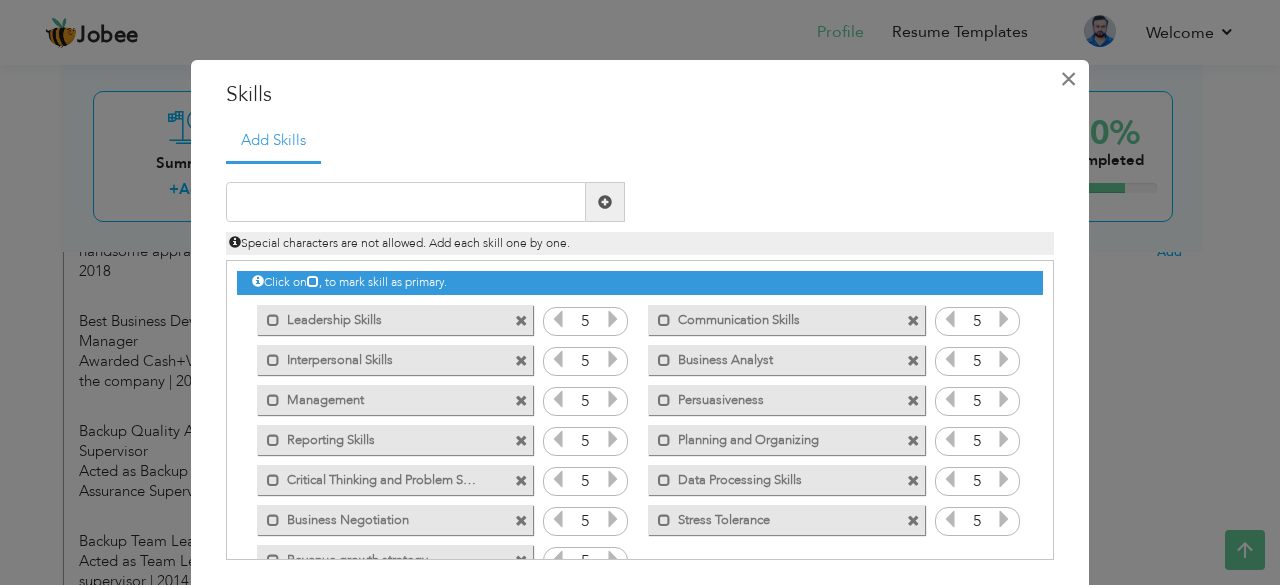 click on "×" at bounding box center (1068, 79) 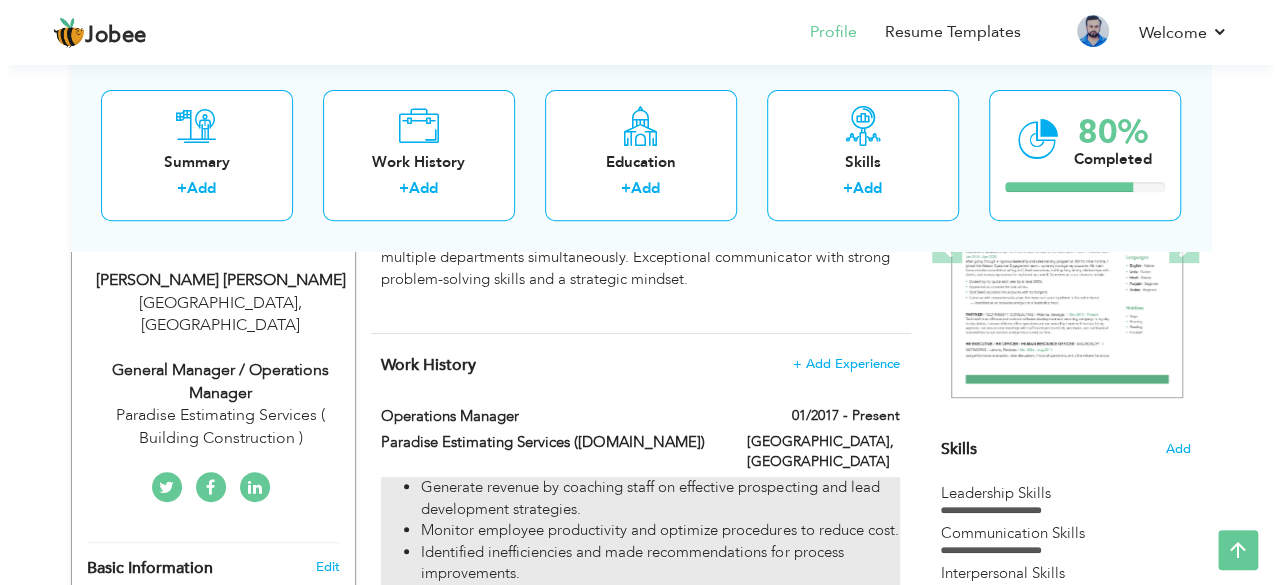 scroll, scrollTop: 411, scrollLeft: 0, axis: vertical 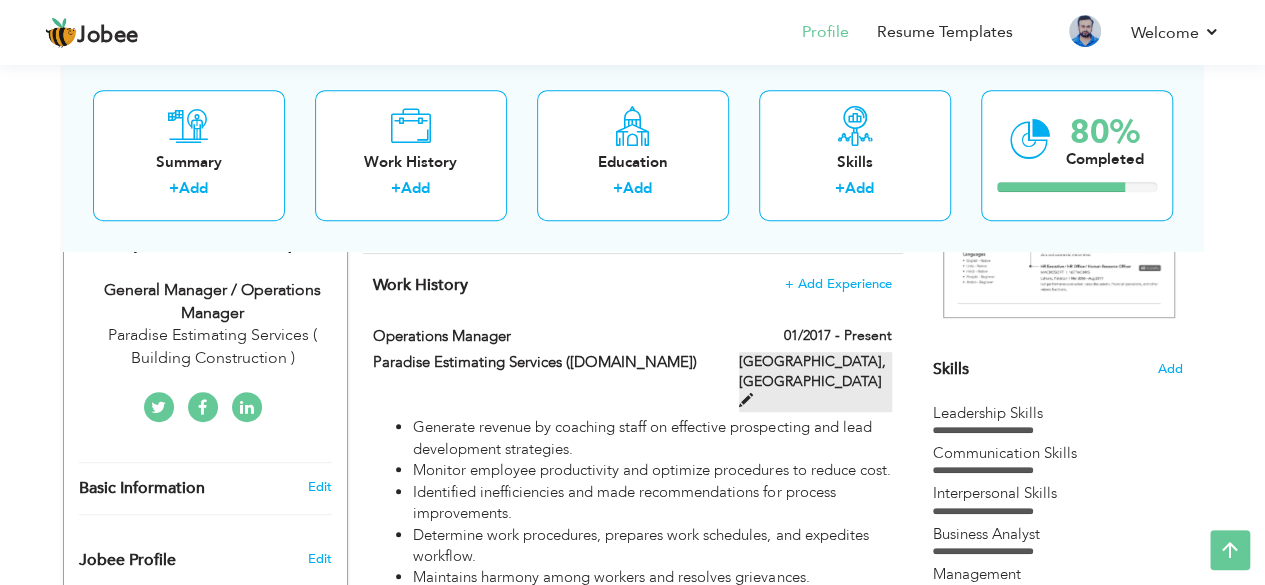 click at bounding box center [746, 400] 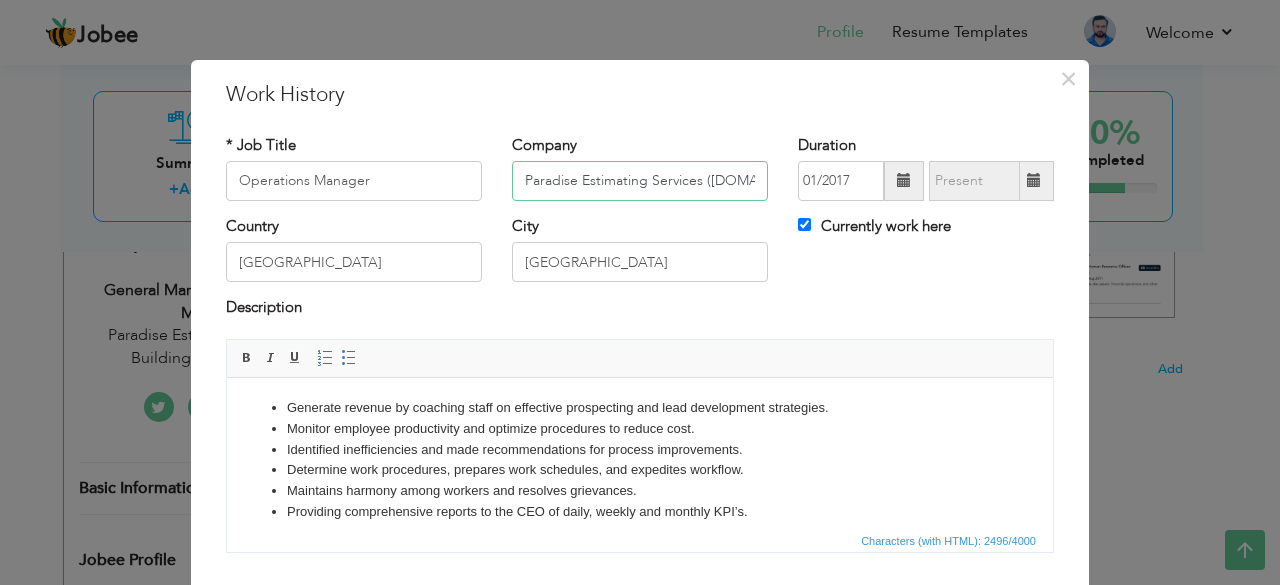 click on "Paradise Estimating Services (www.paradiseestimating.com)" at bounding box center [640, 181] 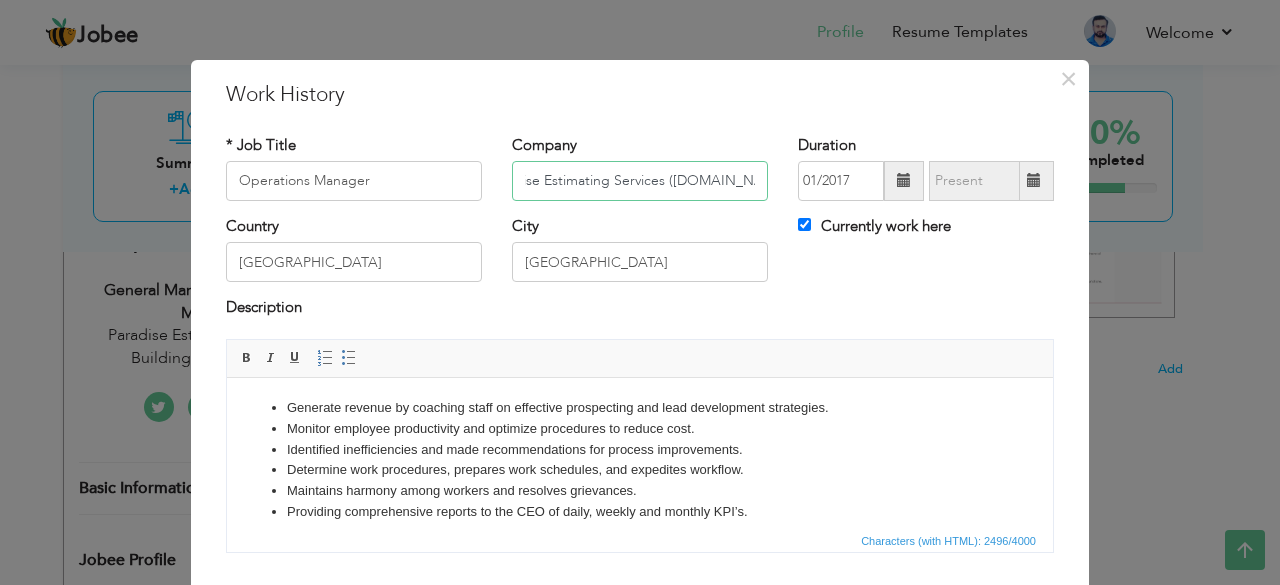 scroll, scrollTop: 0, scrollLeft: 0, axis: both 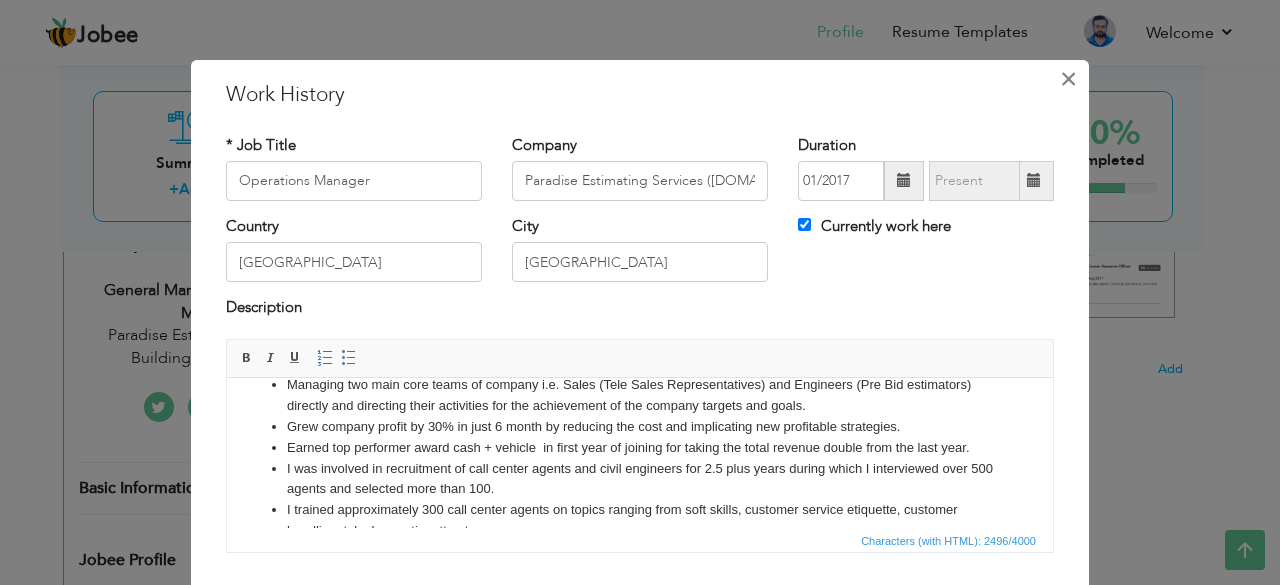 click on "×" at bounding box center (1068, 79) 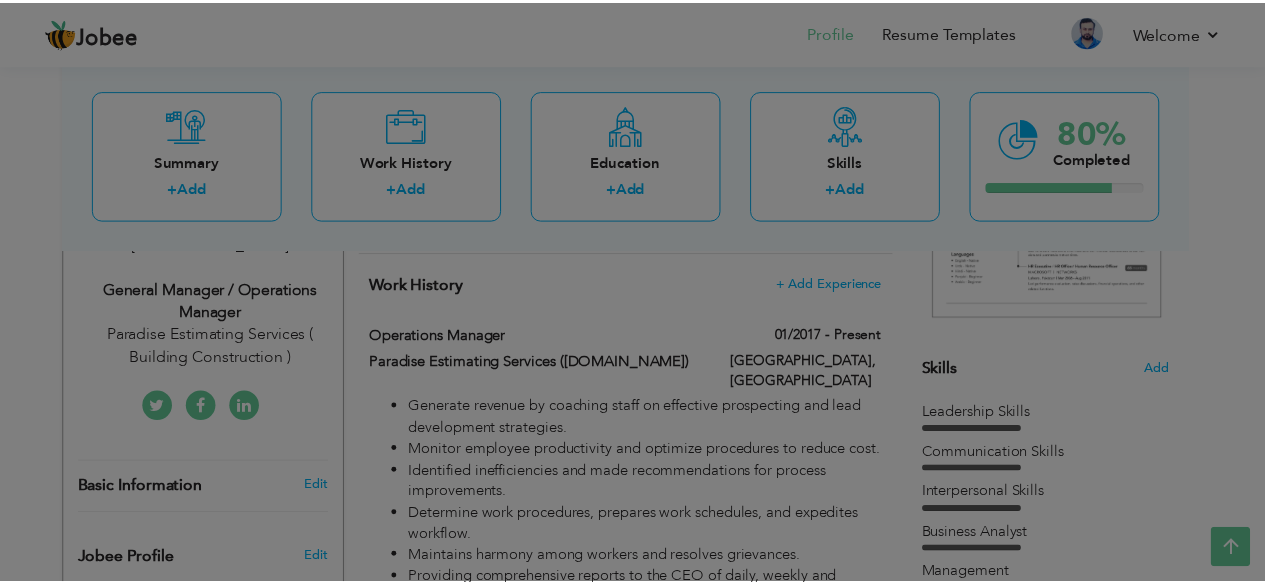 scroll, scrollTop: 0, scrollLeft: 0, axis: both 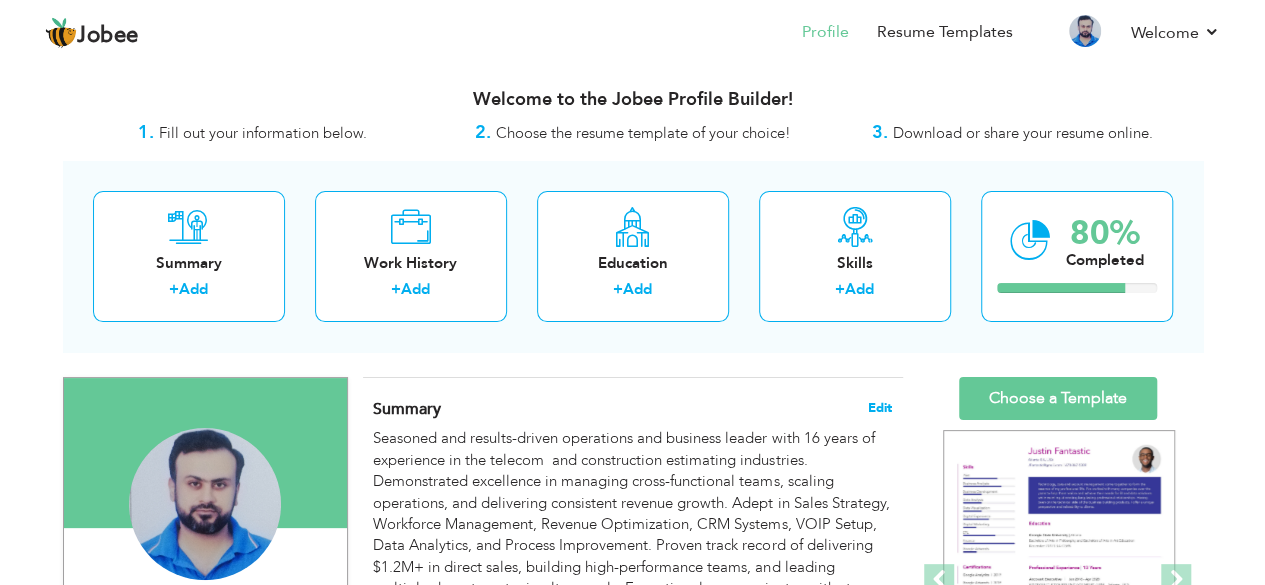 click on "Edit" at bounding box center (880, 408) 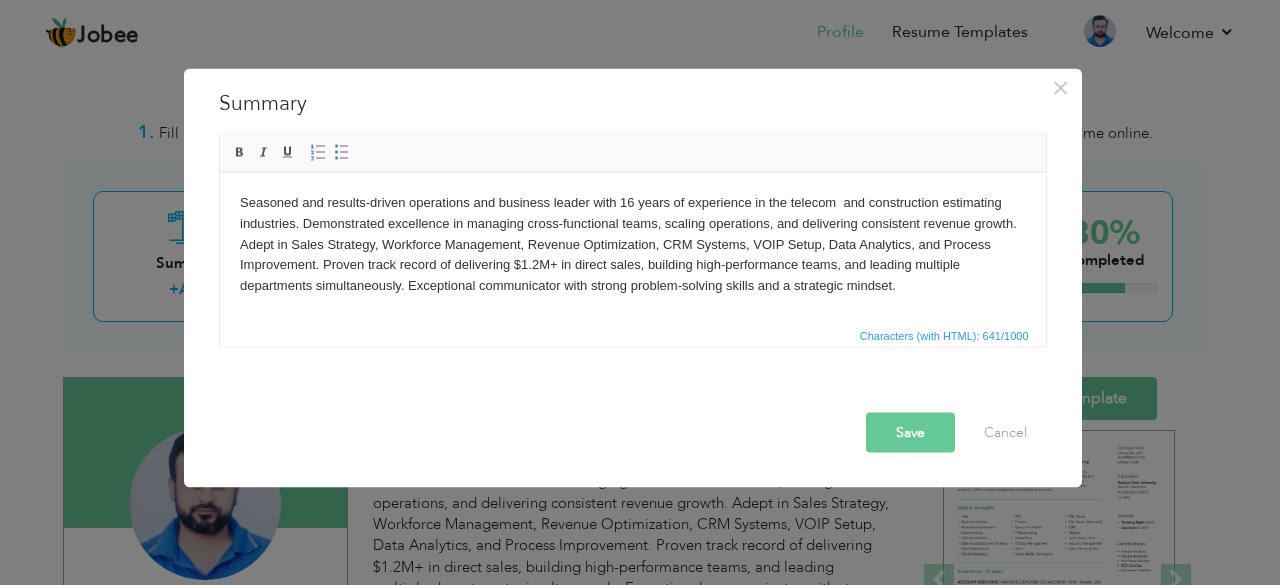 click on "Seasoned and results-driven operations and business leader with 16 years of experience in the telecom  and construction estimating industries. Demonstrated excellence in managing cross-functional teams, scaling operations, and delivering consistent revenue growth. Adept in Sales Strategy, Workforce Management, Revenue Optimization, CRM Systems, VOIP Setup, Data Analytics, and Process Improvement. Proven track record of delivering $1.2M+ in direct sales, building high-performance teams, and leading multiple departments simultaneously. Exceptional communicator with strong problem-solving skills and a strategic mindset." at bounding box center [632, 254] 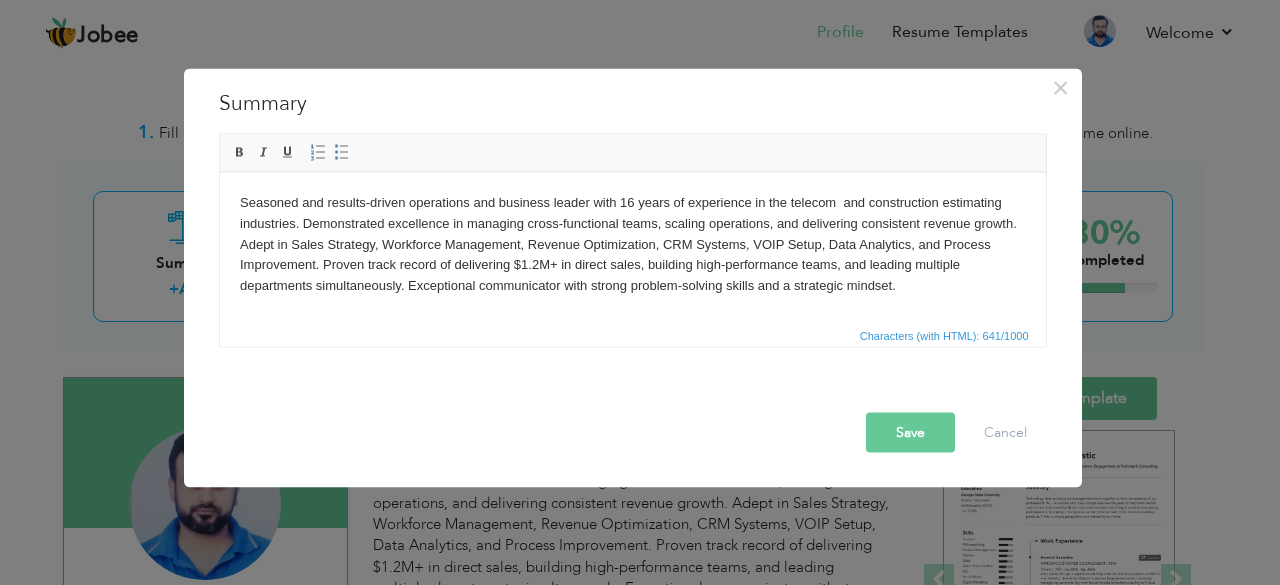 type 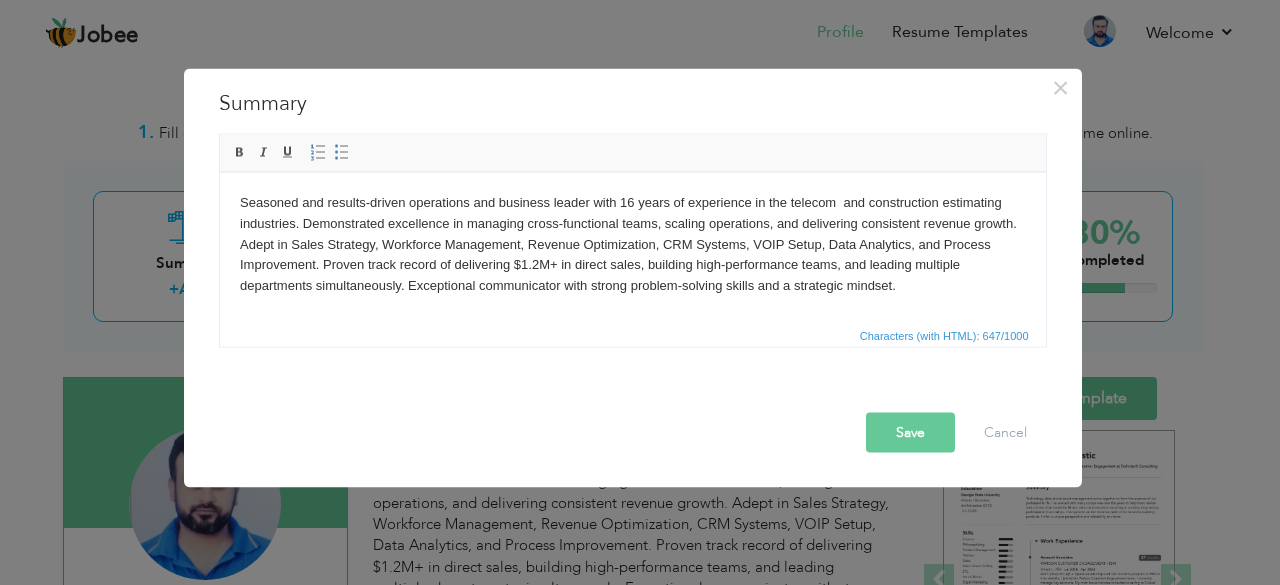 scroll, scrollTop: 12, scrollLeft: 0, axis: vertical 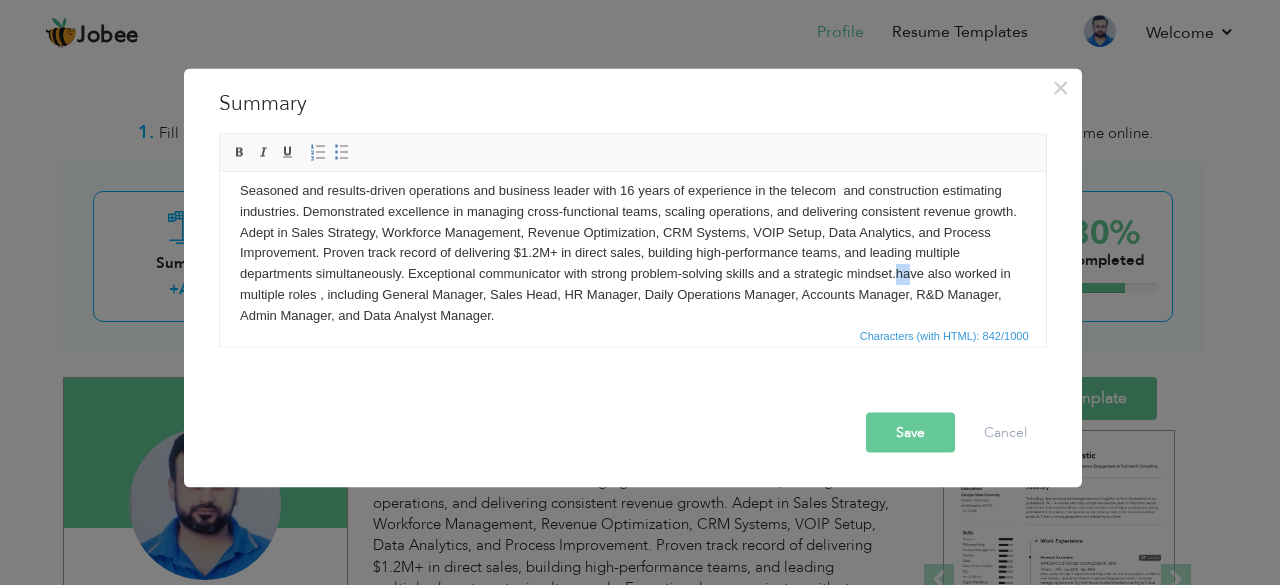 drag, startPoint x: 910, startPoint y: 269, endPoint x: 896, endPoint y: 269, distance: 14 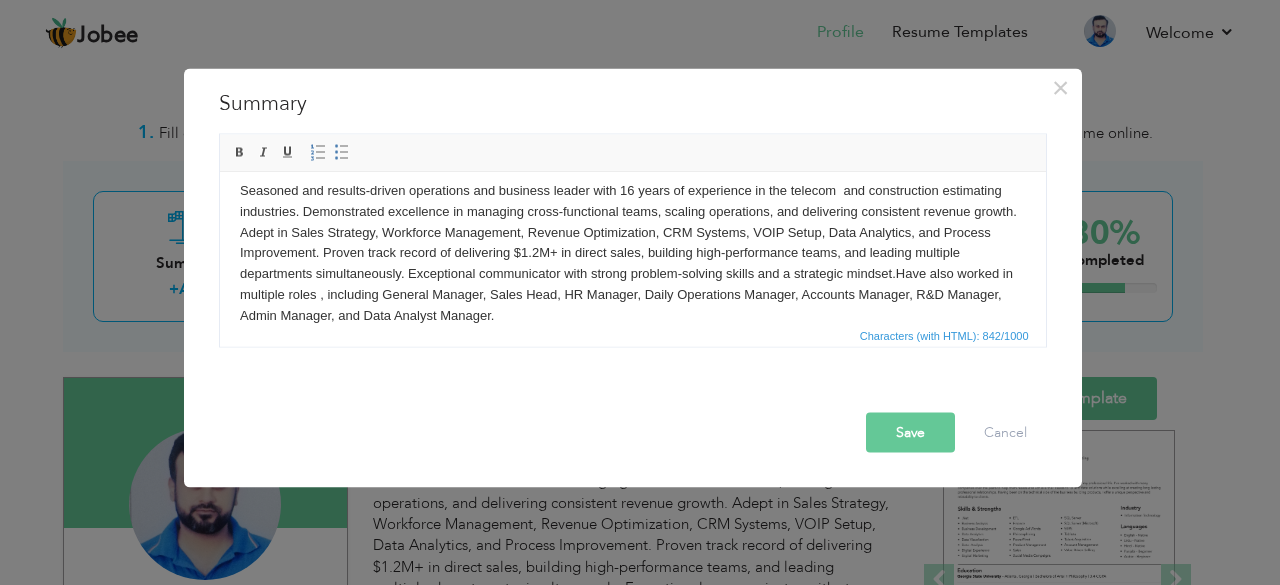 click on "Seasoned and results-driven operations and business leader with 16 years of experience in the telecom  and construction estimating industries. Demonstrated excellence in managing cross-functional teams, scaling operations, and delivering consistent revenue growth. Adept in Sales Strategy, Workforce Management, Revenue Optimization, CRM Systems, VOIP Setup, Data Analytics, and Process Improvement. Proven track record of delivering $1.2M+ in direct sales, building high-performance teams, and leading multiple departments simultaneously. Exceptional communicator with strong problem-solving skills and a strategic mindset.H ave also worked in multiple roles , including General Manager, Sales Head, HR Manager, Daily Operations Manager, Accounts Manager, R&D Manager, Admin Manager, and Data Analyst Manager." at bounding box center [632, 263] 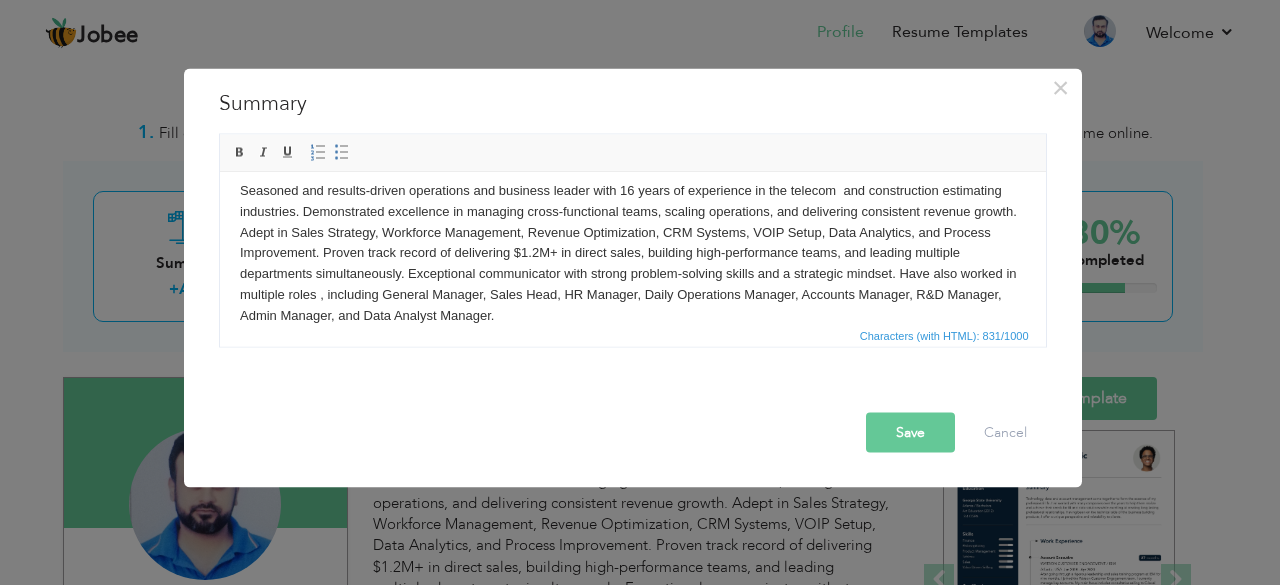click on "Seasoned and results-driven operations and business leader with 16 years of experience in the telecom  and construction estimating industries. Demonstrated excellence in managing cross-functional teams, scaling operations, and delivering consistent revenue growth. Adept in Sales Strategy, Workforce Management, Revenue Optimization, CRM Systems, VOIP Setup, Data Analytics, and Process Improvement. Proven track record of delivering $1.2M+ in direct sales, building high-performance teams, and leading multiple departments simultaneously. Exceptional communicator with strong problem-solving skills and a strategic mindset. H ave also worked in multiple roles , including General Manager, Sales Head, HR Manager, Daily Operations Manager, Accounts Manager, R&D Manager, Admin Manager, and Data Analyst Manager." at bounding box center [632, 263] 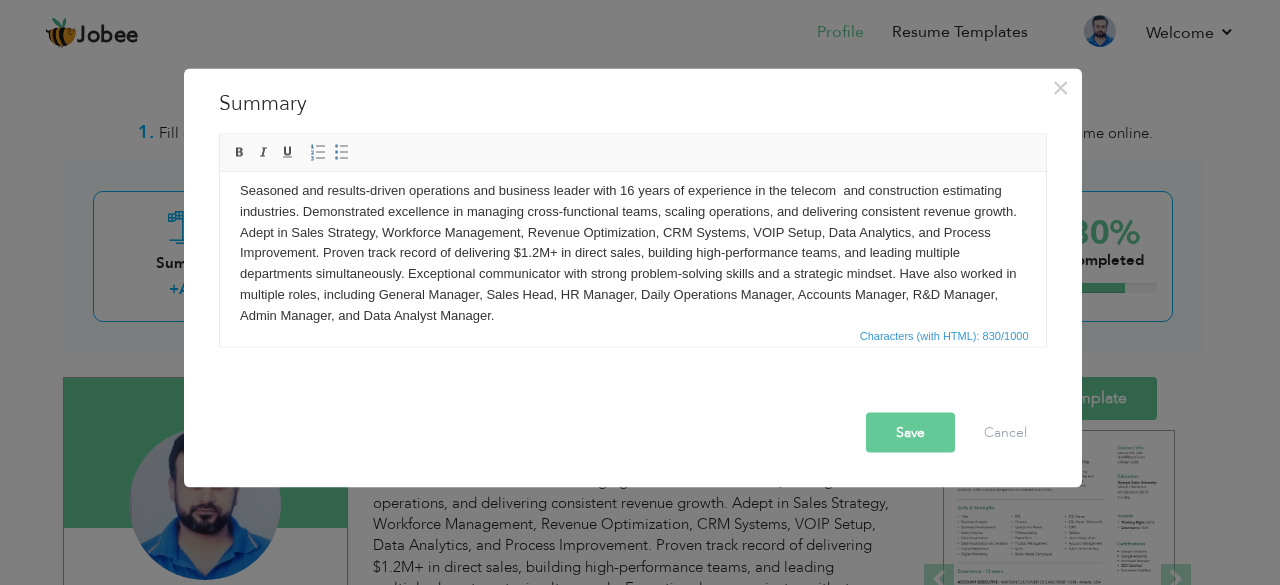 click on "Seasoned and results-driven operations and business leader with 16 years of experience in the telecom  and construction estimating industries. Demonstrated excellence in managing cross-functional teams, scaling operations, and delivering consistent revenue growth. Adept in Sales Strategy, Workforce Management, Revenue Optimization, CRM Systems, VOIP Setup, Data Analytics, and Process Improvement. Proven track record of delivering $1.2M+ in direct sales, building high-performance teams, and leading multiple departments simultaneously. Exceptional communicator with strong problem-solving skills and a strategic mindset. H ave also worked in multiple roles, including General Manager, Sales Head, HR Manager, Daily Operations Manager, Accounts Manager, R&D Manager, Admin Manager, and Data Analyst Manager." at bounding box center (632, 263) 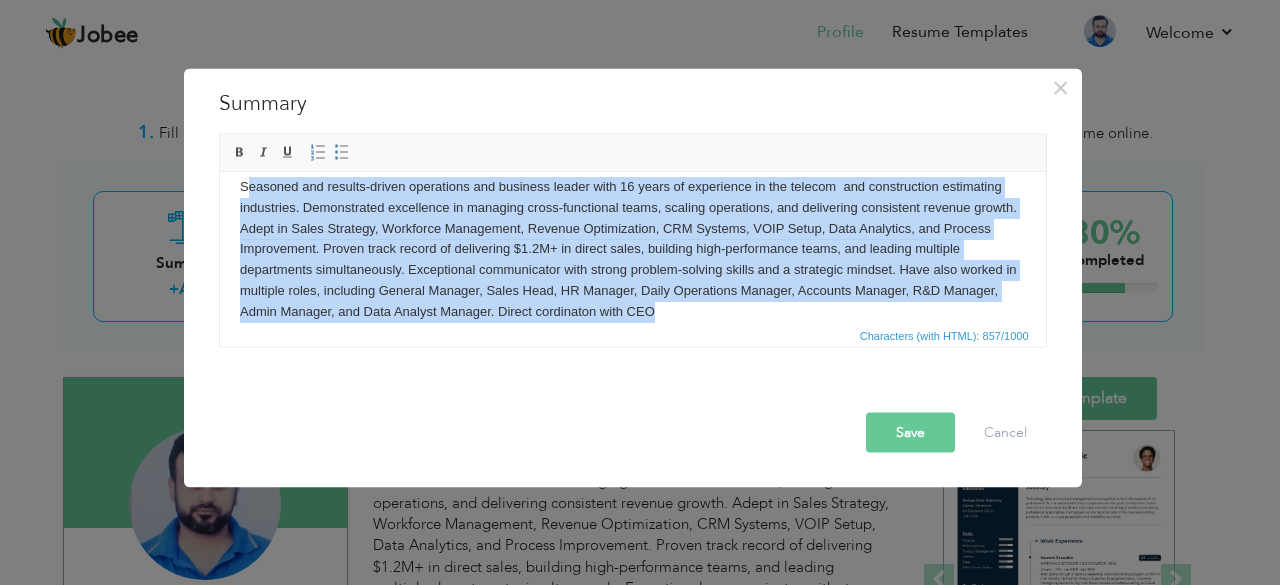 scroll, scrollTop: 0, scrollLeft: 0, axis: both 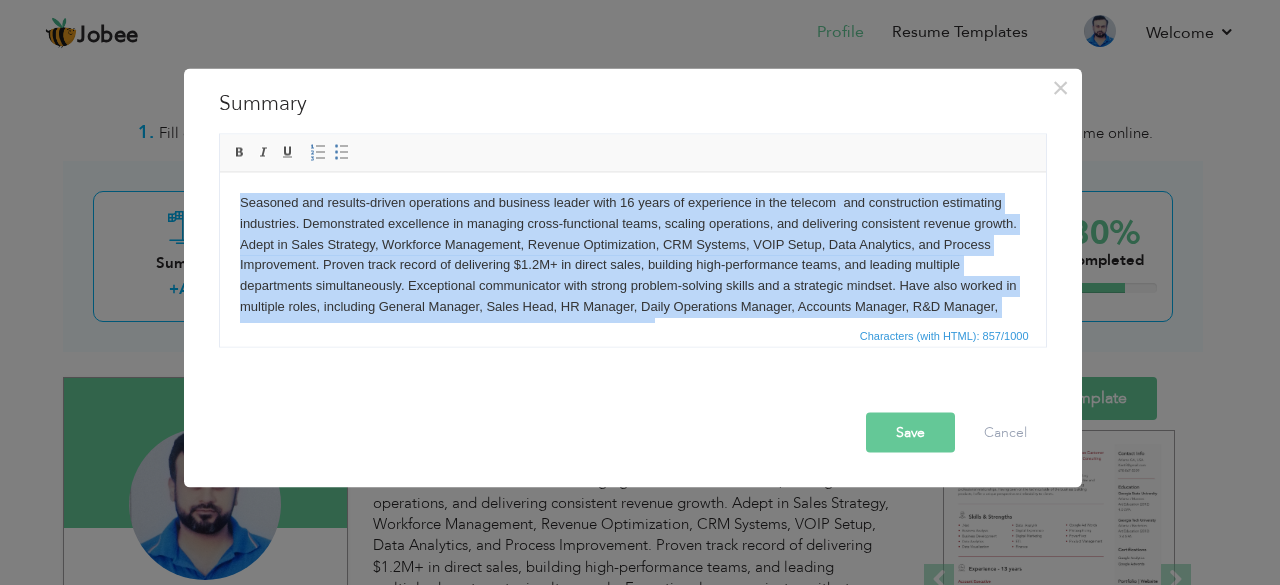 drag, startPoint x: 931, startPoint y: 494, endPoint x: 176, endPoint y: 147, distance: 830.9236 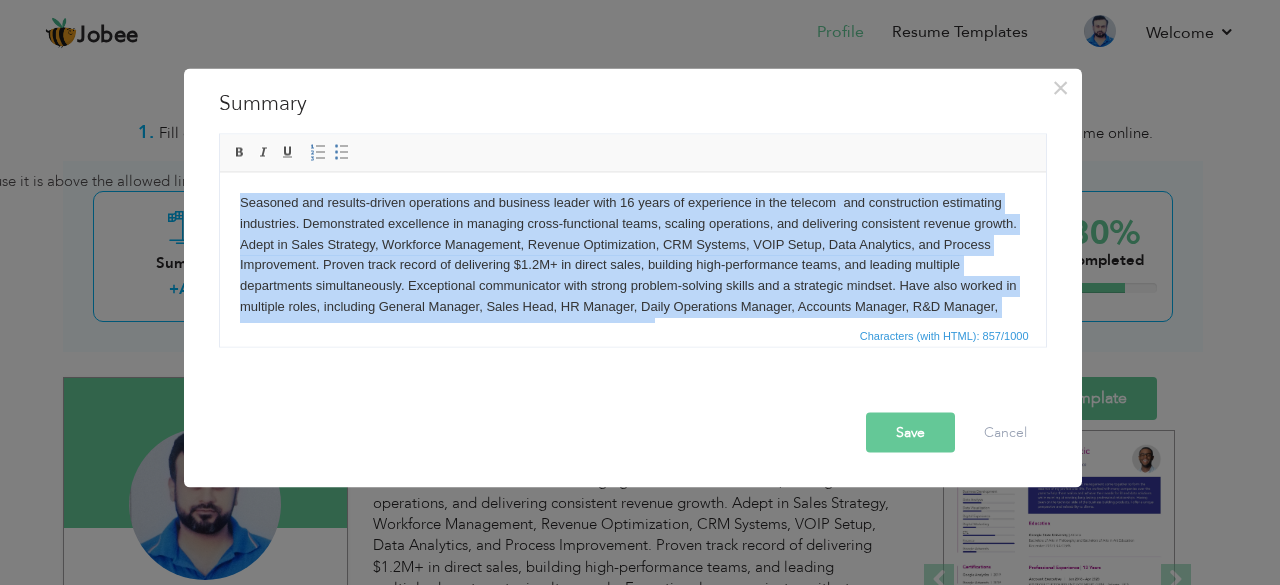 click on "Seasoned and results-driven operations and business leader with 16 years of experience in the telecom  and construction estimating industries. Demonstrated excellence in managing cross-functional teams, scaling operations, and delivering consistent revenue growth. Adept in Sales Strategy, Workforce Management, Revenue Optimization, CRM Systems, VOIP Setup, Data Analytics, and Process Improvement. Proven track record of delivering $1.2M+ in direct sales, building high-performance teams, and leading multiple departments simultaneously. Exceptional communicator with strong problem-solving skills and a strategic mindset. H ave also worked in multiple roles, including General Manager, Sales Head, HR Manager, Daily Operations Manager, Accounts Manager, R&D Manager, Admin Manager, and Data Analyst Manager. Direct cordinaton with CEO" at bounding box center (632, 275) 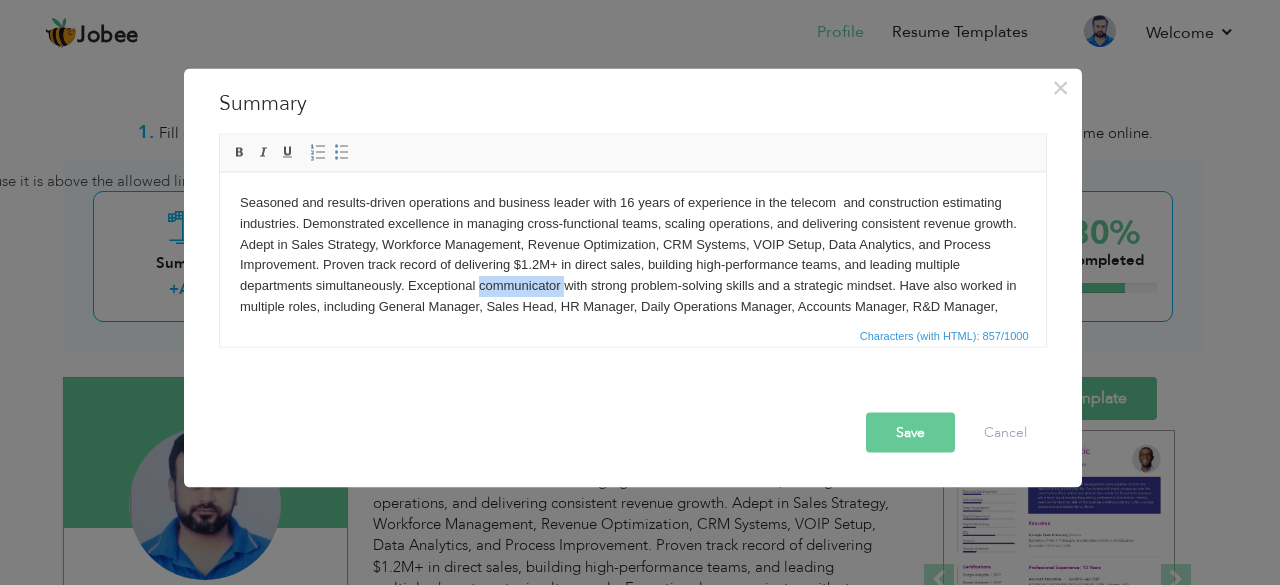 click on "Seasoned and results-driven operations and business leader with 16 years of experience in the telecom  and construction estimating industries. Demonstrated excellence in managing cross-functional teams, scaling operations, and delivering consistent revenue growth. Adept in Sales Strategy, Workforce Management, Revenue Optimization, CRM Systems, VOIP Setup, Data Analytics, and Process Improvement. Proven track record of delivering $1.2M+ in direct sales, building high-performance teams, and leading multiple departments simultaneously. Exceptional communicator with strong problem-solving skills and a strategic mindset. H ave also worked in multiple roles, including General Manager, Sales Head, HR Manager, Daily Operations Manager, Accounts Manager, R&D Manager, Admin Manager, and Data Analyst Manager. Direct cordinaton with CEO" at bounding box center [632, 275] 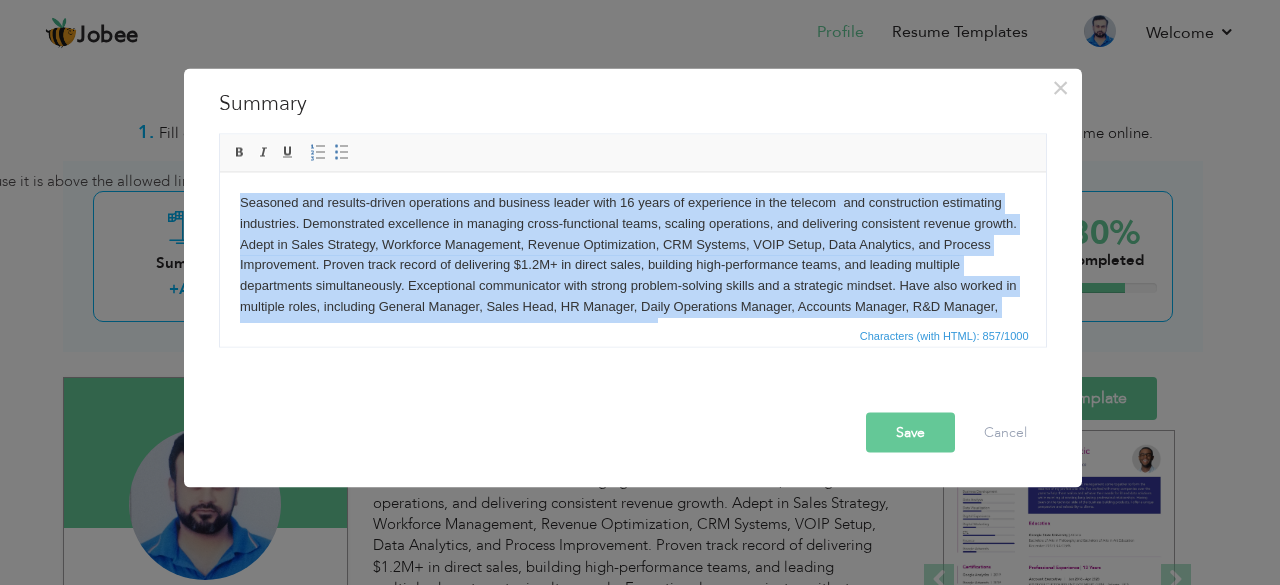 click on "Seasoned and results-driven operations and business leader with 16 years of experience in the telecom  and construction estimating industries. Demonstrated excellence in managing cross-functional teams, scaling operations, and delivering consistent revenue growth. Adept in Sales Strategy, Workforce Management, Revenue Optimization, CRM Systems, VOIP Setup, Data Analytics, and Process Improvement. Proven track record of delivering $1.2M+ in direct sales, building high-performance teams, and leading multiple departments simultaneously. Exceptional communicator with strong problem-solving skills and a strategic mindset. H ave also worked in multiple roles, including General Manager, Sales Head, HR Manager, Daily Operations Manager, Accounts Manager, R&D Manager, Admin Manager, and Data Analyst Manager. Direct cordinaton with CEO" at bounding box center [632, 275] 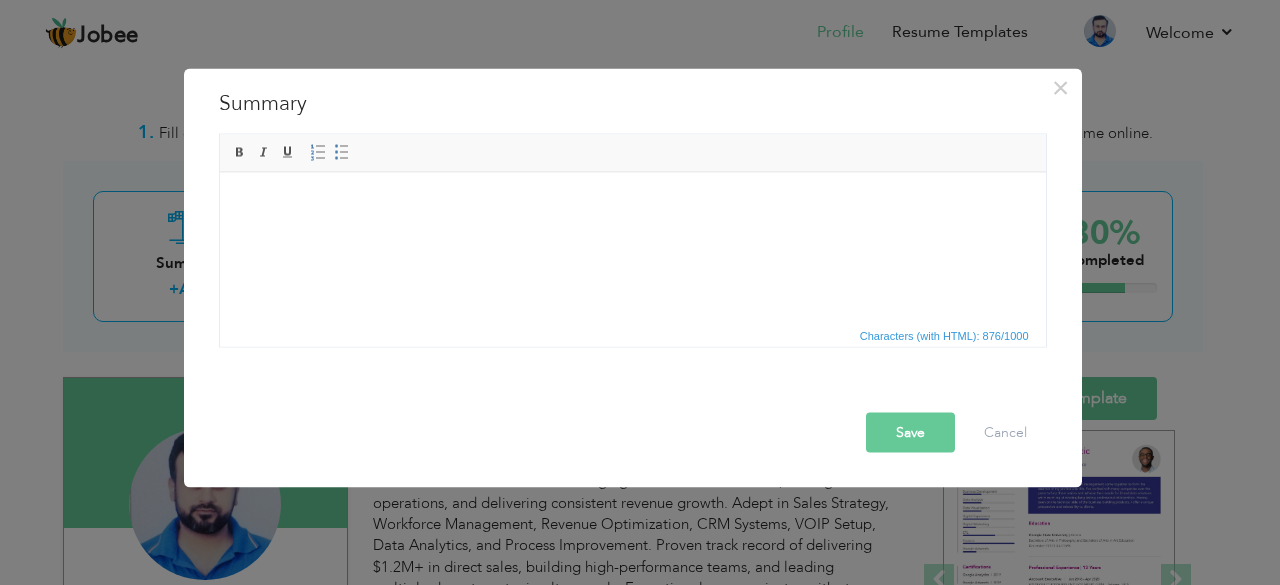 scroll, scrollTop: 12, scrollLeft: 0, axis: vertical 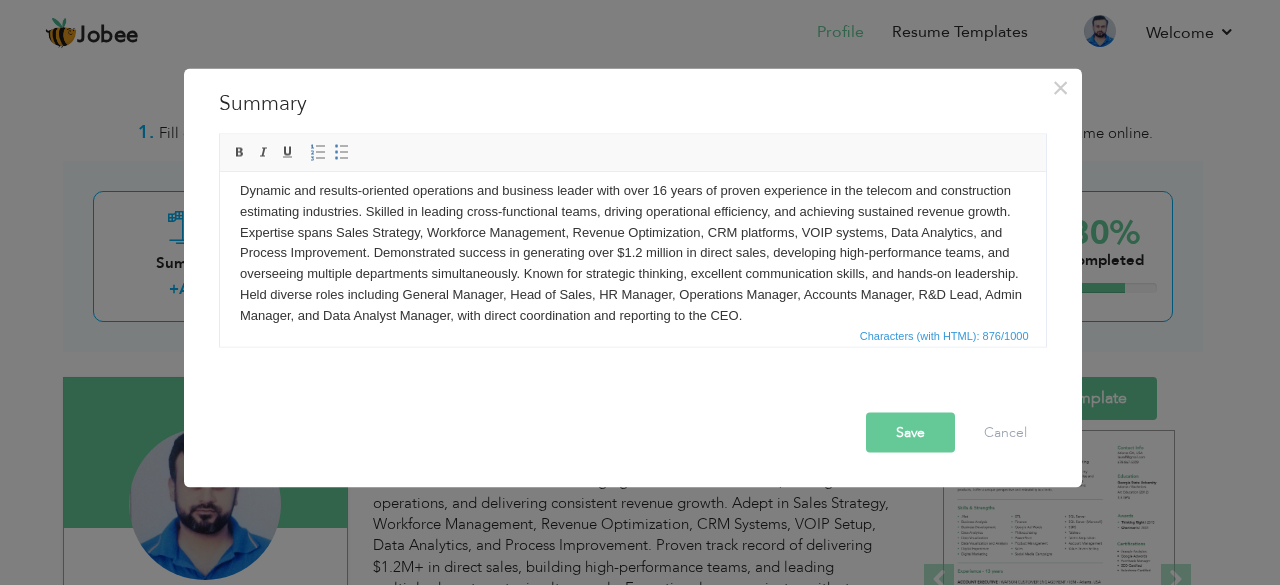 click on "Save" at bounding box center [910, 432] 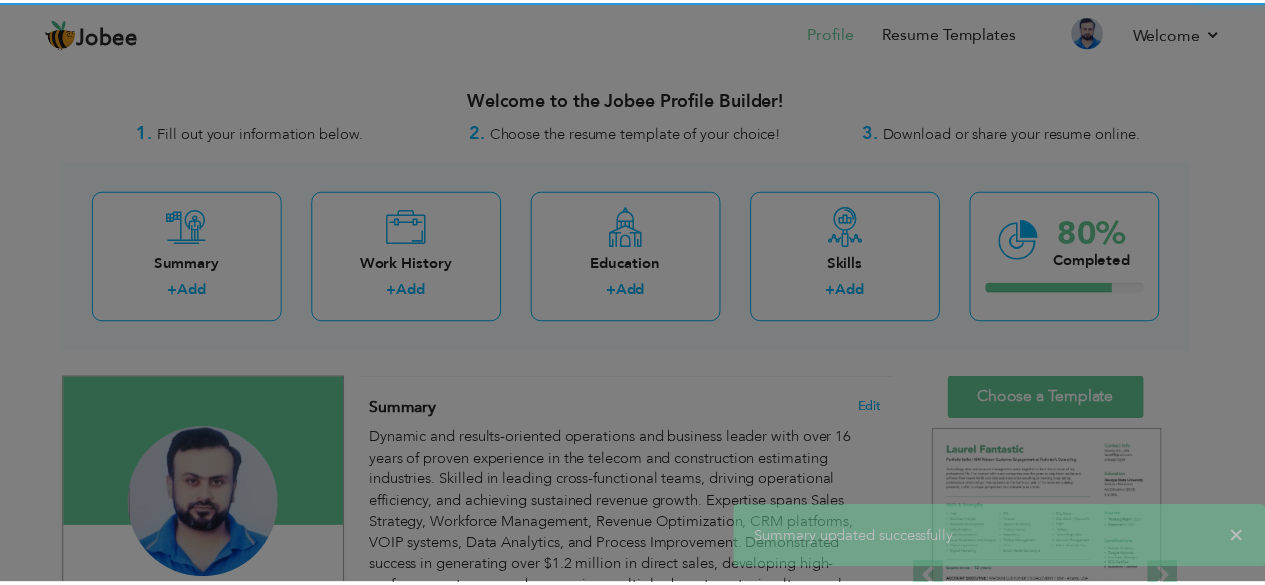 scroll, scrollTop: 0, scrollLeft: 0, axis: both 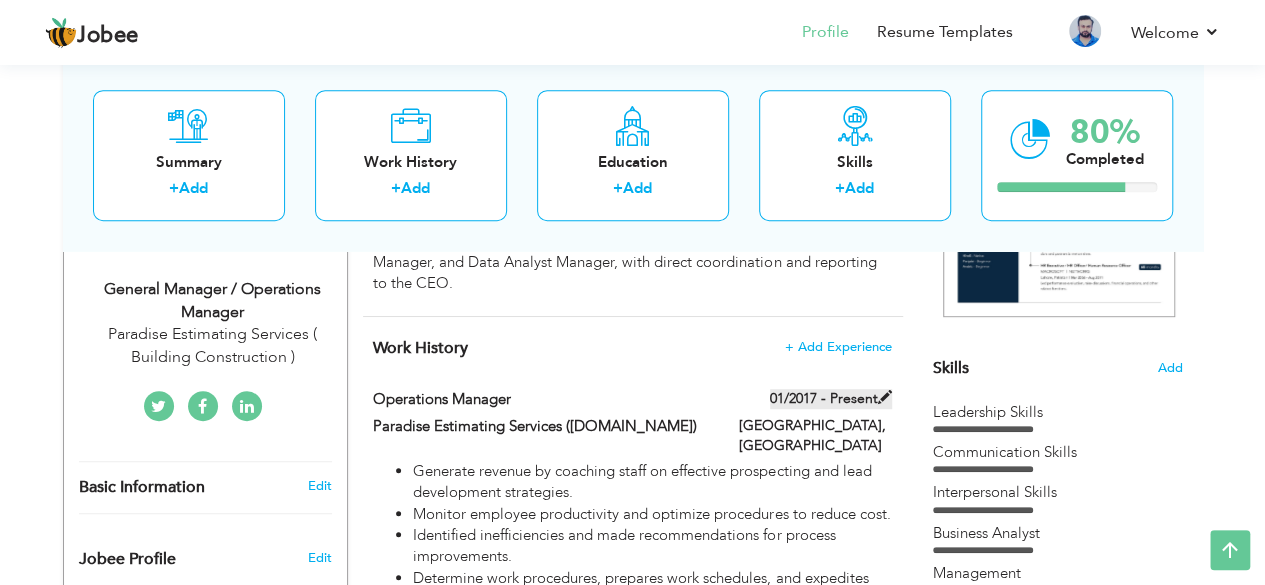 click at bounding box center [885, 397] 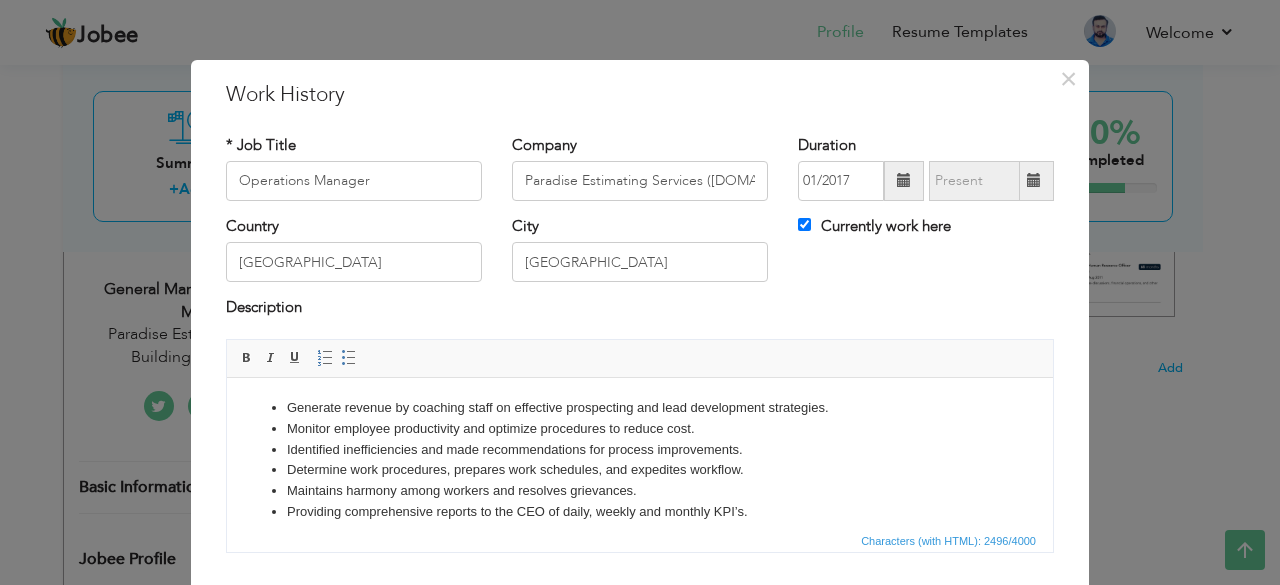 scroll, scrollTop: 0, scrollLeft: 0, axis: both 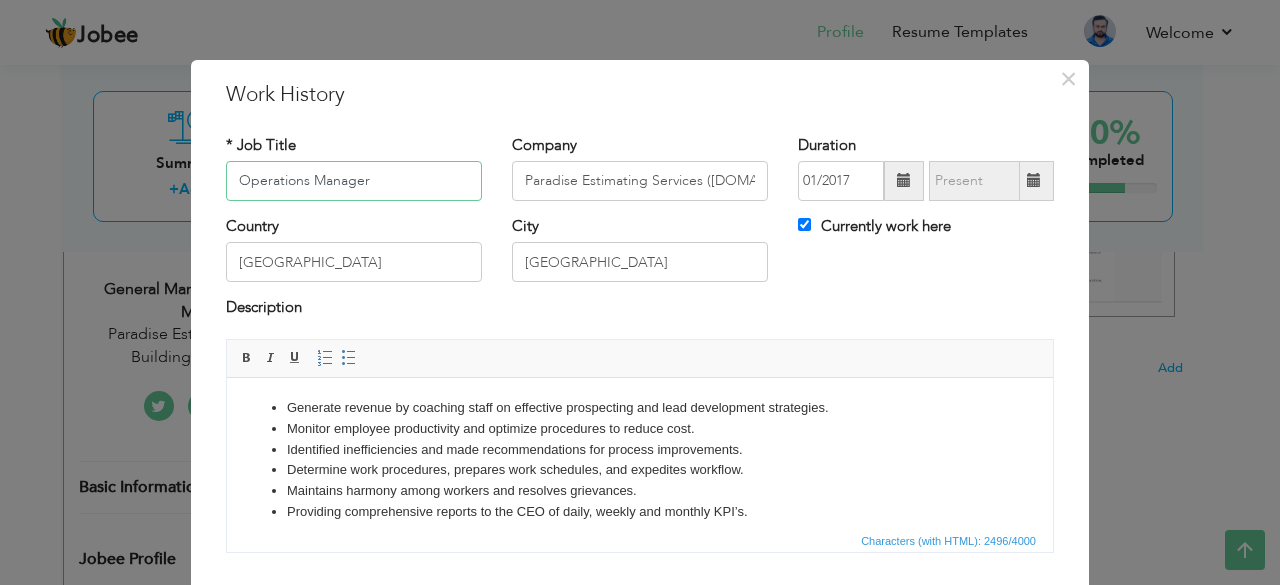 drag, startPoint x: 418, startPoint y: 179, endPoint x: 2, endPoint y: 145, distance: 417.38712 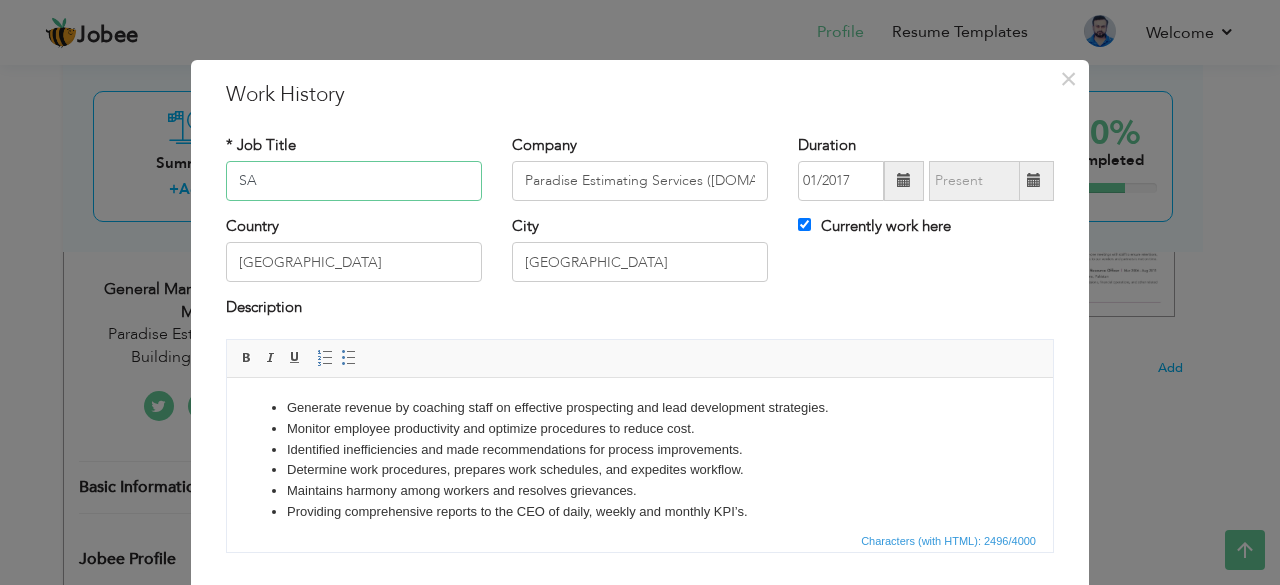 type on "S" 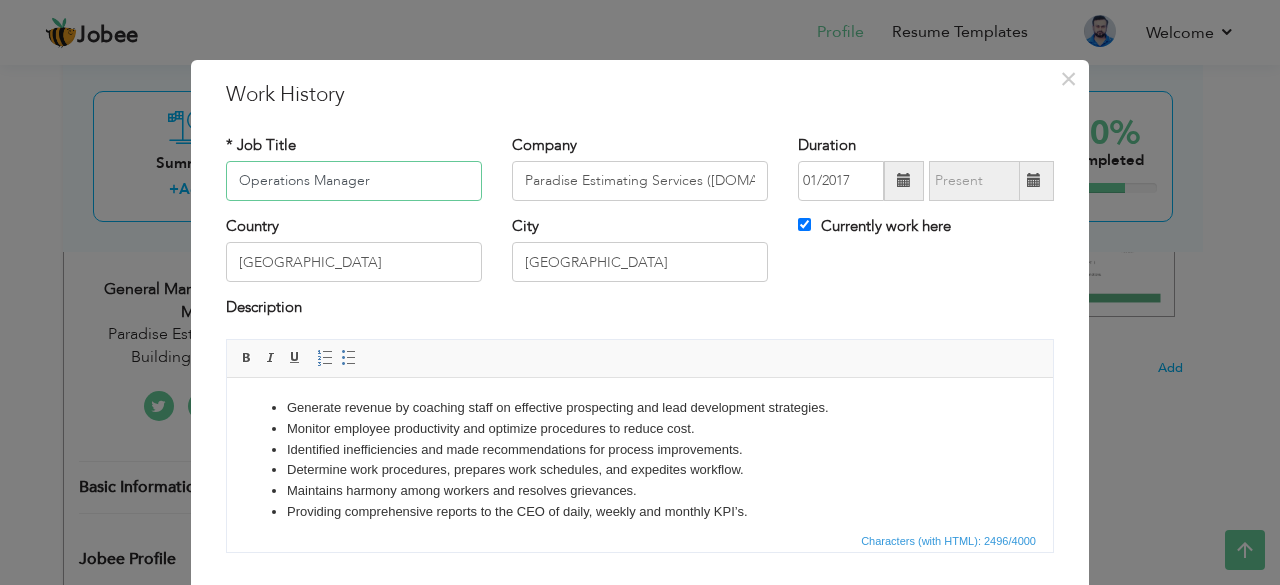 click on "Operations Manager" at bounding box center (354, 181) 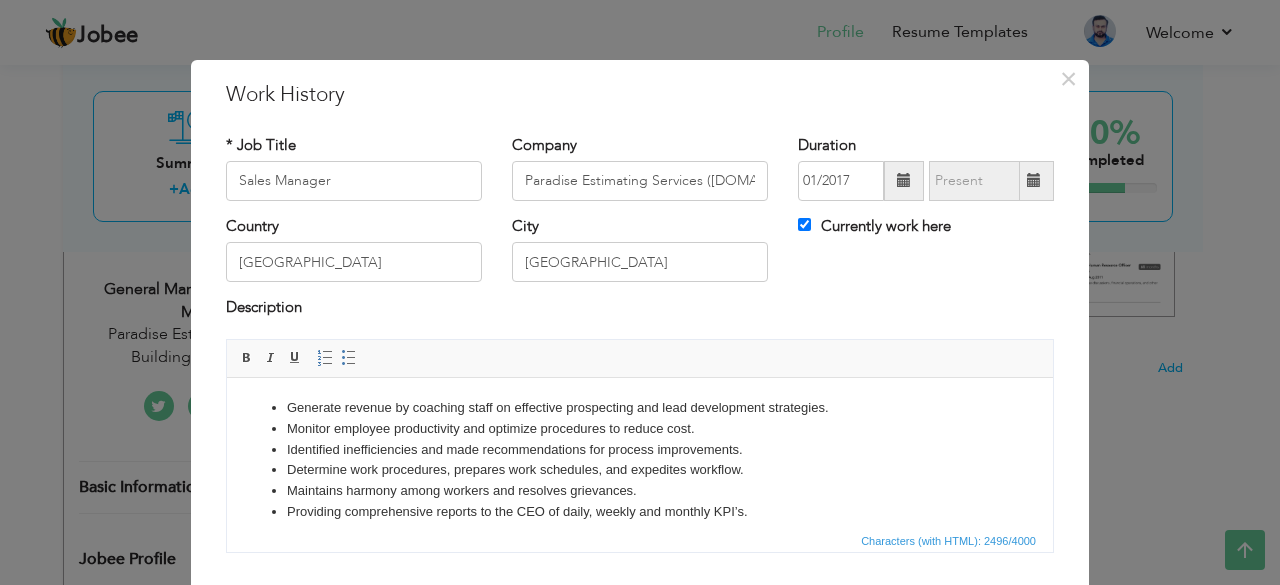 drag, startPoint x: 346, startPoint y: 203, endPoint x: 350, endPoint y: 189, distance: 14.56022 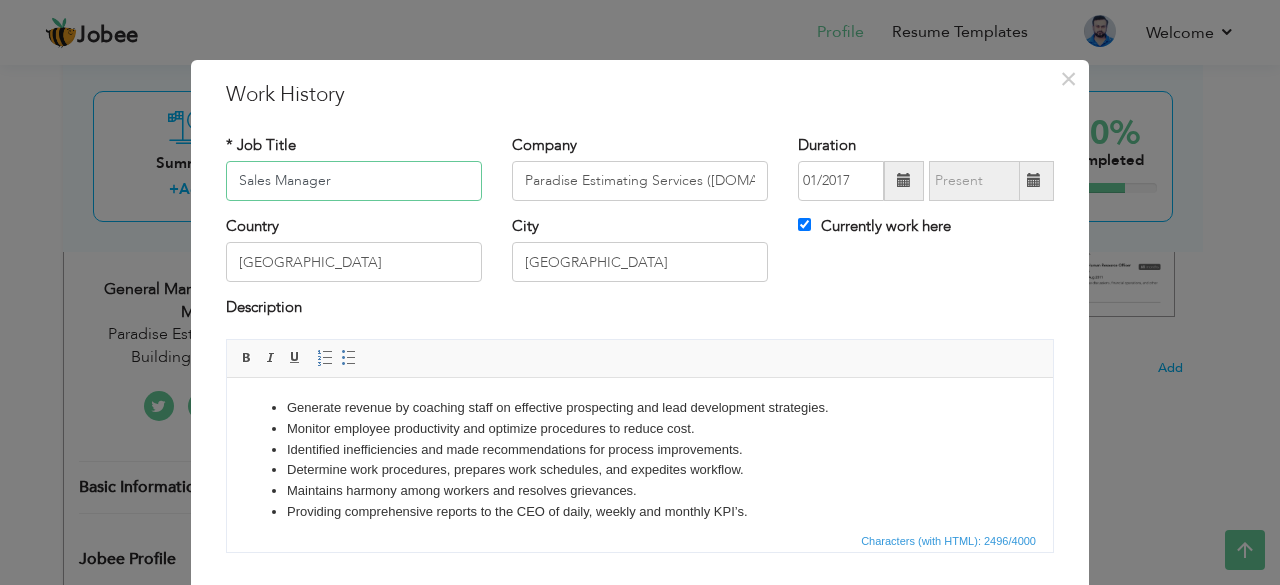 click on "Sales Manager" at bounding box center [354, 181] 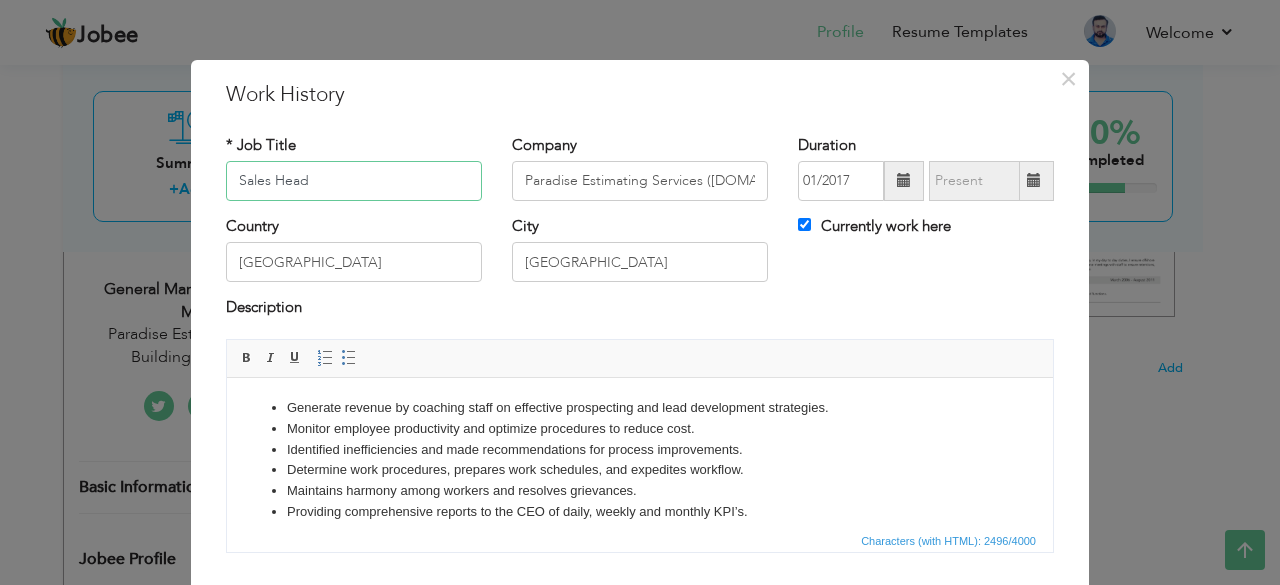 type on "Sales Head" 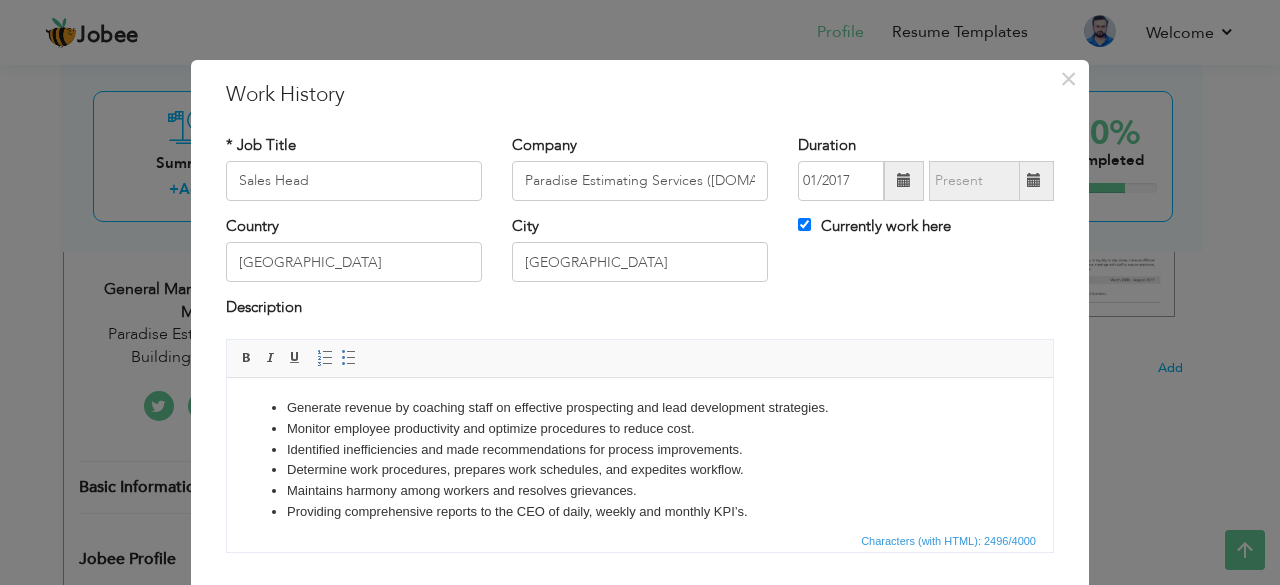 click at bounding box center [1034, 180] 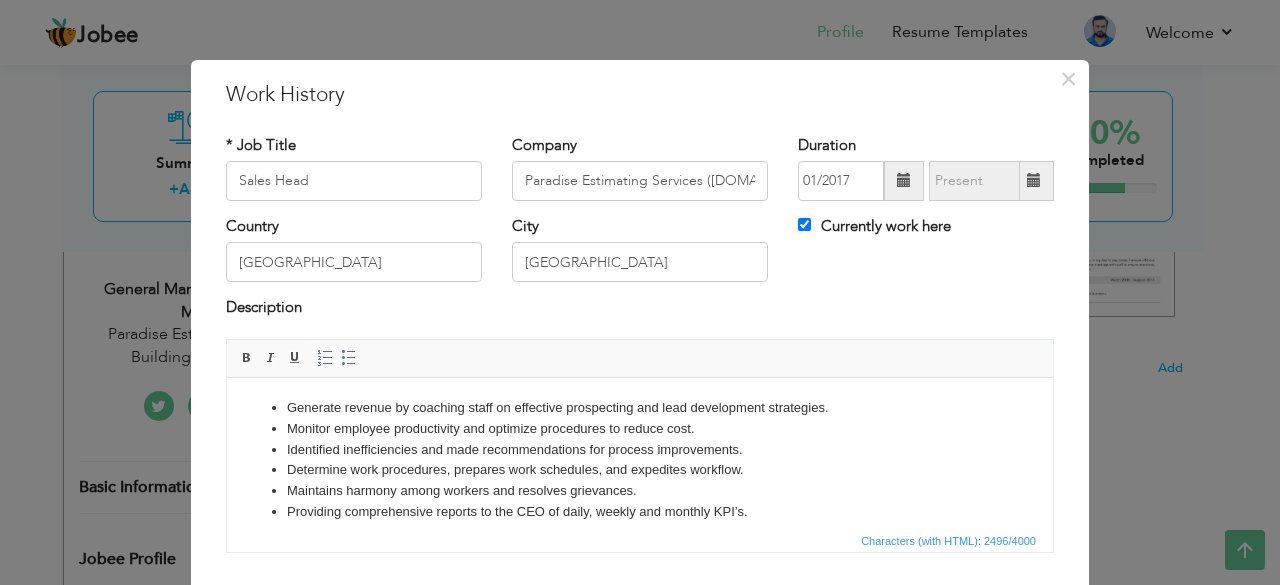 click on "Currently work here" at bounding box center [926, 236] 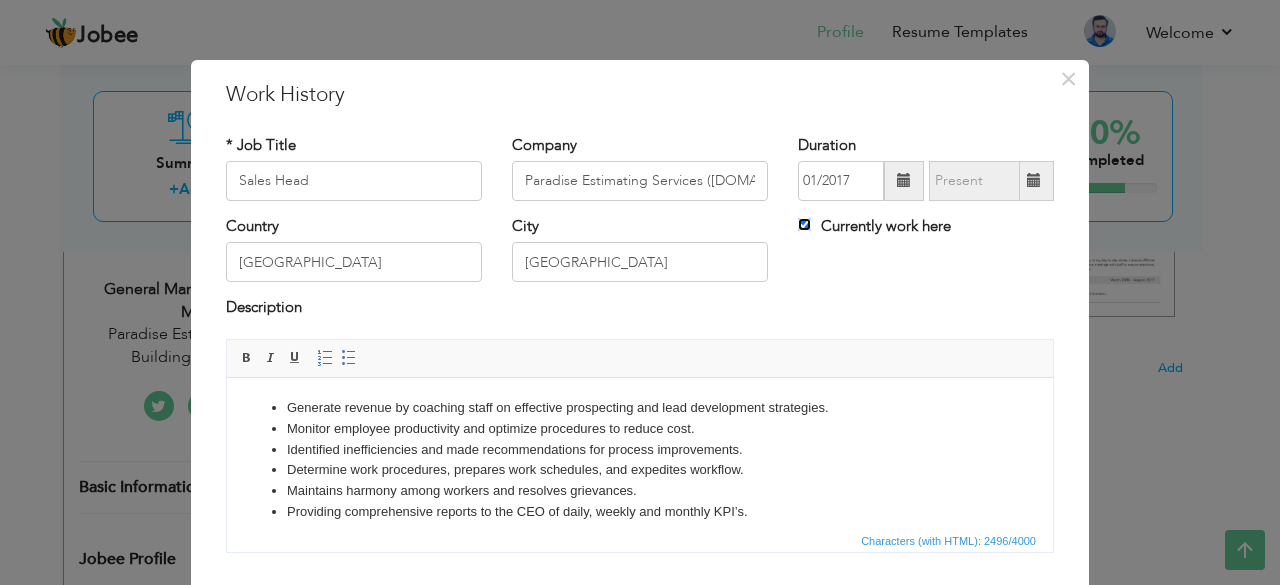 click on "Currently work here" at bounding box center [804, 224] 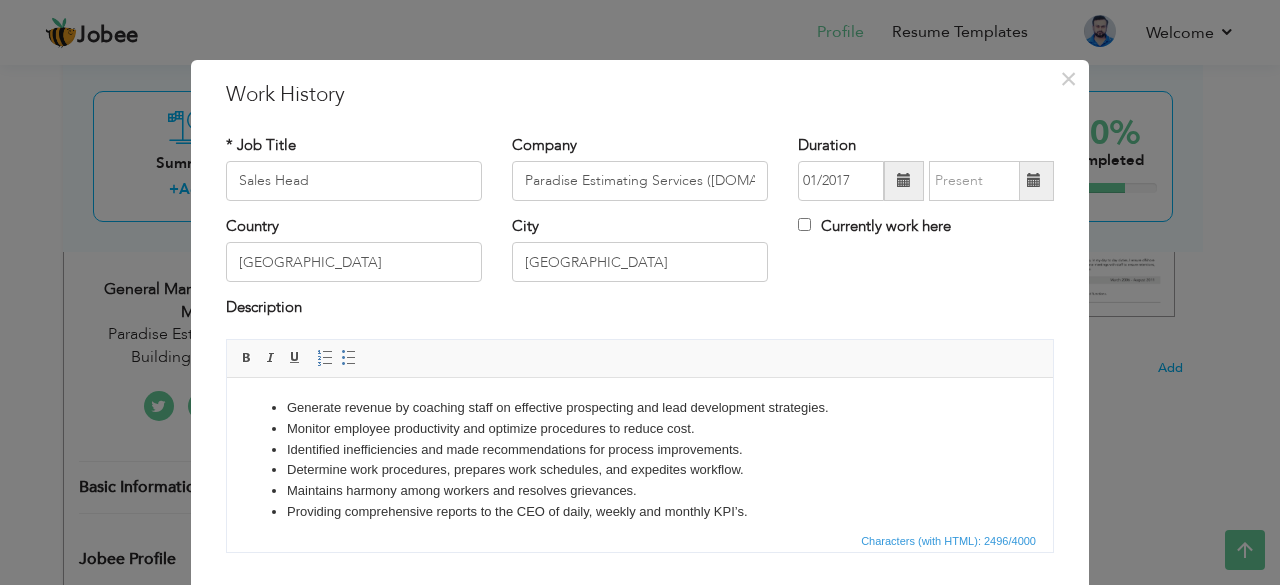 click at bounding box center (1034, 180) 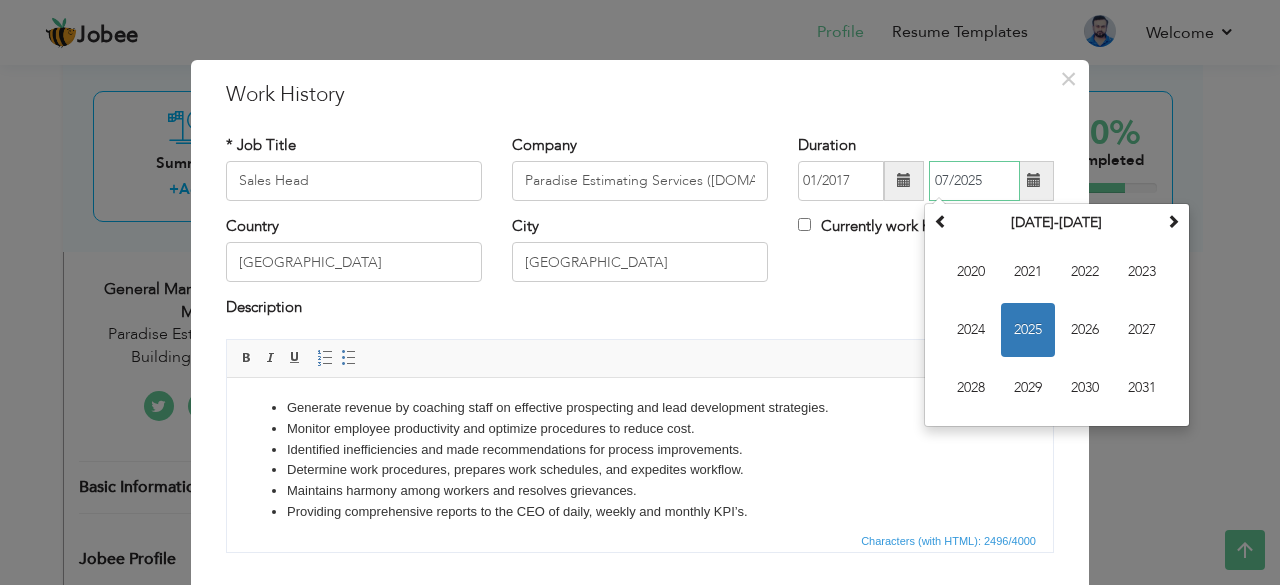 click on "2025" at bounding box center (1028, 330) 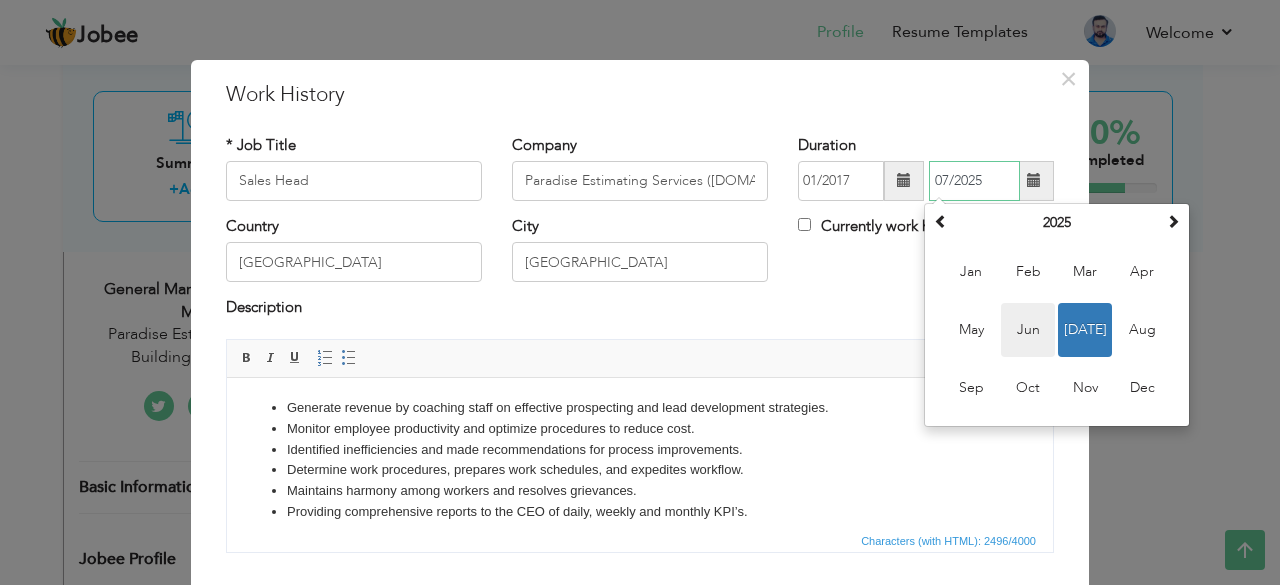 click on "Jun" at bounding box center [1028, 330] 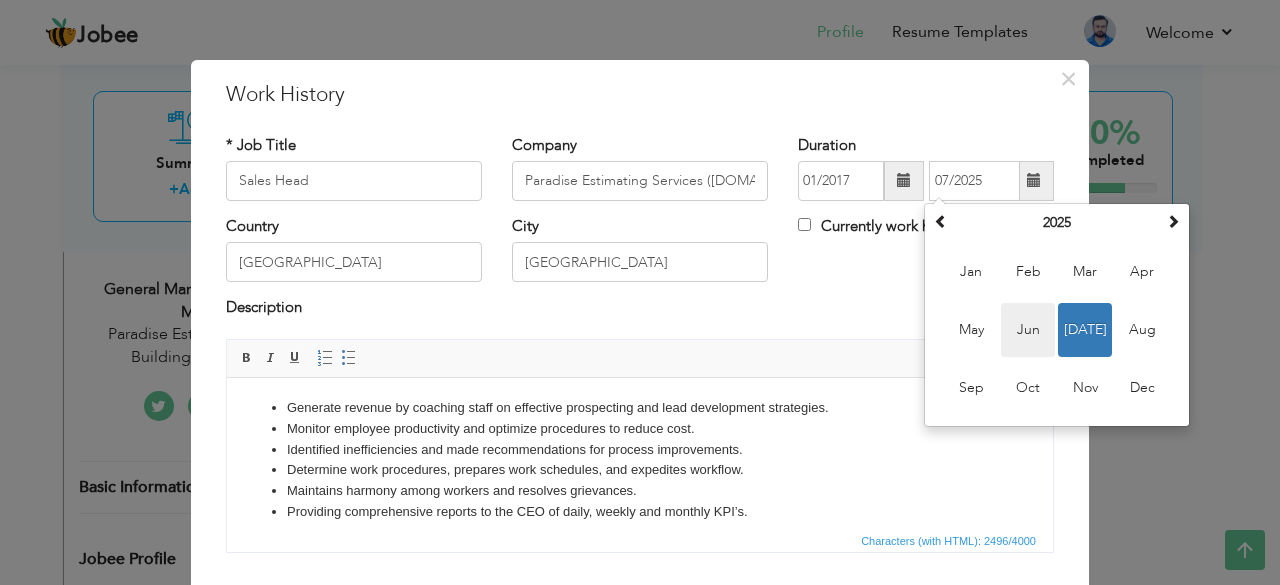 type on "06/2025" 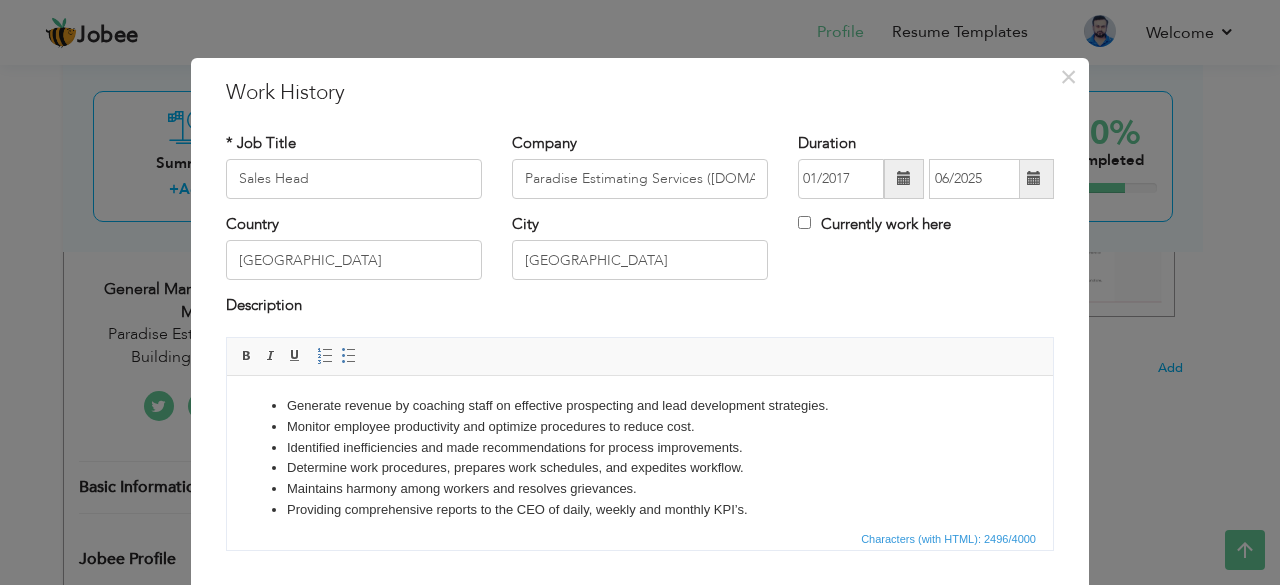 scroll, scrollTop: 0, scrollLeft: 0, axis: both 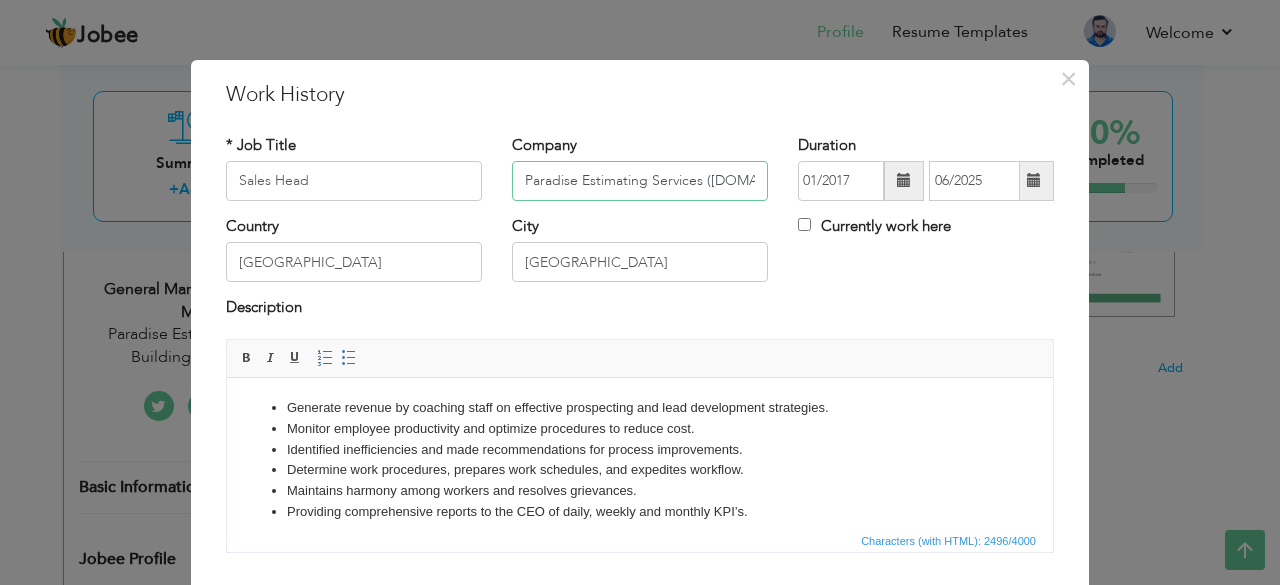 click on "Paradise Estimating Services (www.paradiseestimating.com)" at bounding box center [640, 181] 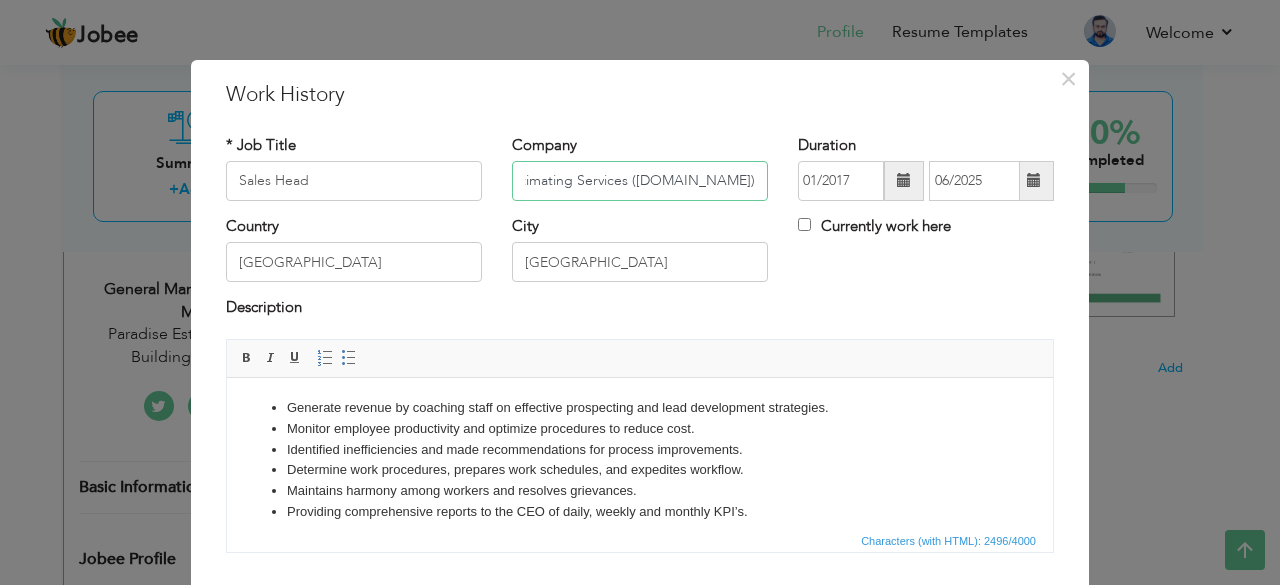 scroll, scrollTop: 0, scrollLeft: 138, axis: horizontal 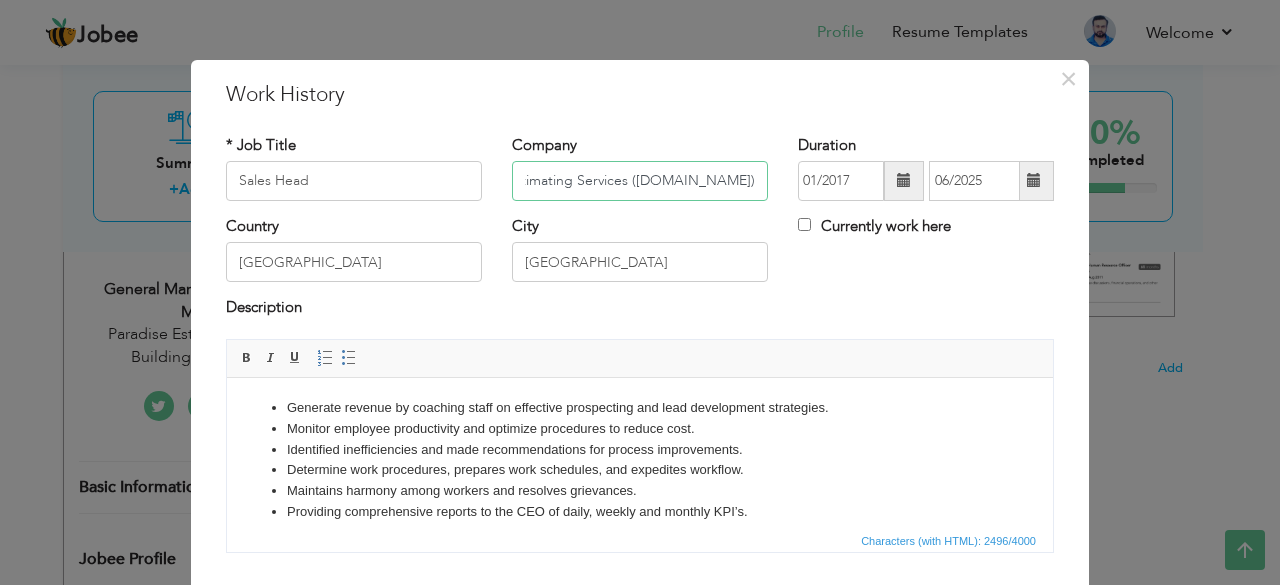 drag, startPoint x: 740, startPoint y: 186, endPoint x: 692, endPoint y: 185, distance: 48.010414 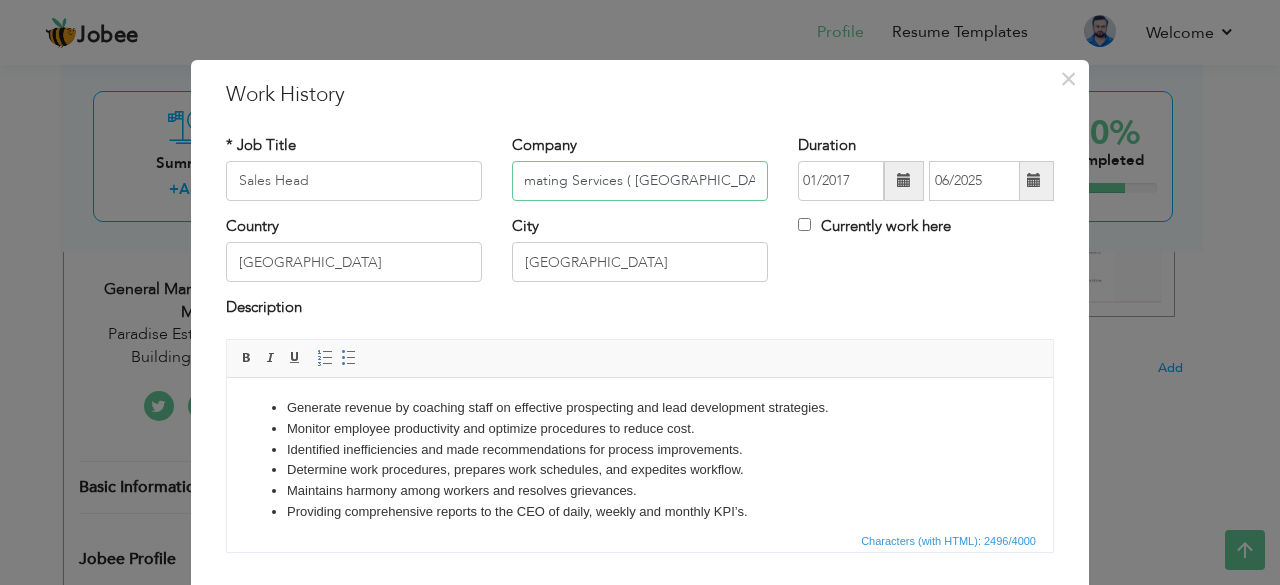 scroll, scrollTop: 0, scrollLeft: 84, axis: horizontal 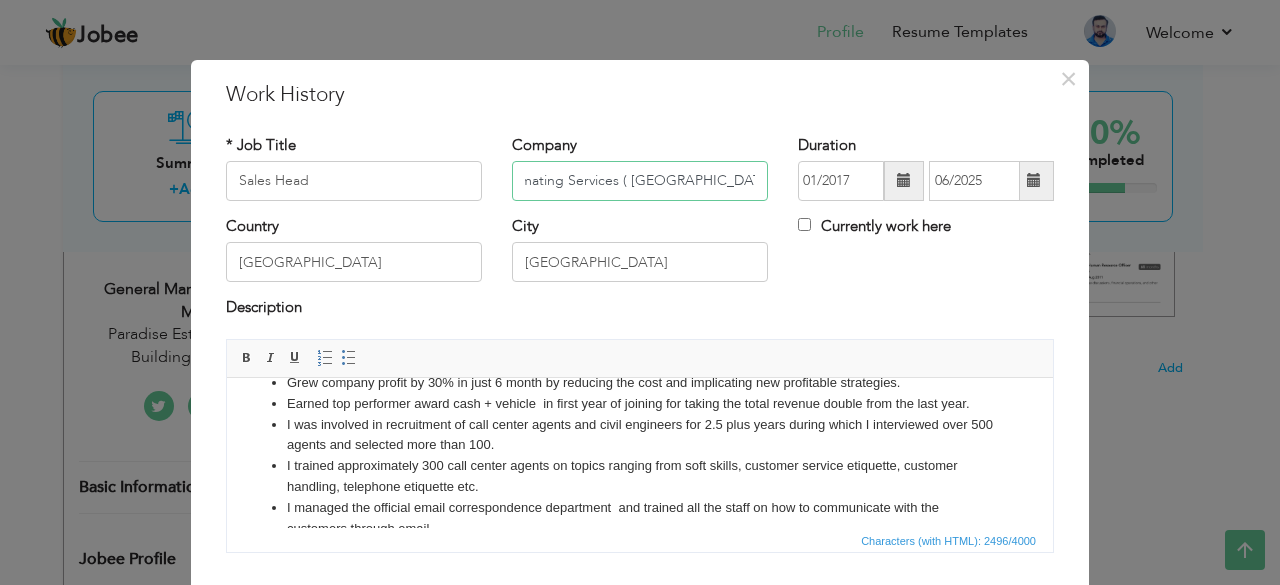 type on "Paradise Estimating Services ( [GEOGRAPHIC_DATA] Base Company)" 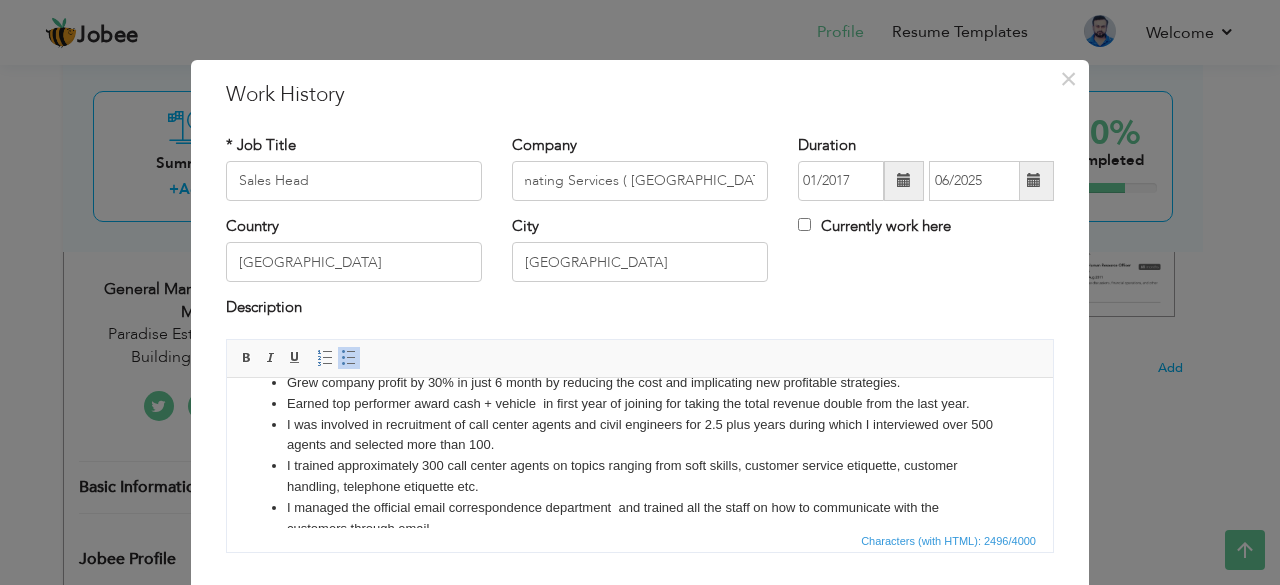 scroll, scrollTop: 0, scrollLeft: 0, axis: both 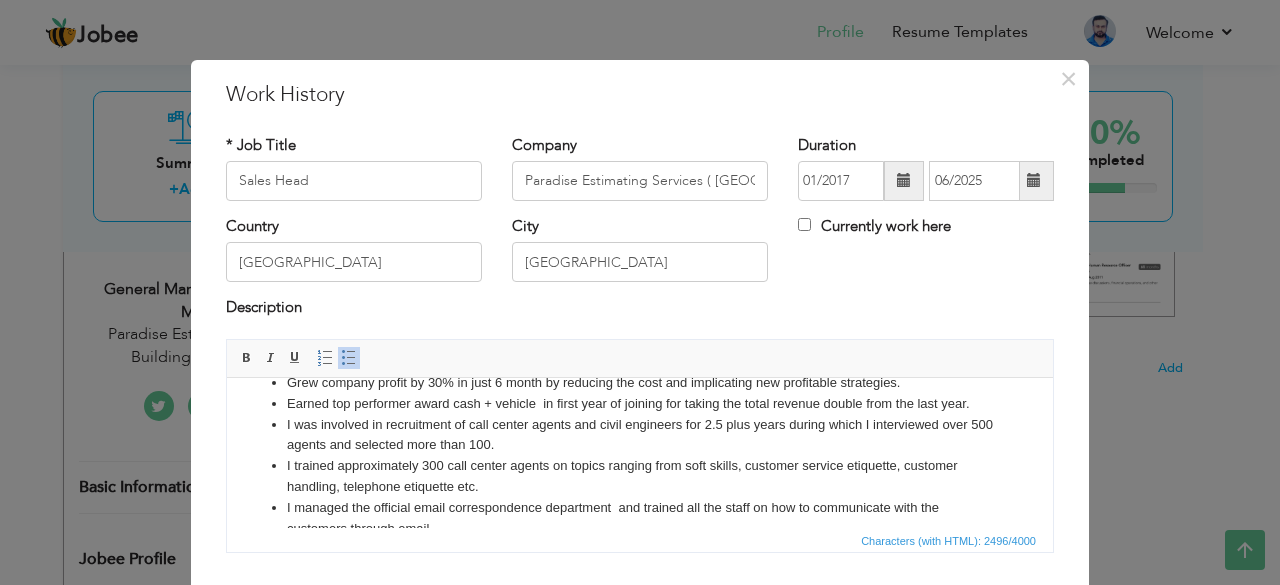 click on "Earned top performer award cash + vehicle  in first year of joining for taking the total revenue double from the last year." at bounding box center (640, 403) 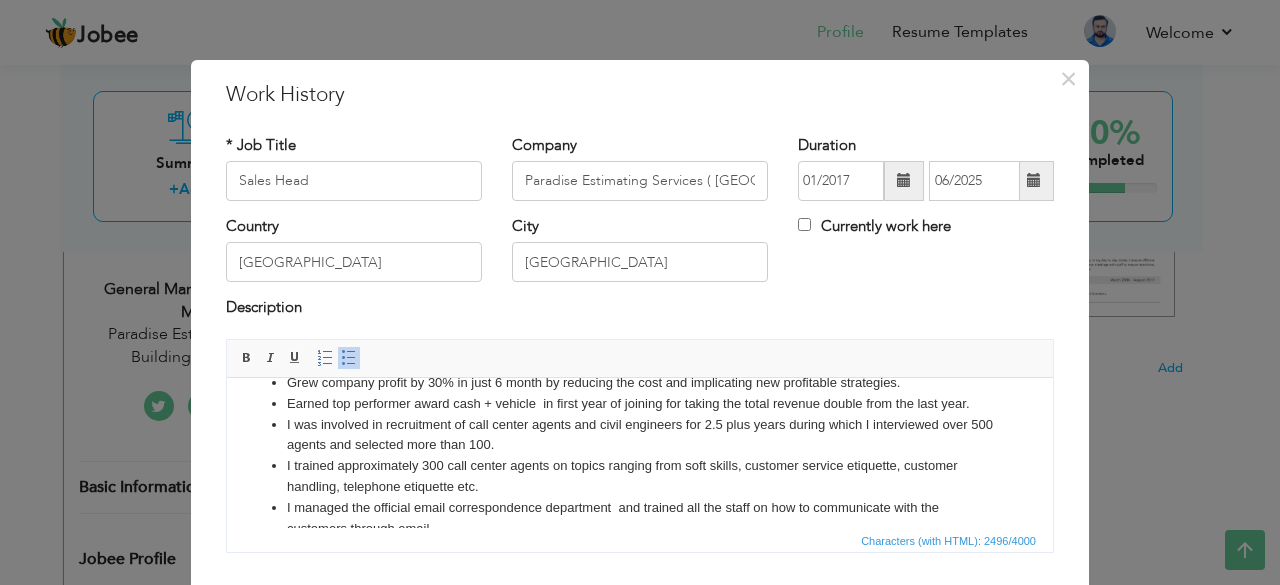click on "Earned top performer award cash + vehicle  in first year of joining for taking the total revenue double from the last year." at bounding box center (640, 403) 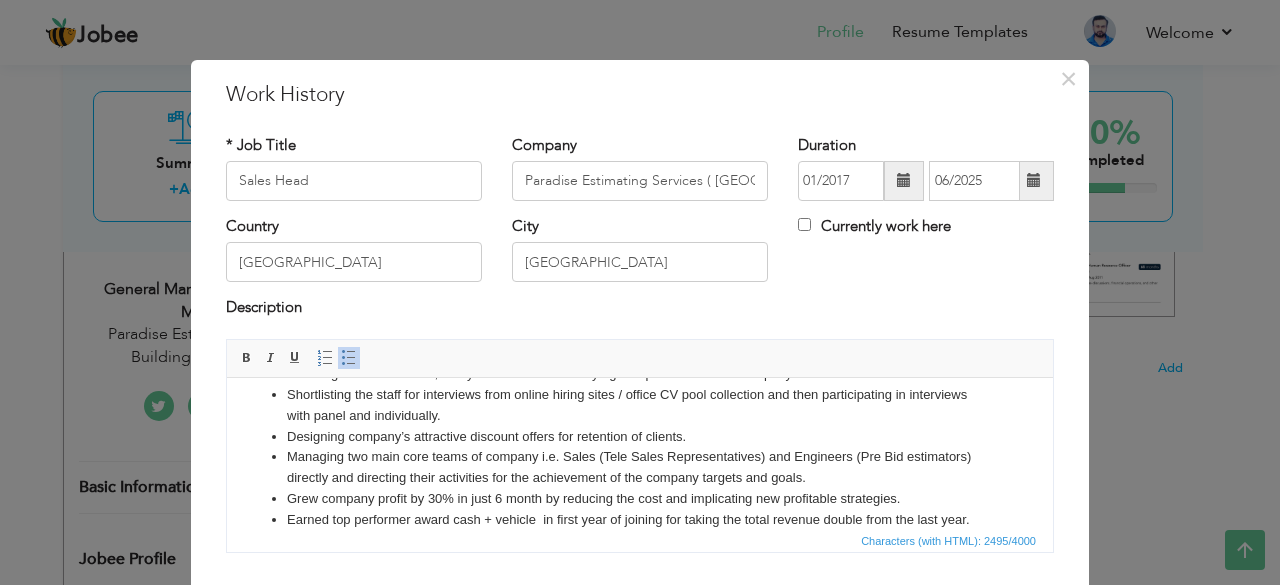scroll, scrollTop: 0, scrollLeft: 0, axis: both 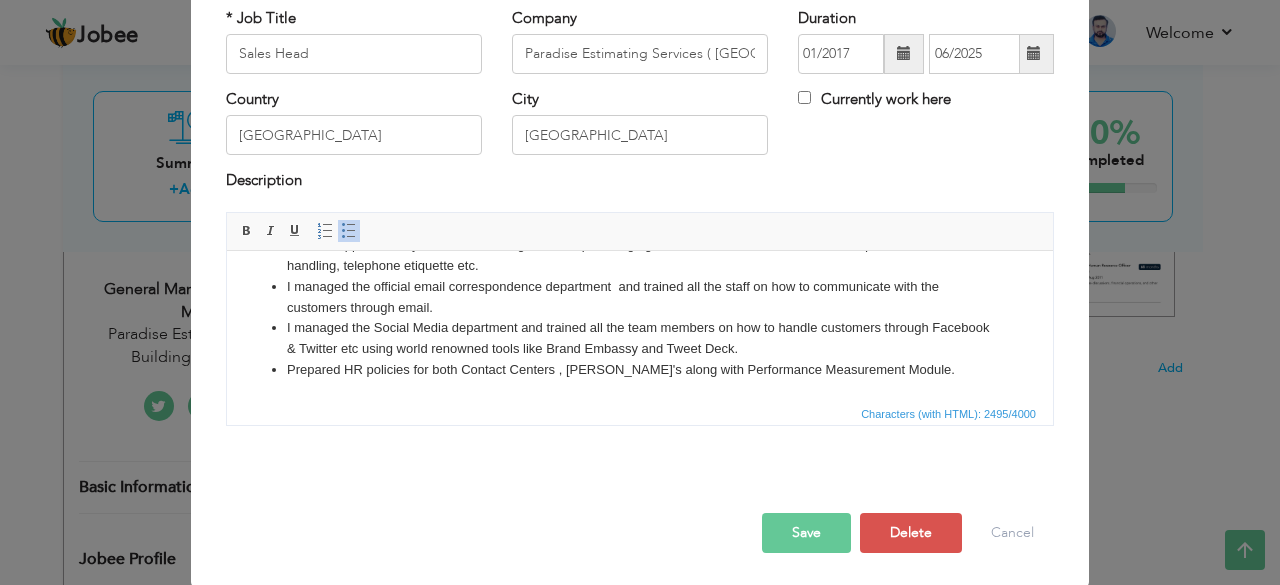 click on "Save" at bounding box center (806, 533) 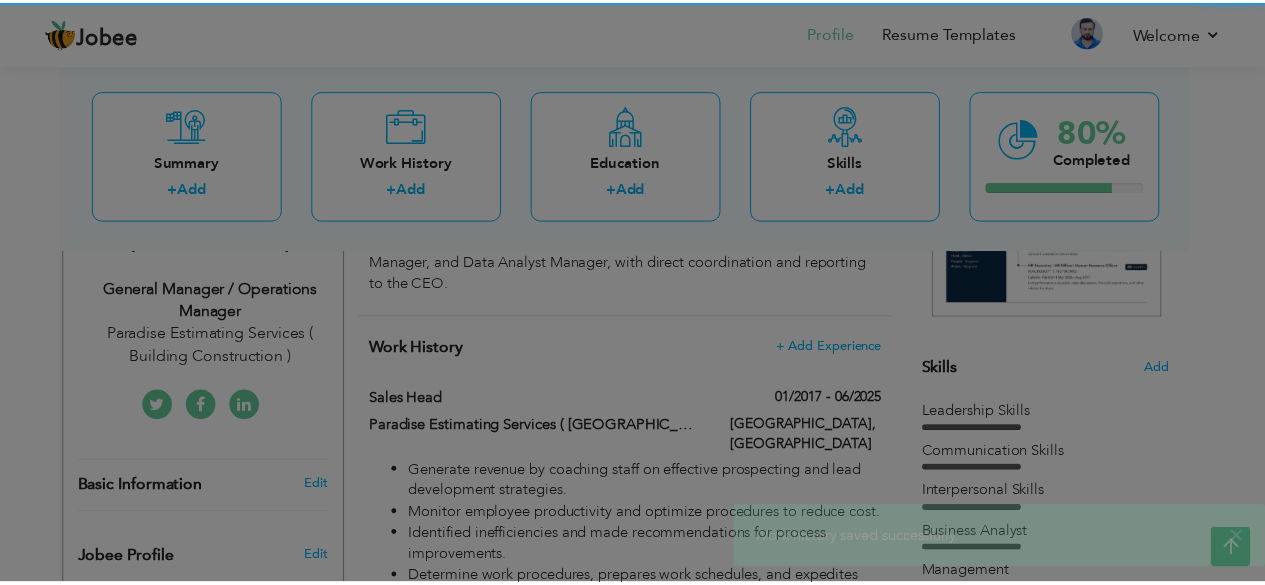 scroll, scrollTop: 0, scrollLeft: 0, axis: both 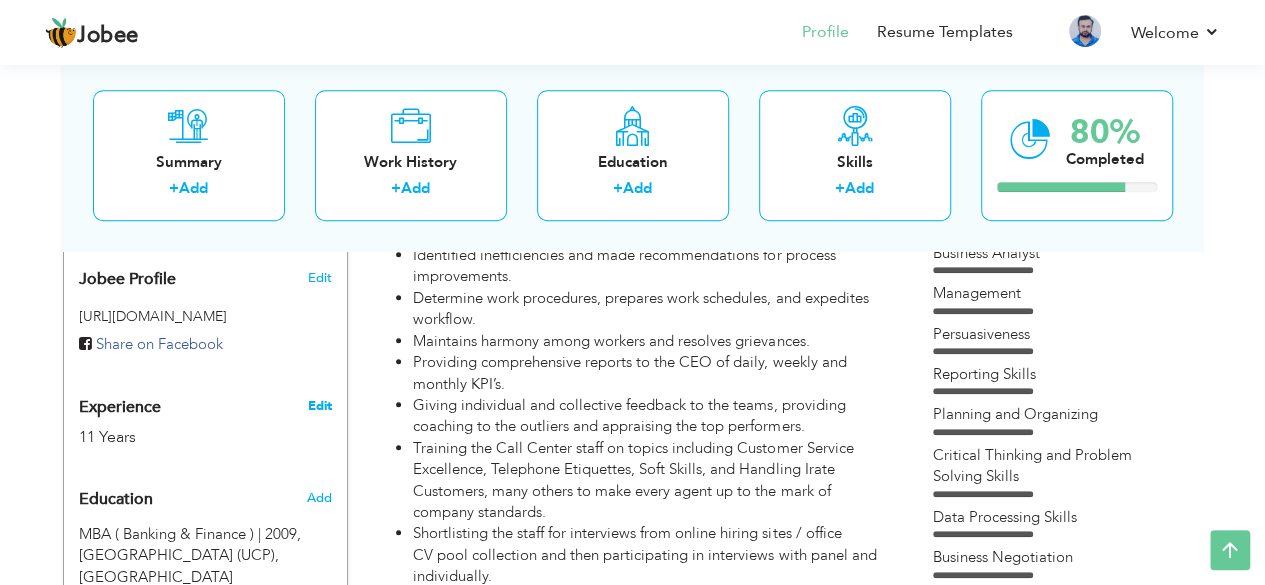 click on "Edit" at bounding box center [319, 406] 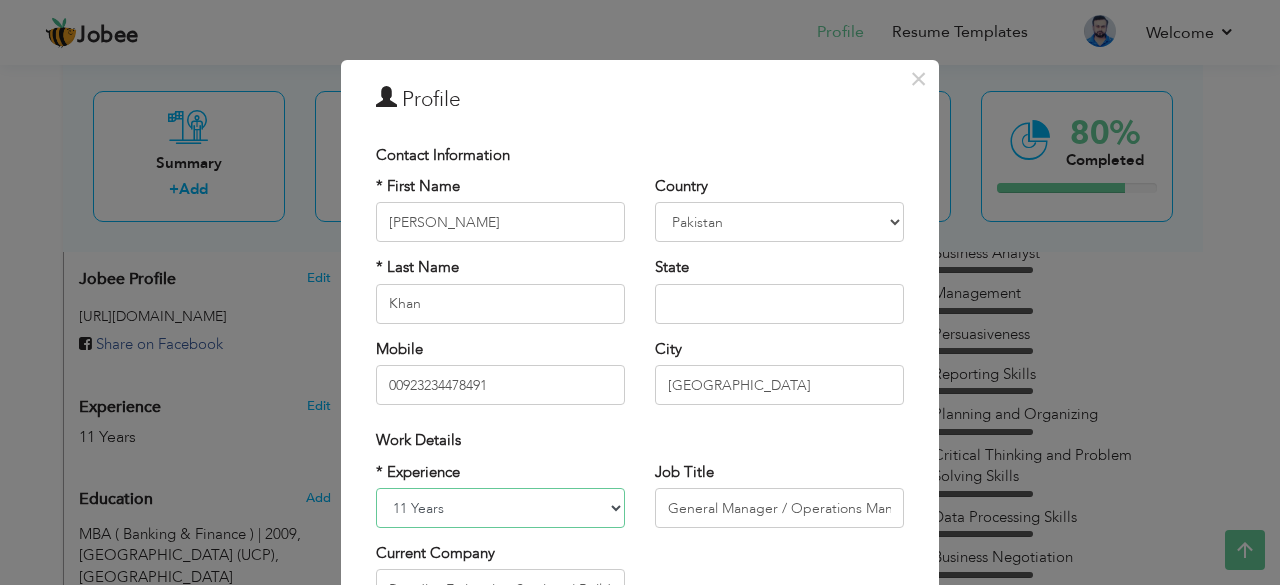 click on "Entry Level Less than 1 Year 1 Year 2 Years 3 Years 4 Years 5 Years 6 Years 7 Years 8 Years 9 Years 10 Years 11 Years 12 Years 13 Years 14 Years 15 Years 16 Years 17 Years 18 Years 19 Years 20 Years 21 Years 22 Years 23 Years 24 Years 25 Years 26 Years 27 Years 28 Years 29 Years 30 Years 31 Years 32 Years 33 Years 34 Years 35 Years More than 35 Years" at bounding box center (500, 508) 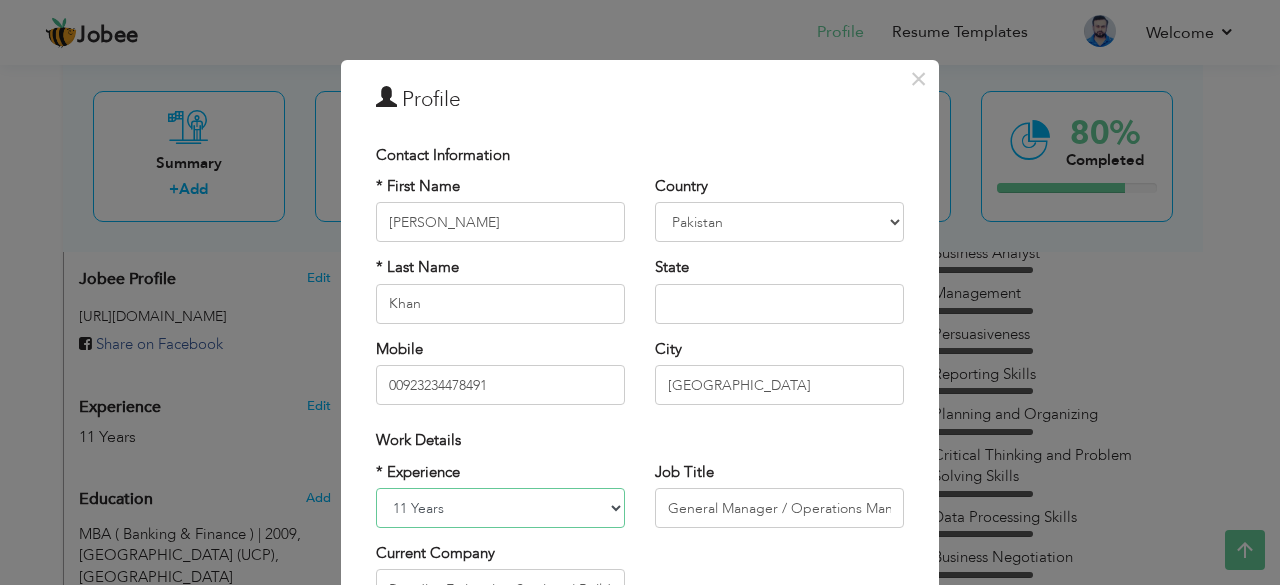 select on "number:18" 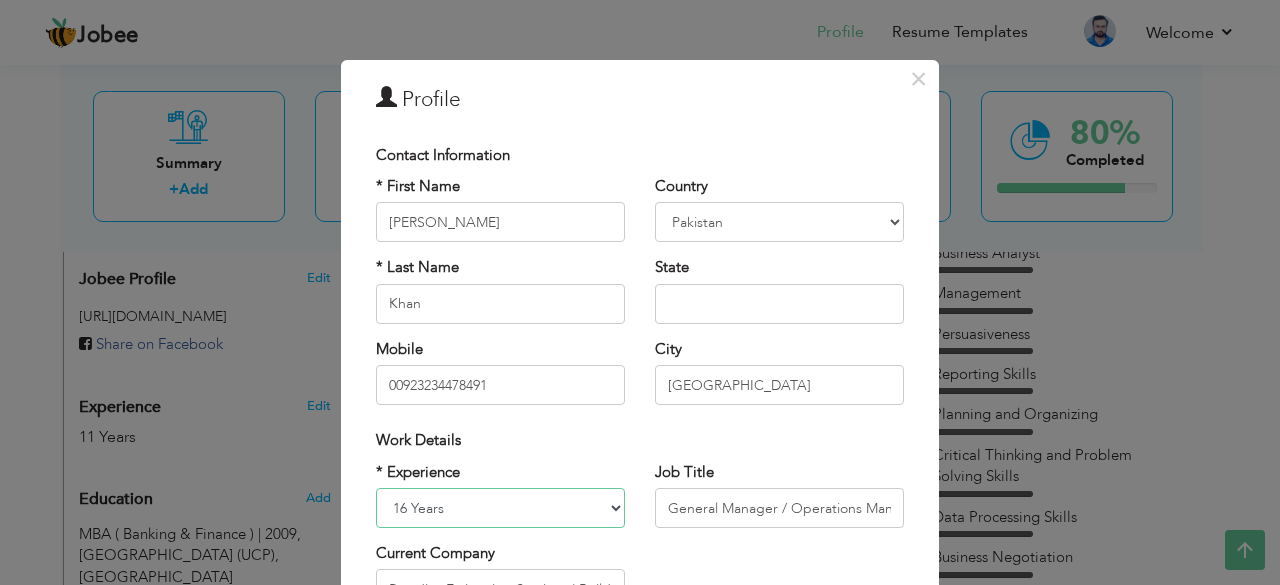 click on "Entry Level Less than 1 Year 1 Year 2 Years 3 Years 4 Years 5 Years 6 Years 7 Years 8 Years 9 Years 10 Years 11 Years 12 Years 13 Years 14 Years 15 Years 16 Years 17 Years 18 Years 19 Years 20 Years 21 Years 22 Years 23 Years 24 Years 25 Years 26 Years 27 Years 28 Years 29 Years 30 Years 31 Years 32 Years 33 Years 34 Years 35 Years More than 35 Years" at bounding box center (500, 508) 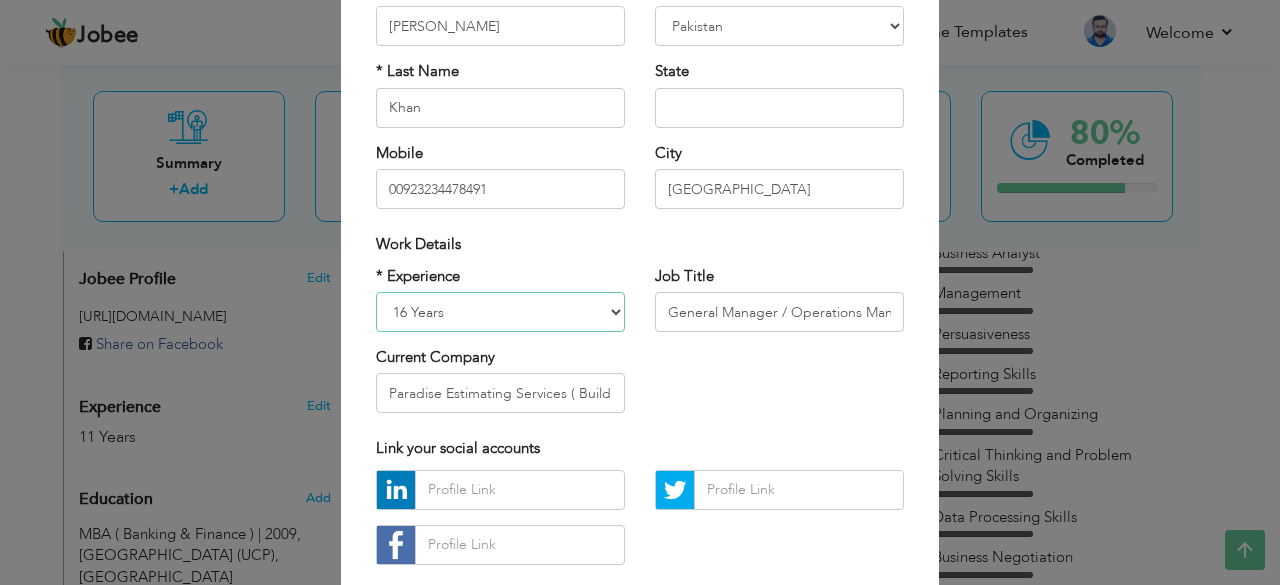 scroll, scrollTop: 195, scrollLeft: 0, axis: vertical 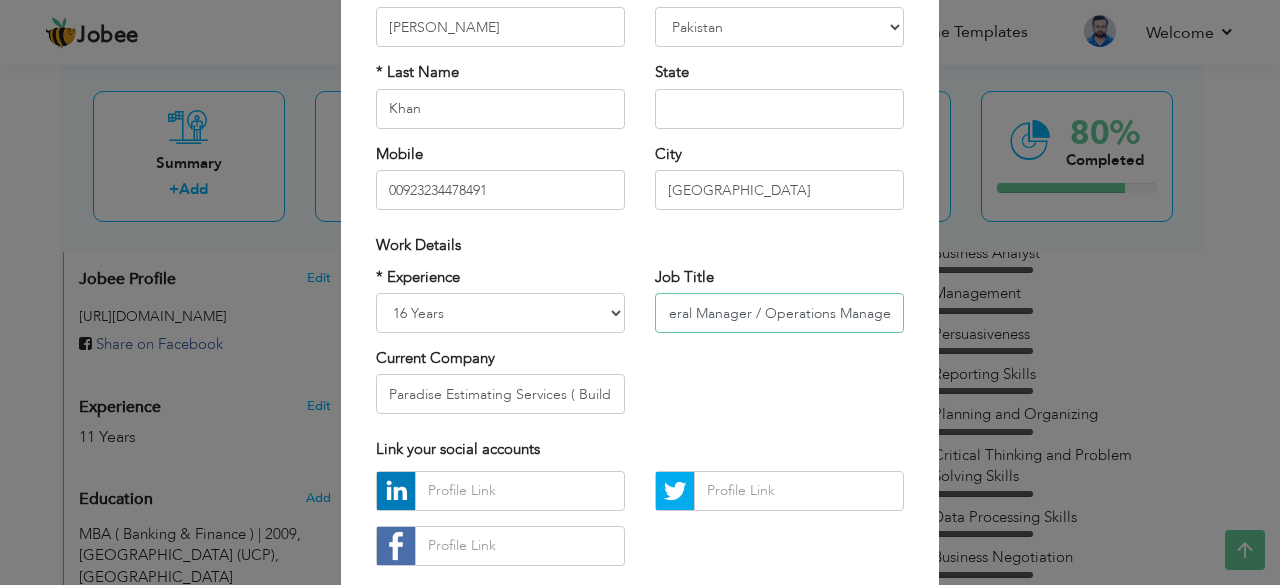 drag, startPoint x: 744, startPoint y: 313, endPoint x: 936, endPoint y: 305, distance: 192.1666 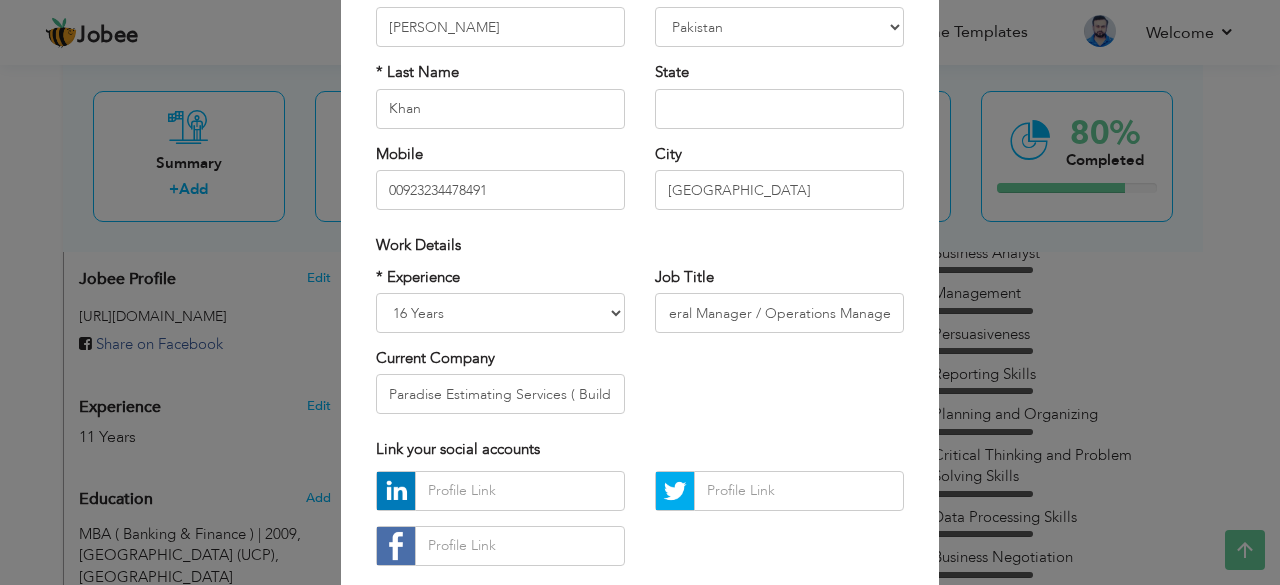 click on "* Experience
Entry Level Less than 1 Year 1 Year 2 Years 3 Years 4 Years 5 Years 6 Years 7 Years 8 Years 9 Years 10 Years 11 Years 12 Years 13 Years 14 Years 15 Years 16 Years 17 Years 18 Years 19 Years 20 Years 21 Years 22 Years 23 Years 24 Years 25 Years 26 Years 27 Years 28 Years 29 Years 30 Years 31 Years 32 Years 33 Years 34 Years 35 Years More than 35 Years
Current Company
Paradise Estimating Services ( Building Construction )
Job Title" at bounding box center [640, 348] 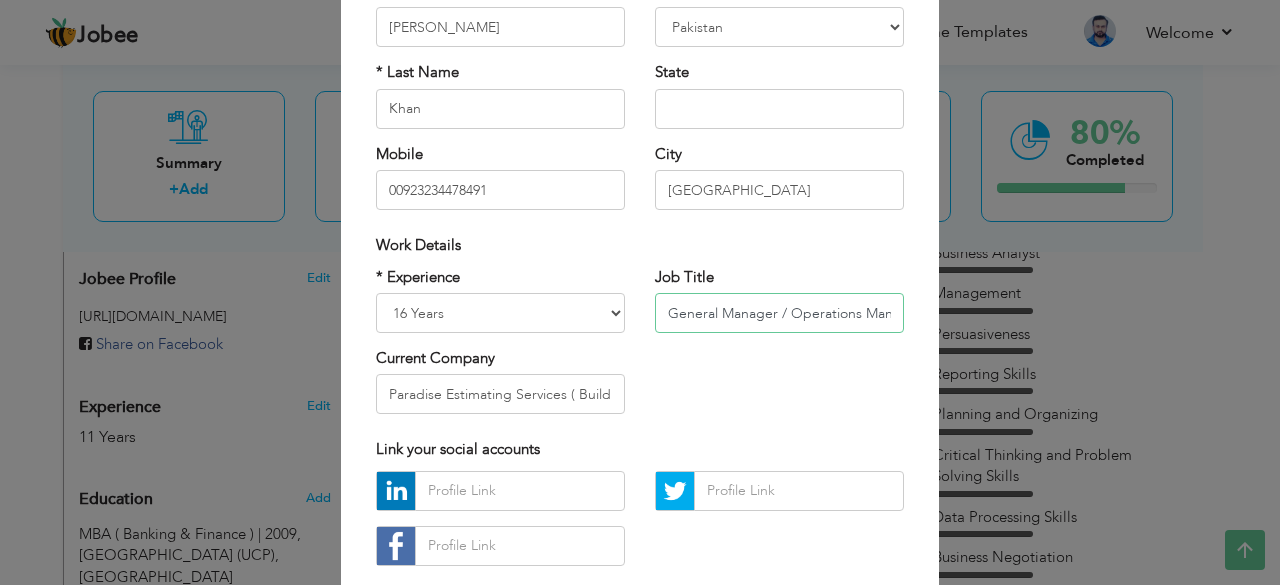 click on "General Manager / Operations Manager" at bounding box center (779, 313) 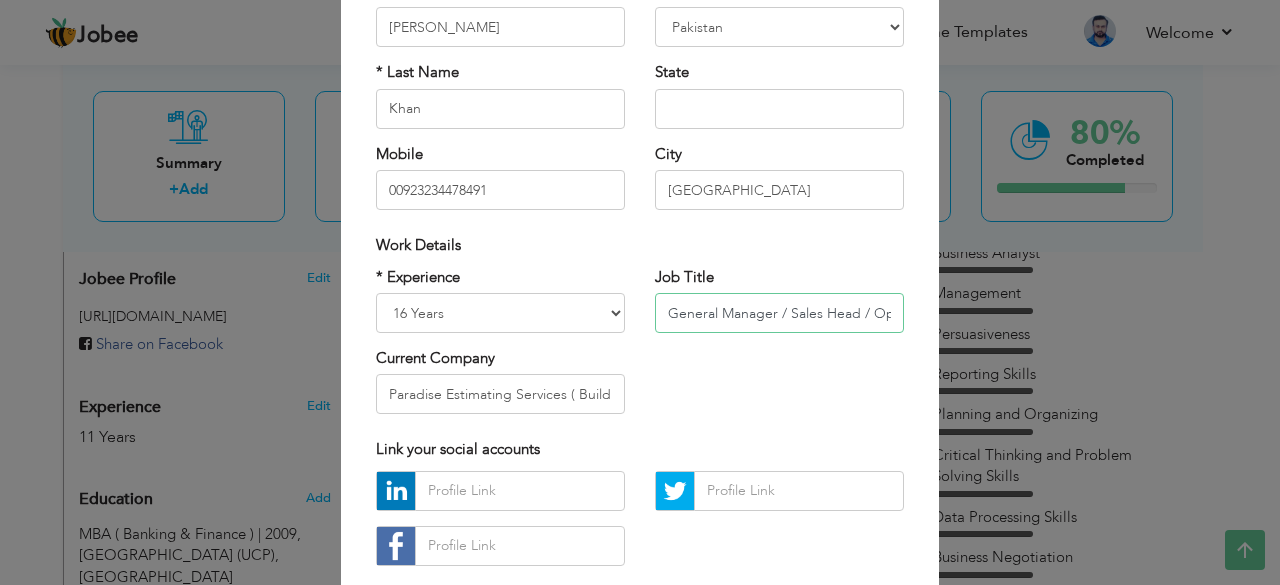 type on "General Manager / Sales Head / Operations Manager" 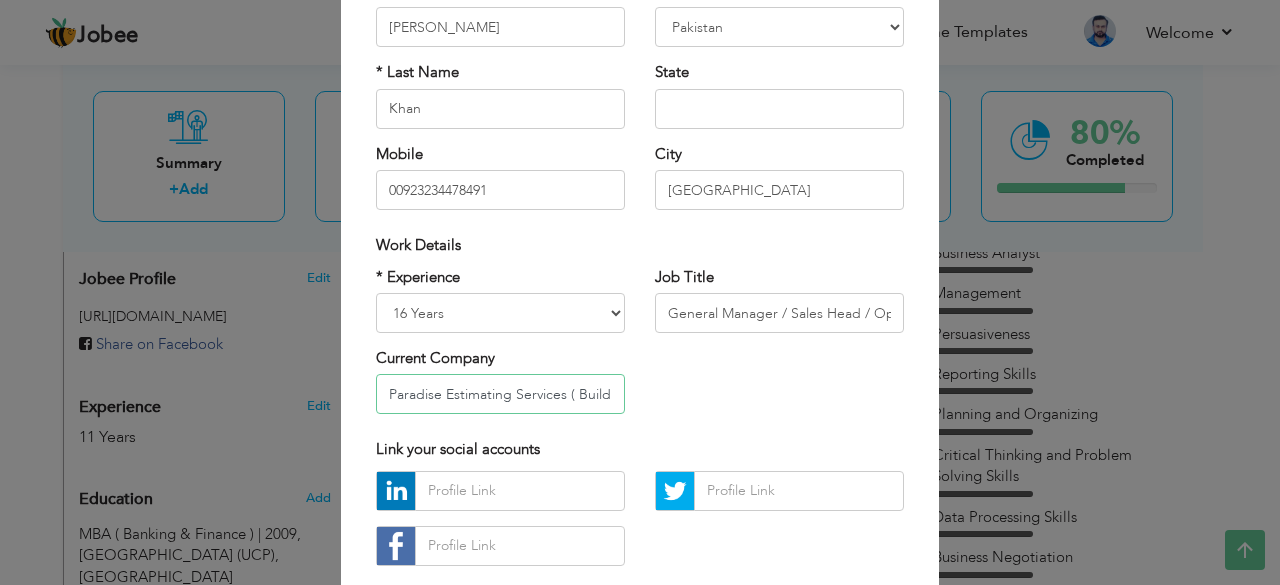 scroll, scrollTop: 0, scrollLeft: 106, axis: horizontal 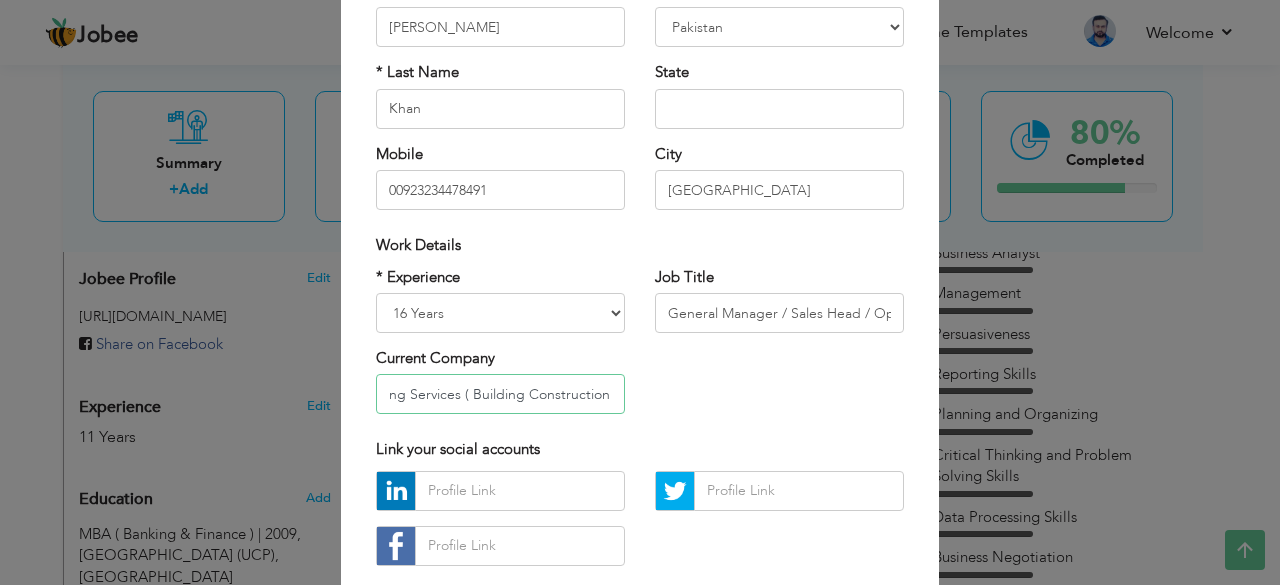 drag, startPoint x: 547, startPoint y: 395, endPoint x: 666, endPoint y: 391, distance: 119.06721 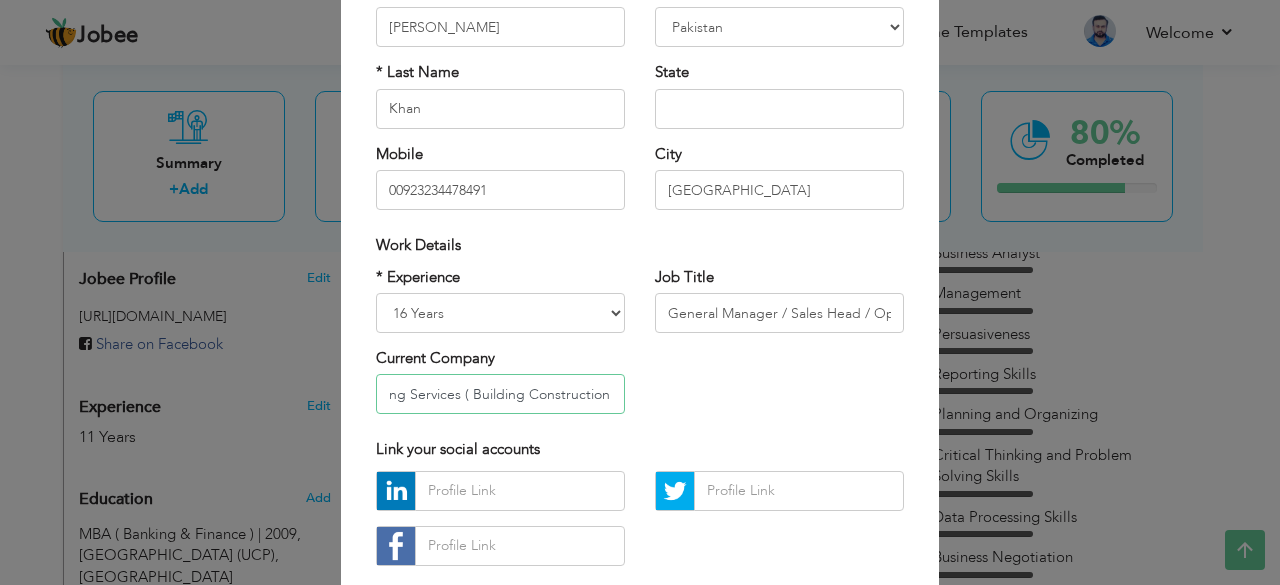click on "Paradise Estimating Services ( Building Construction )" at bounding box center [500, 394] 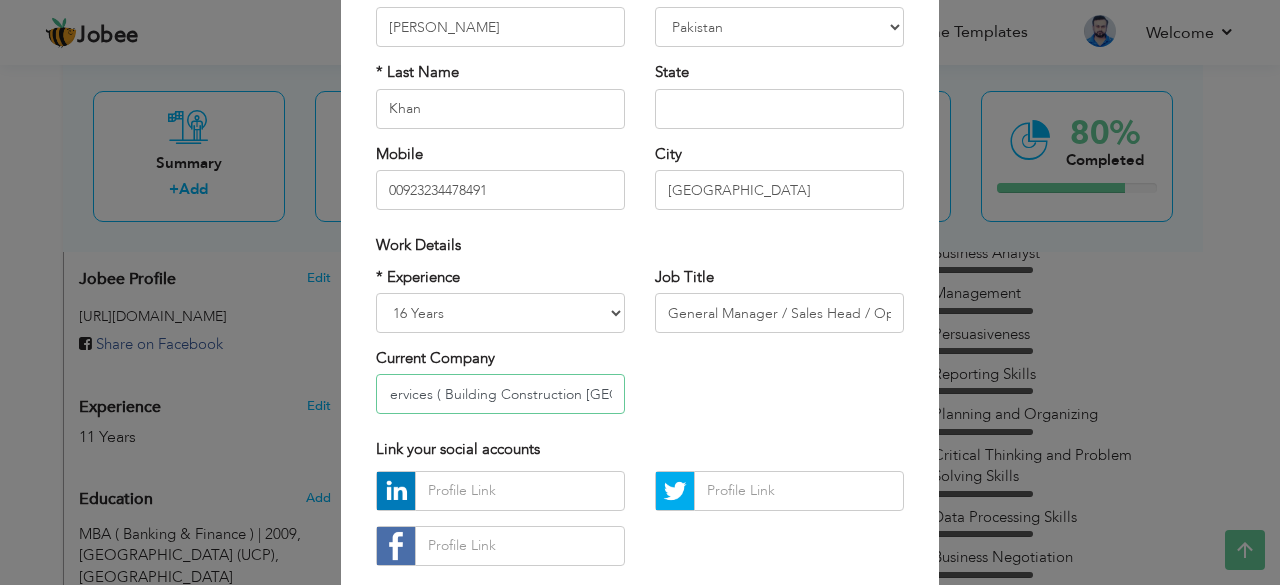 scroll, scrollTop: 0, scrollLeft: 137, axis: horizontal 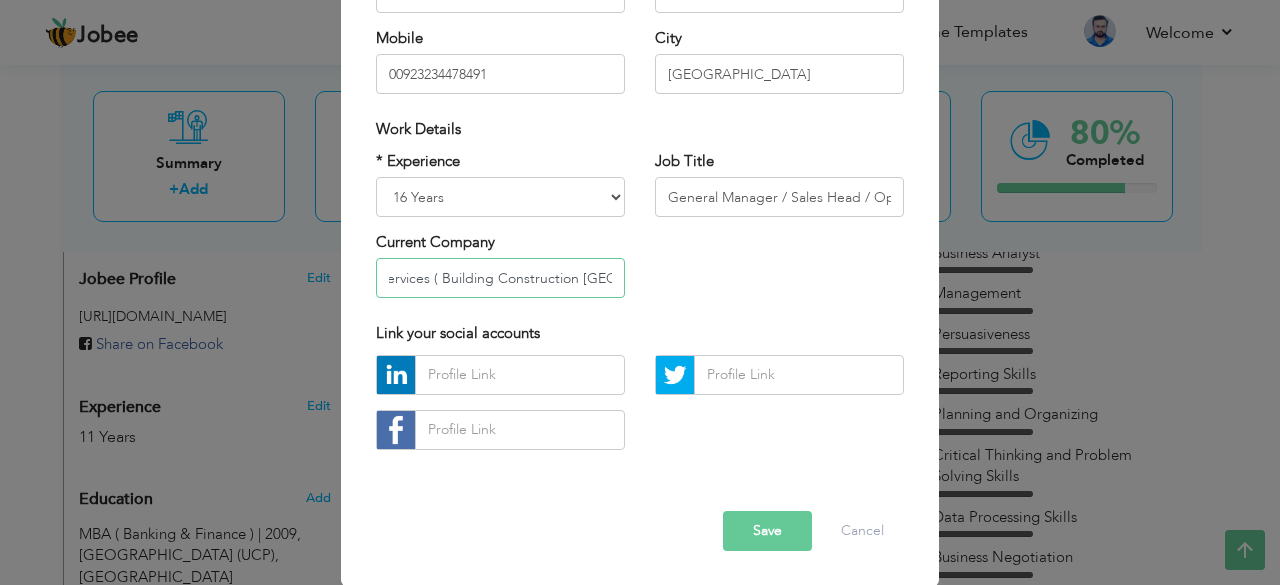 type on "Paradise Estimating Services ( Building Construction USA ))" 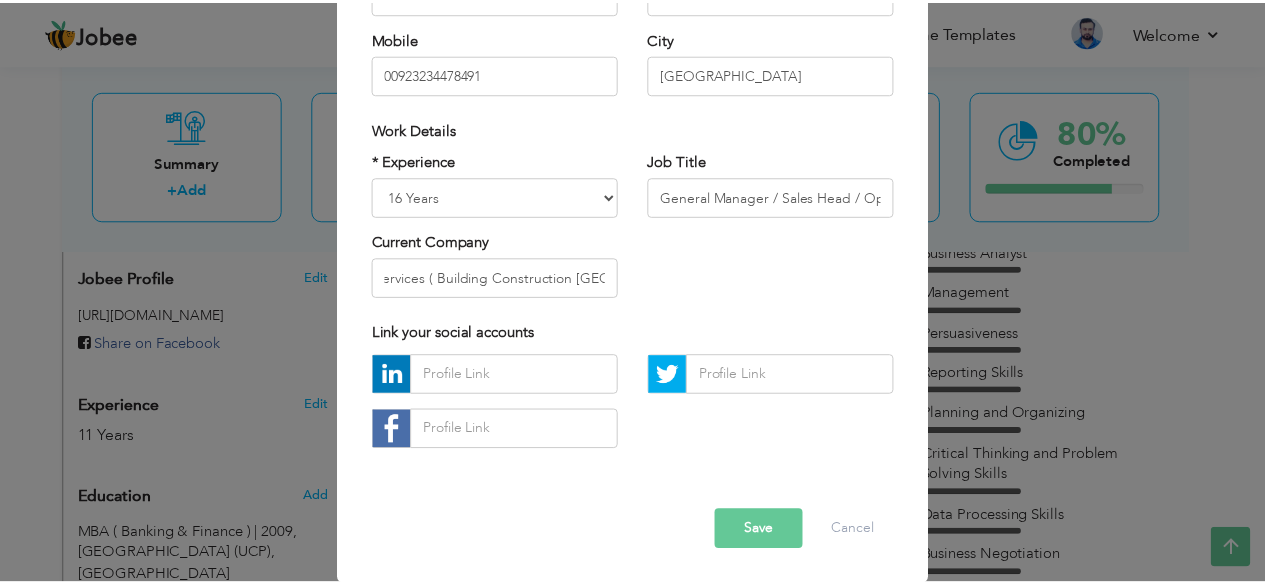 scroll, scrollTop: 0, scrollLeft: 0, axis: both 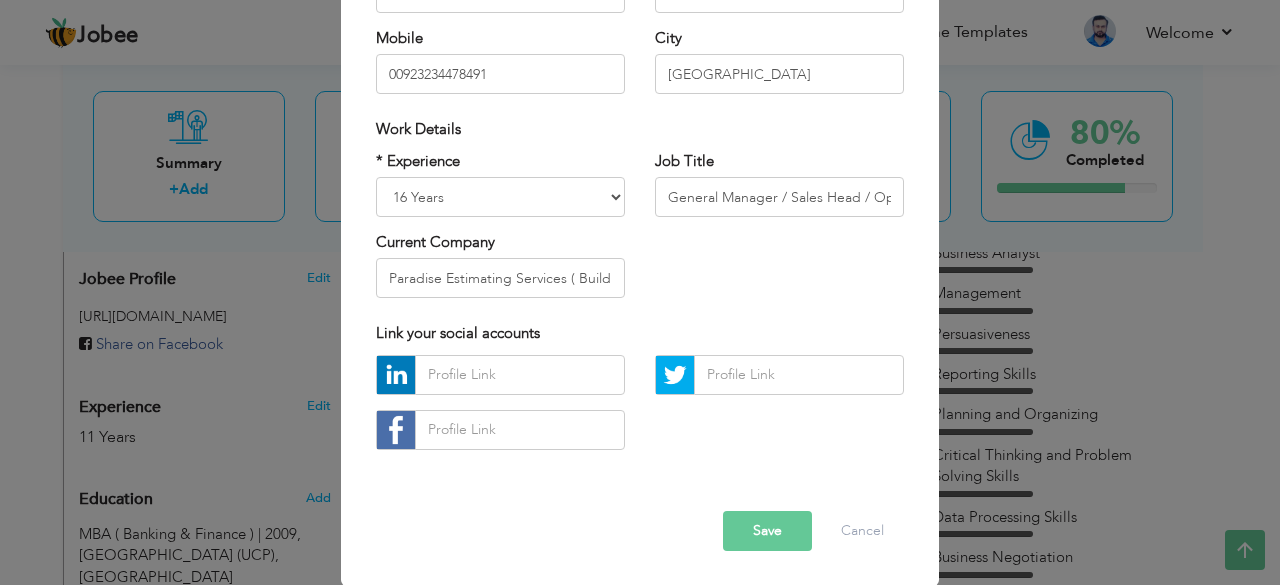 click on "Save" at bounding box center (767, 531) 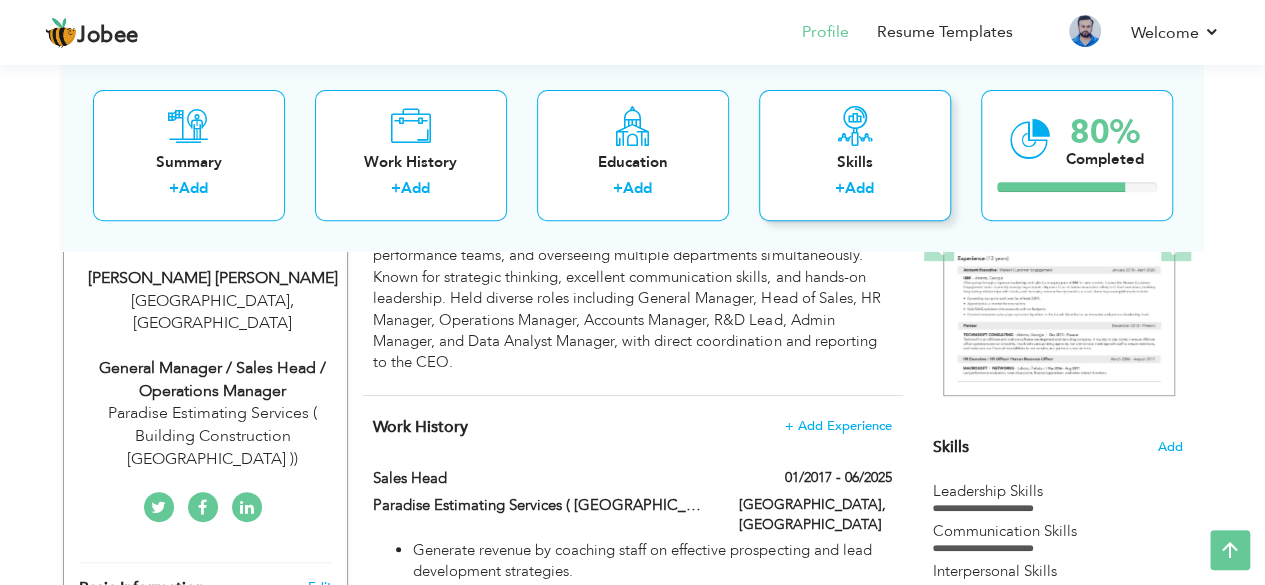 scroll, scrollTop: 263, scrollLeft: 0, axis: vertical 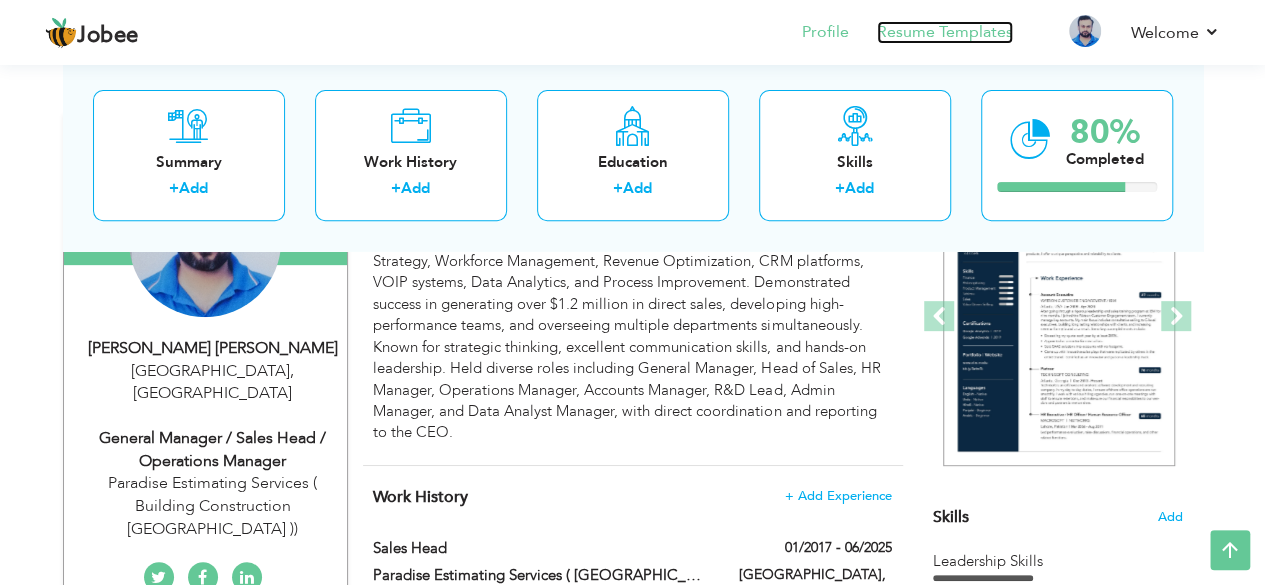 click on "Resume Templates" at bounding box center [945, 32] 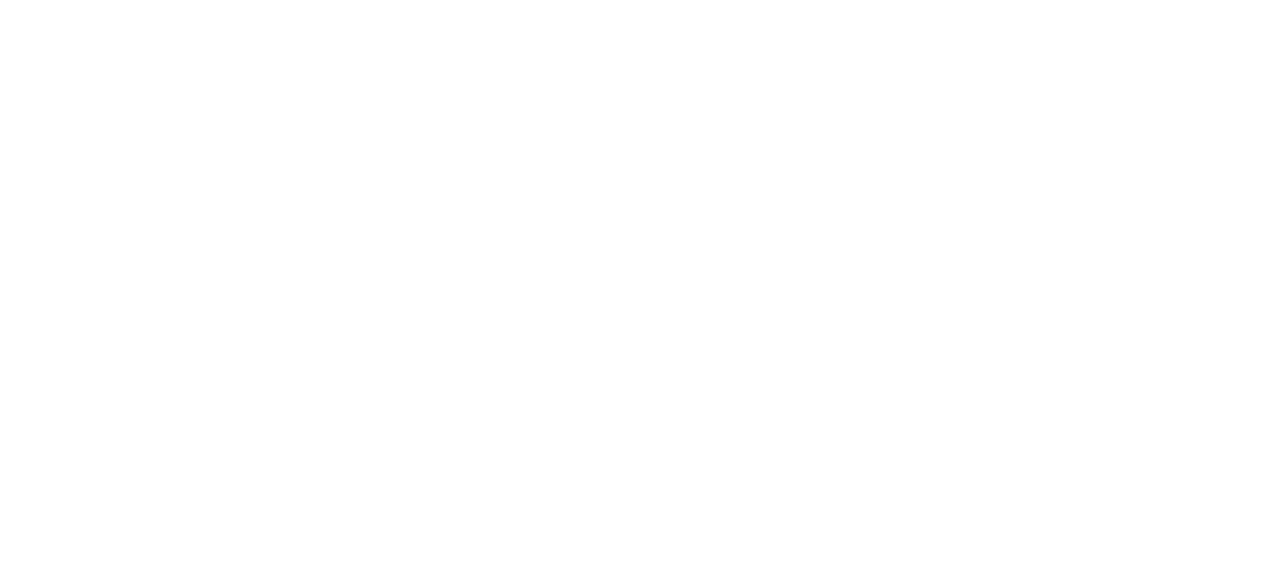 scroll, scrollTop: 0, scrollLeft: 0, axis: both 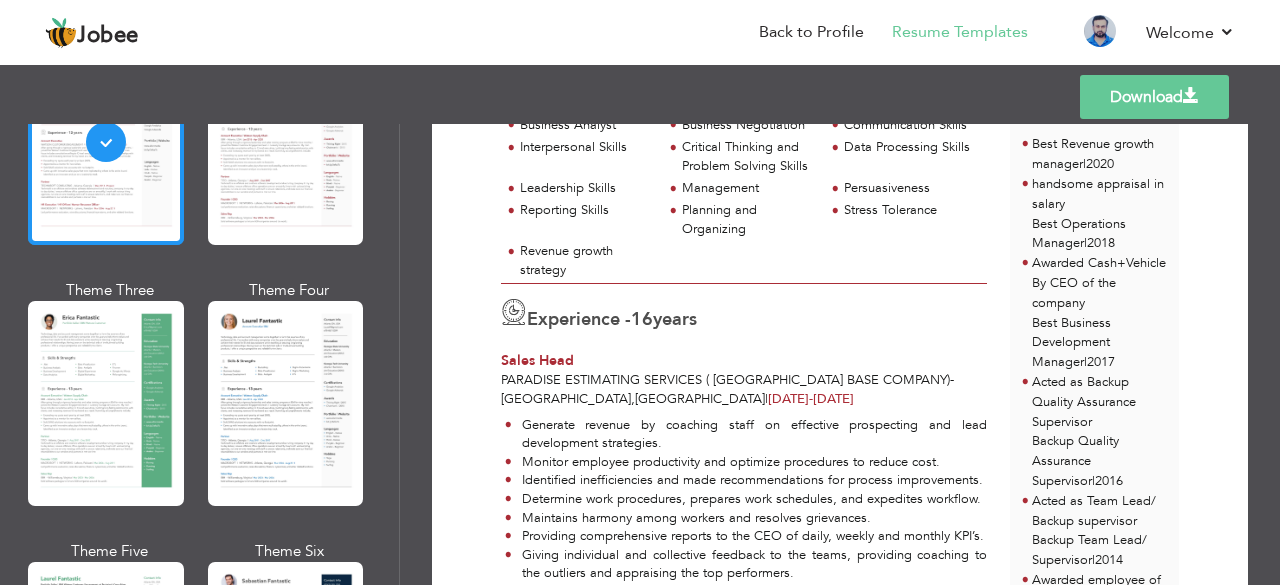 click at bounding box center [106, 403] 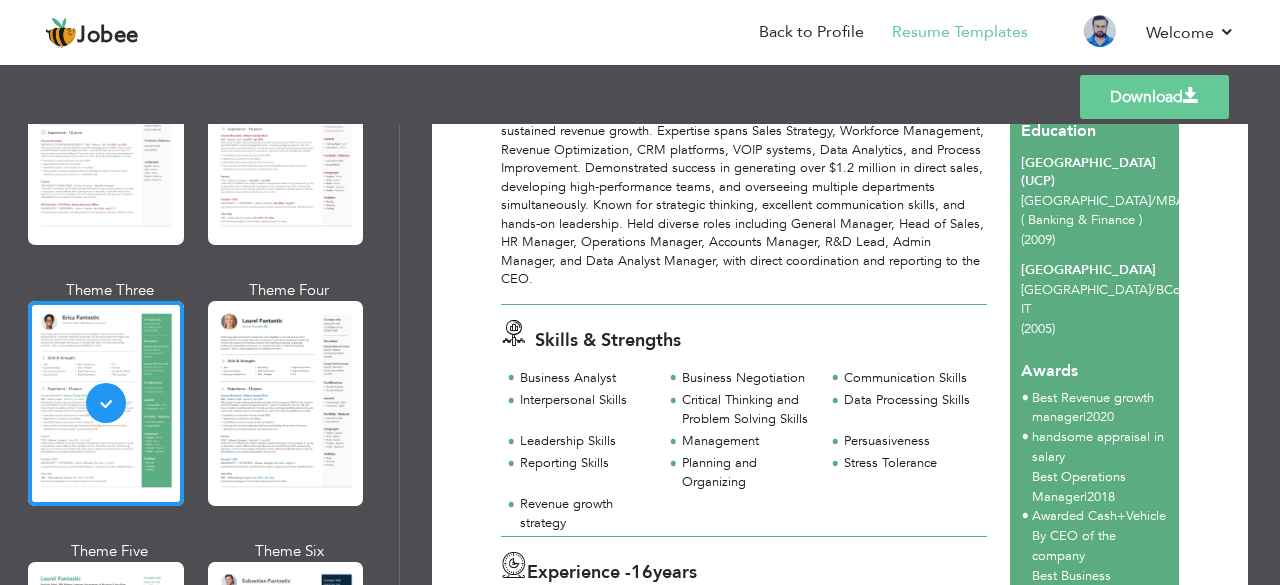 scroll, scrollTop: 240, scrollLeft: 0, axis: vertical 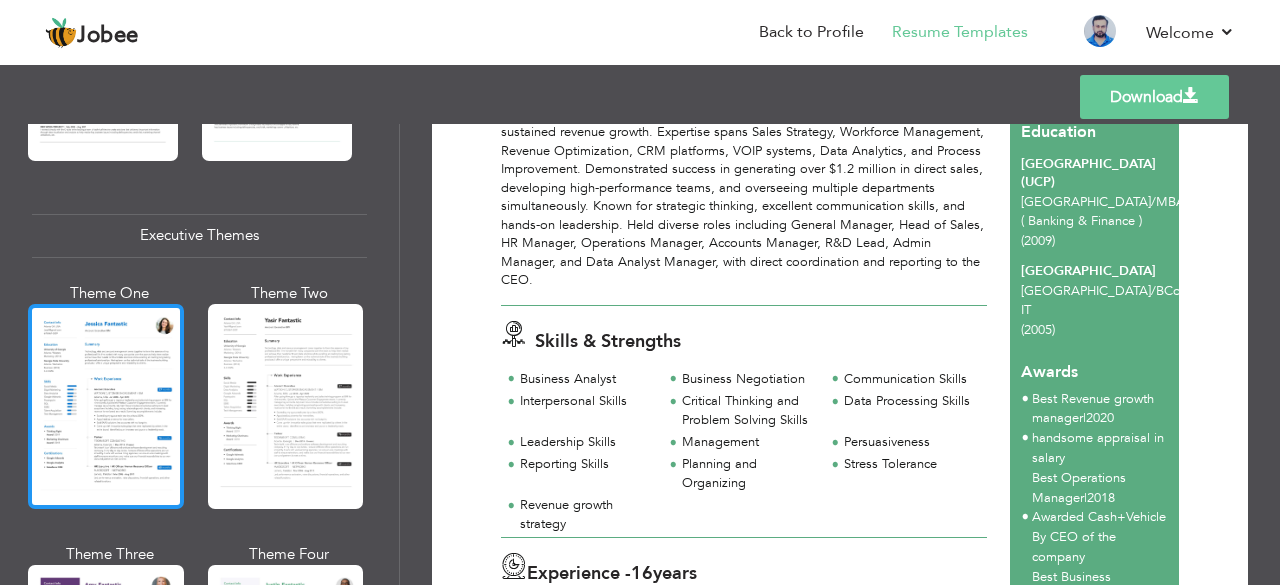 click at bounding box center [106, 406] 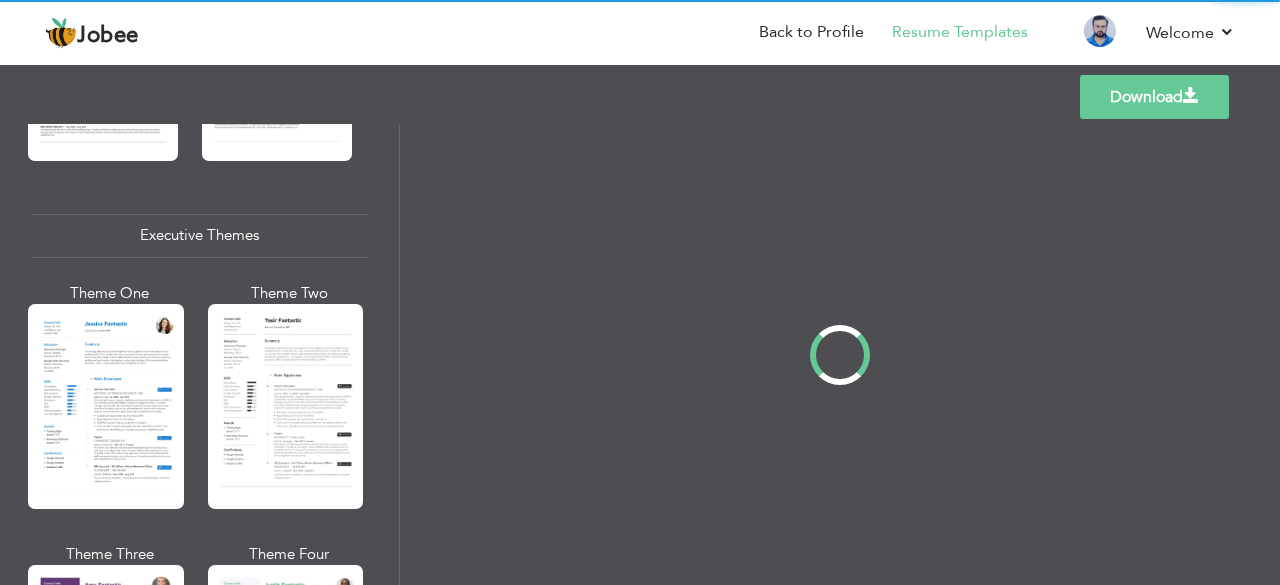 scroll, scrollTop: 0, scrollLeft: 0, axis: both 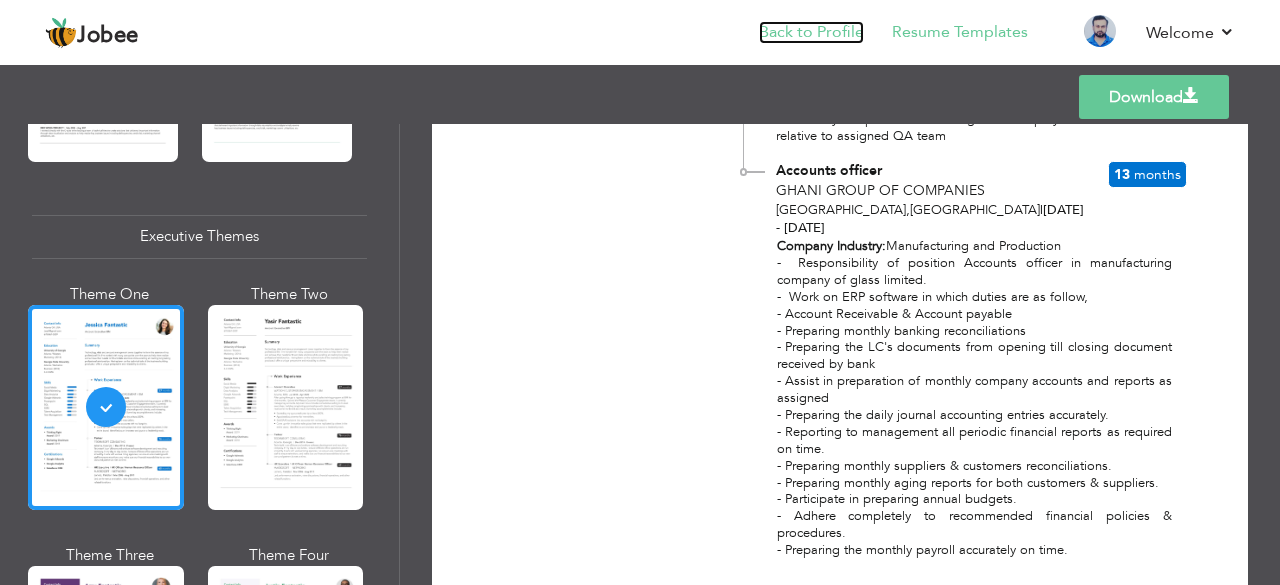 click on "Back to Profile" at bounding box center (811, 32) 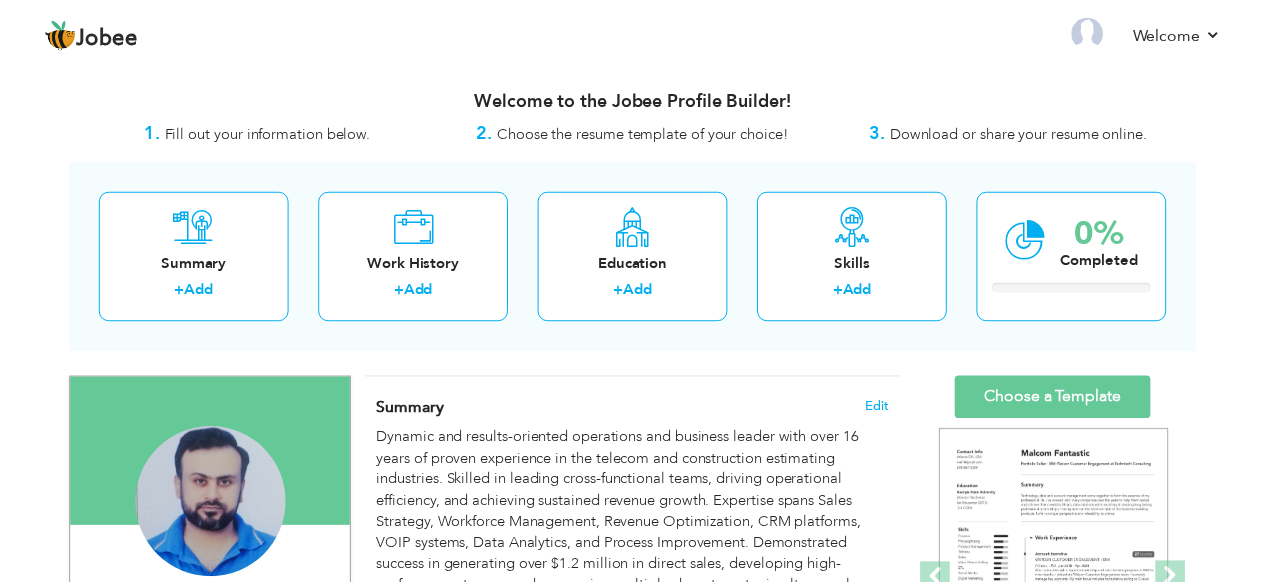 scroll, scrollTop: 0, scrollLeft: 0, axis: both 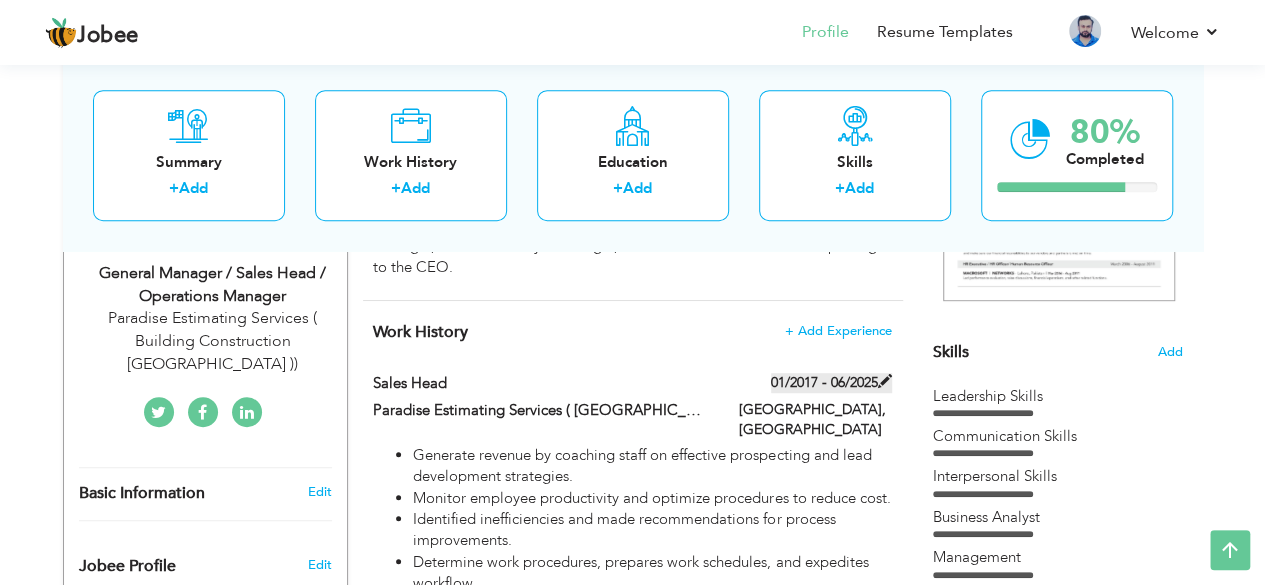 click at bounding box center (885, 381) 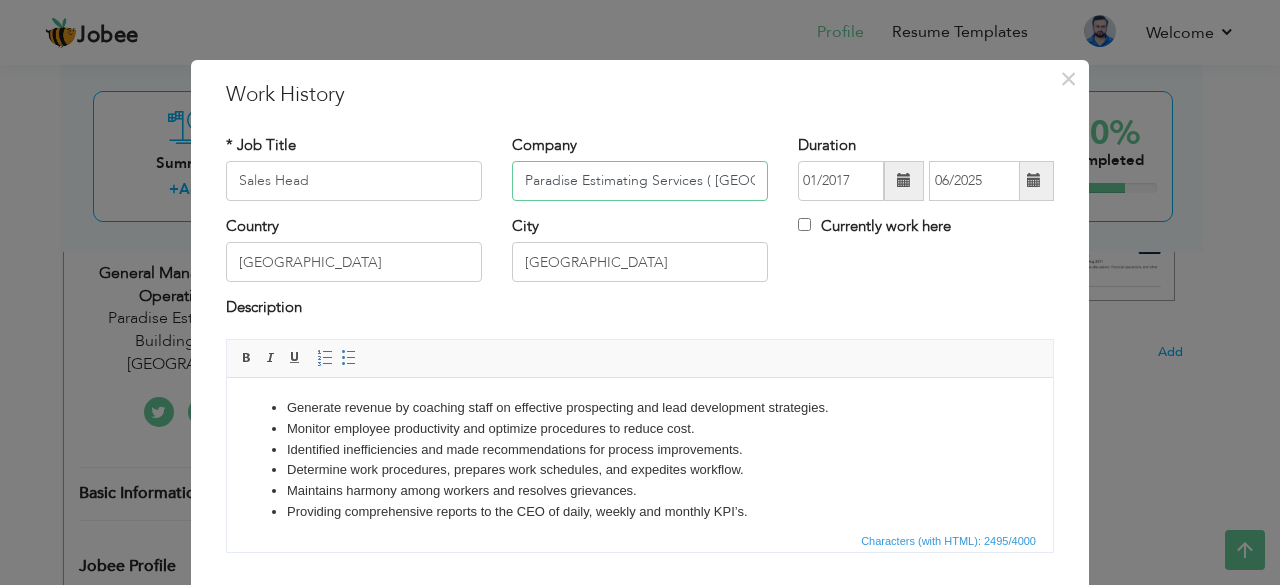 click on "Paradise Estimating Services ( USA Base Company)" at bounding box center [640, 181] 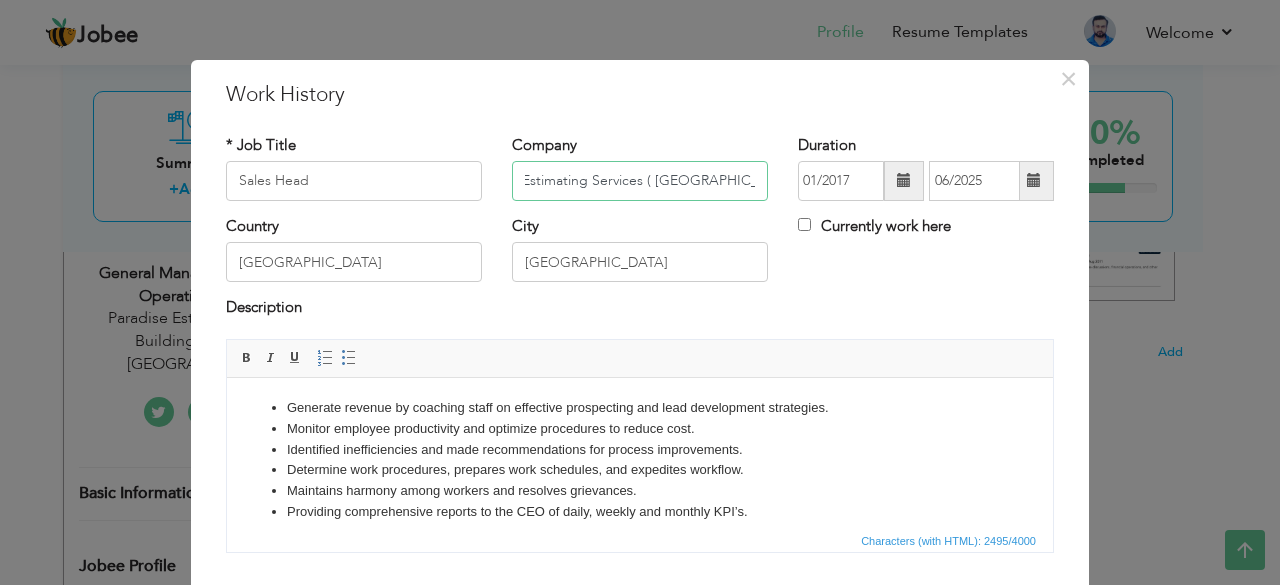 scroll, scrollTop: 0, scrollLeft: 84, axis: horizontal 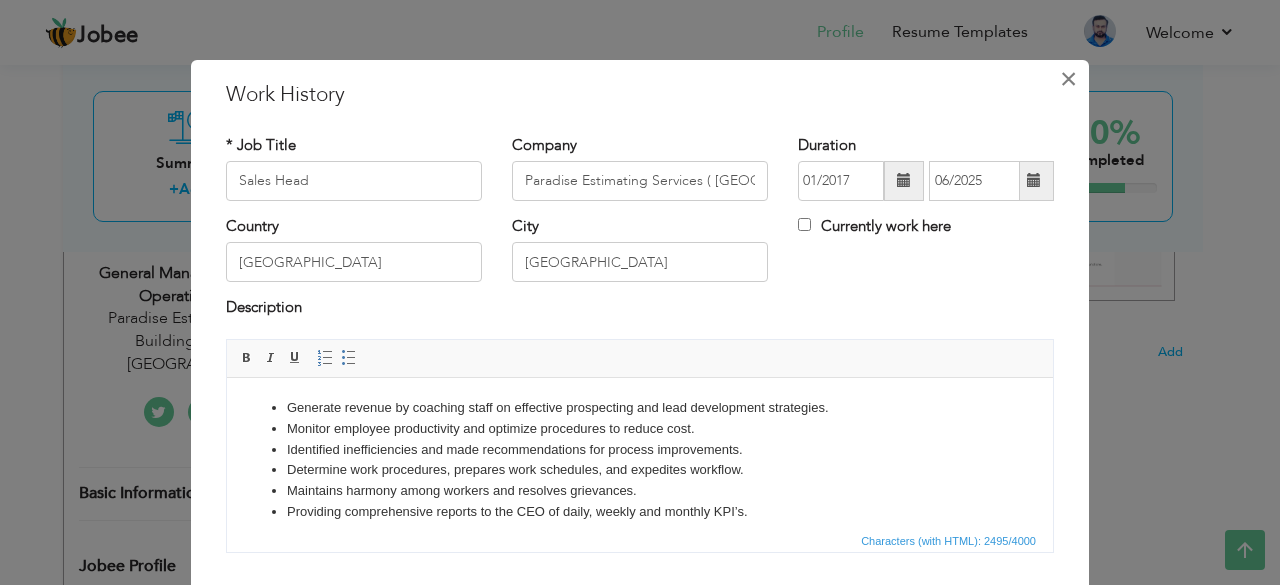 click on "×" at bounding box center [1068, 79] 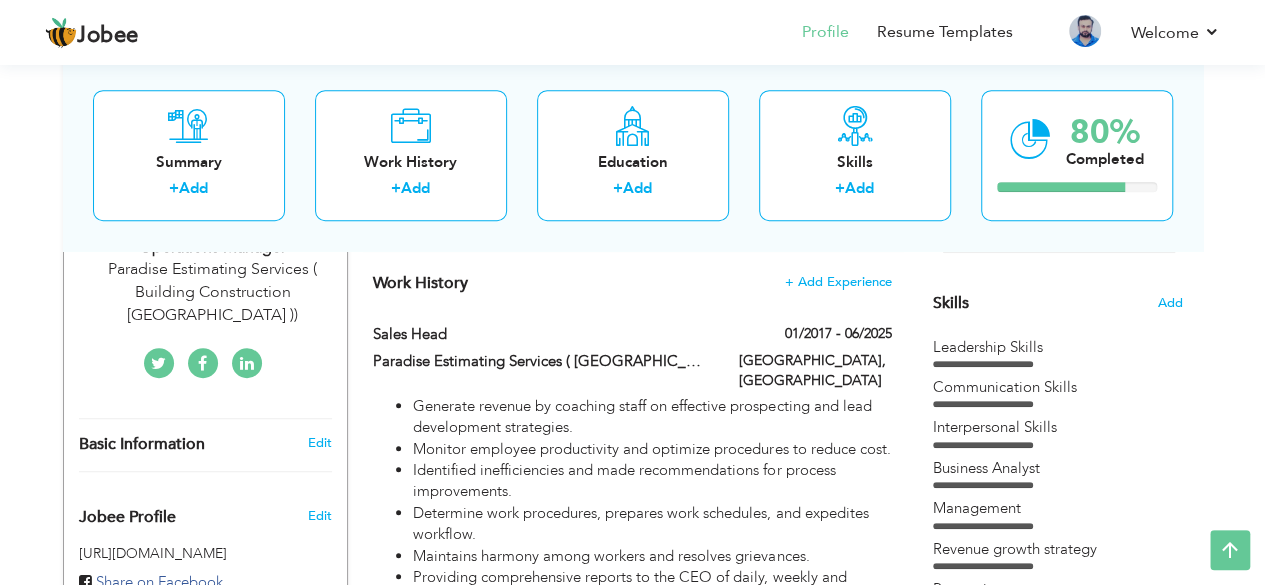 scroll, scrollTop: 476, scrollLeft: 0, axis: vertical 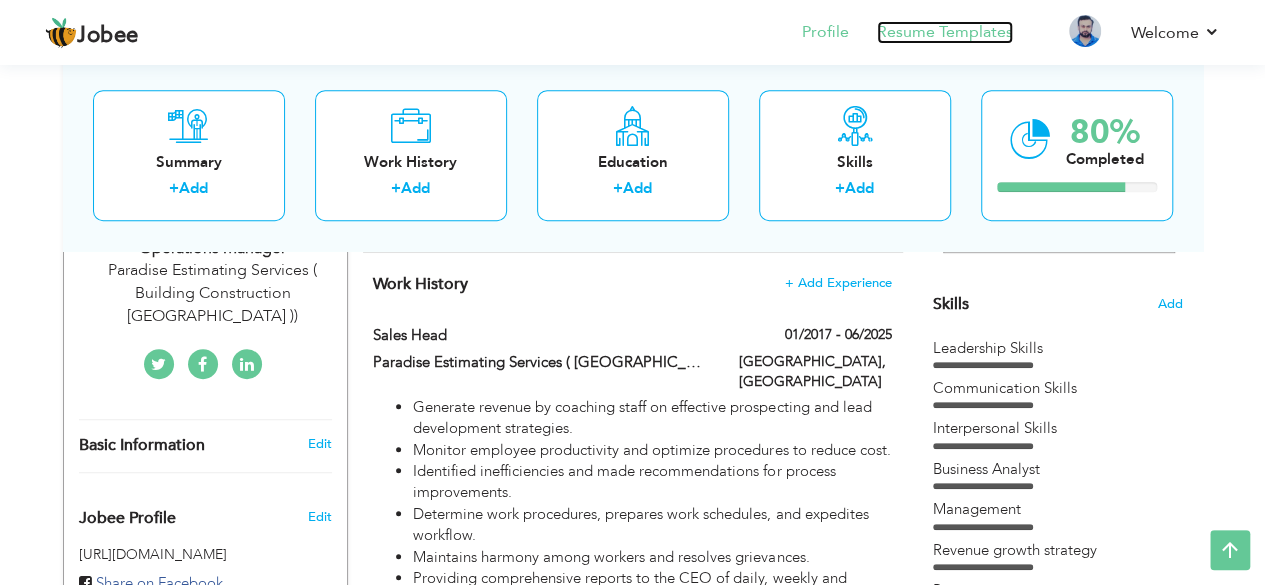 click on "Resume Templates" at bounding box center [945, 32] 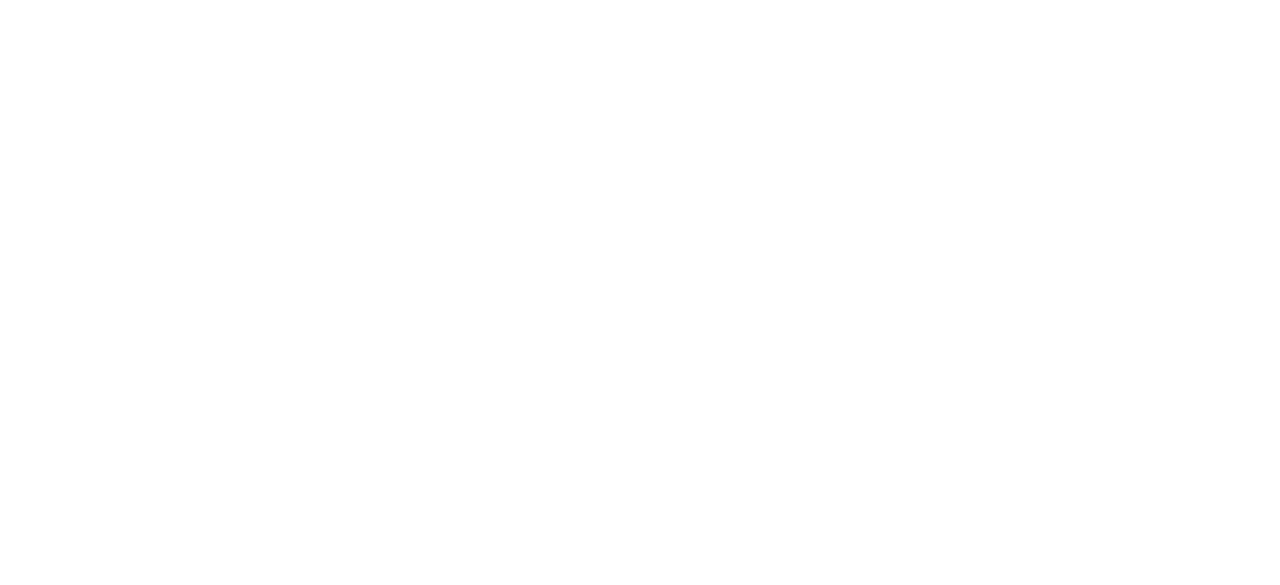 scroll, scrollTop: 0, scrollLeft: 0, axis: both 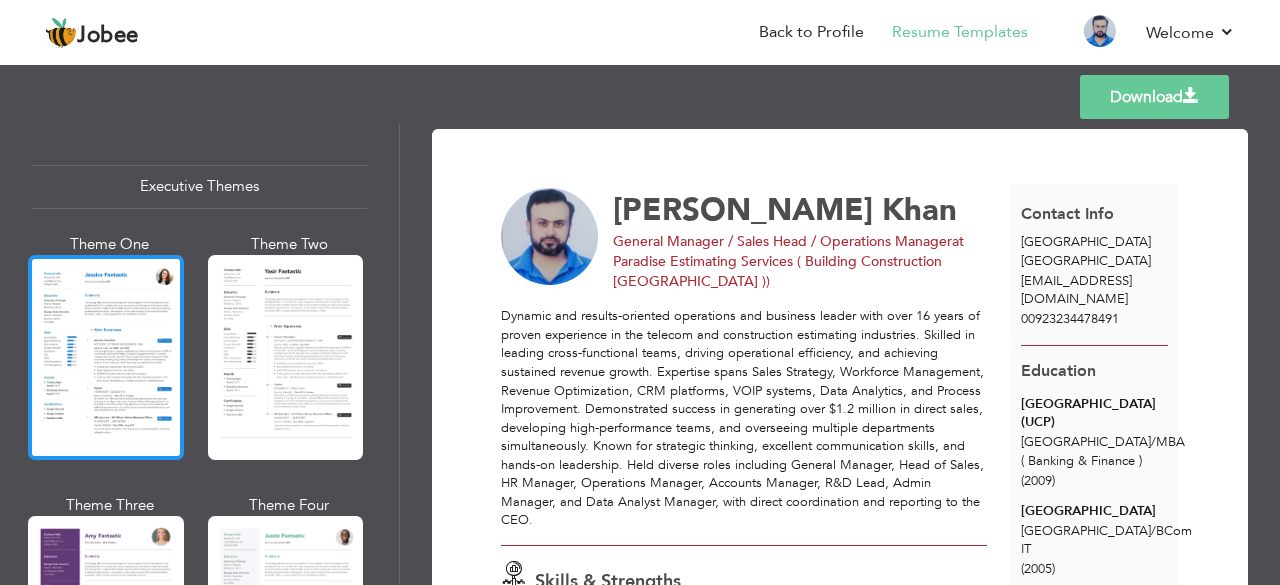 click at bounding box center [106, 357] 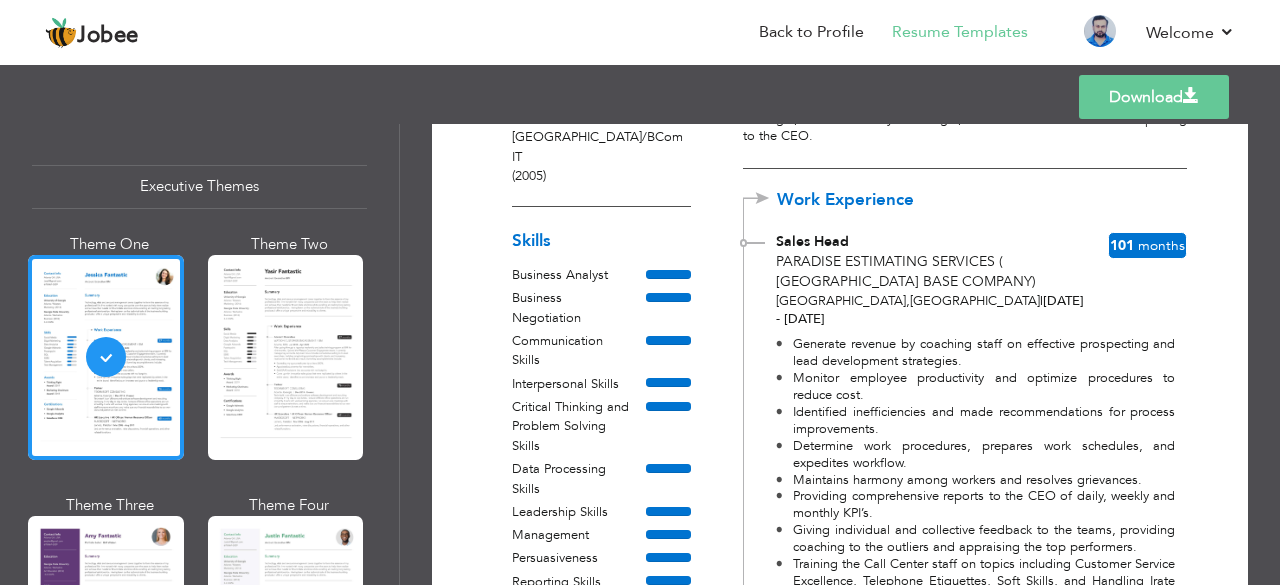 scroll, scrollTop: 423, scrollLeft: 0, axis: vertical 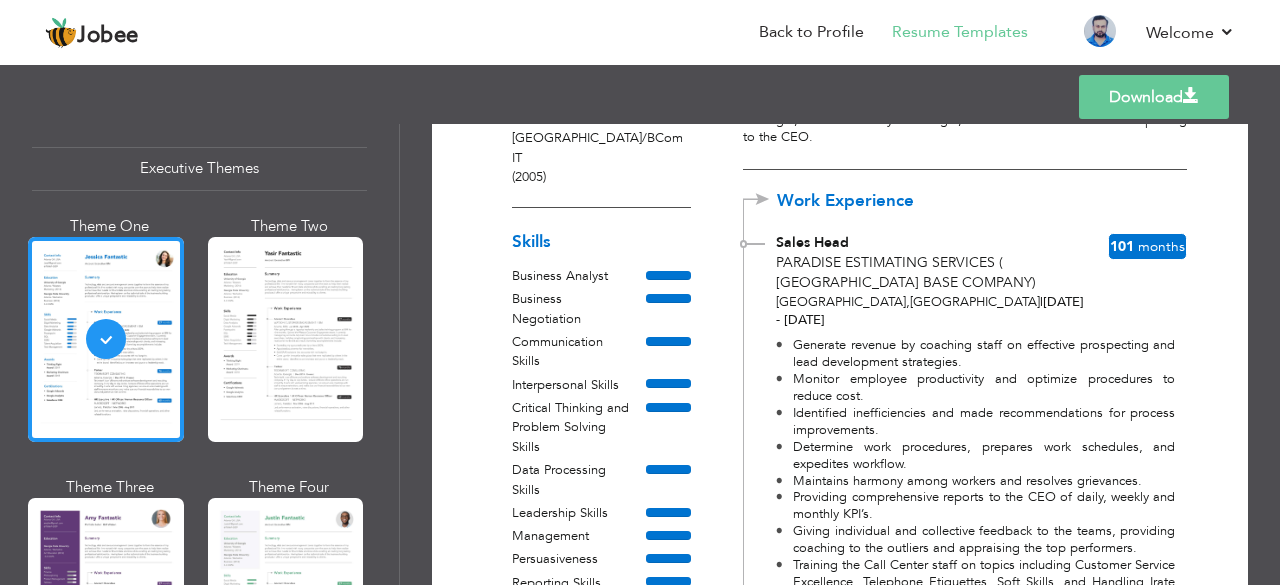 click at bounding box center (286, 339) 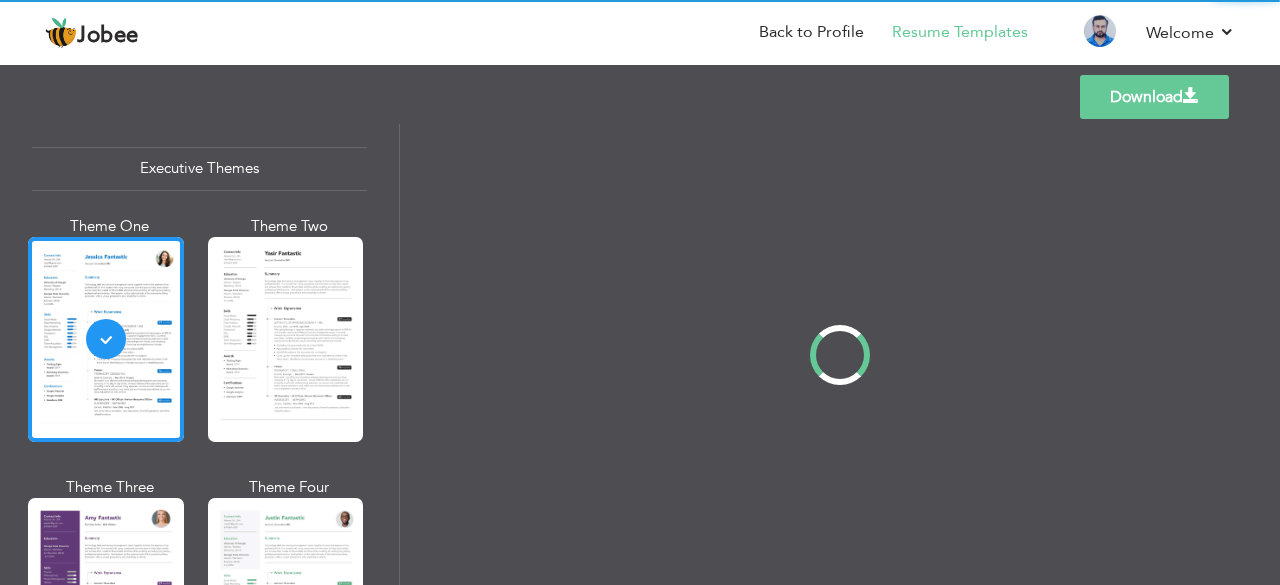 scroll, scrollTop: 1497, scrollLeft: 0, axis: vertical 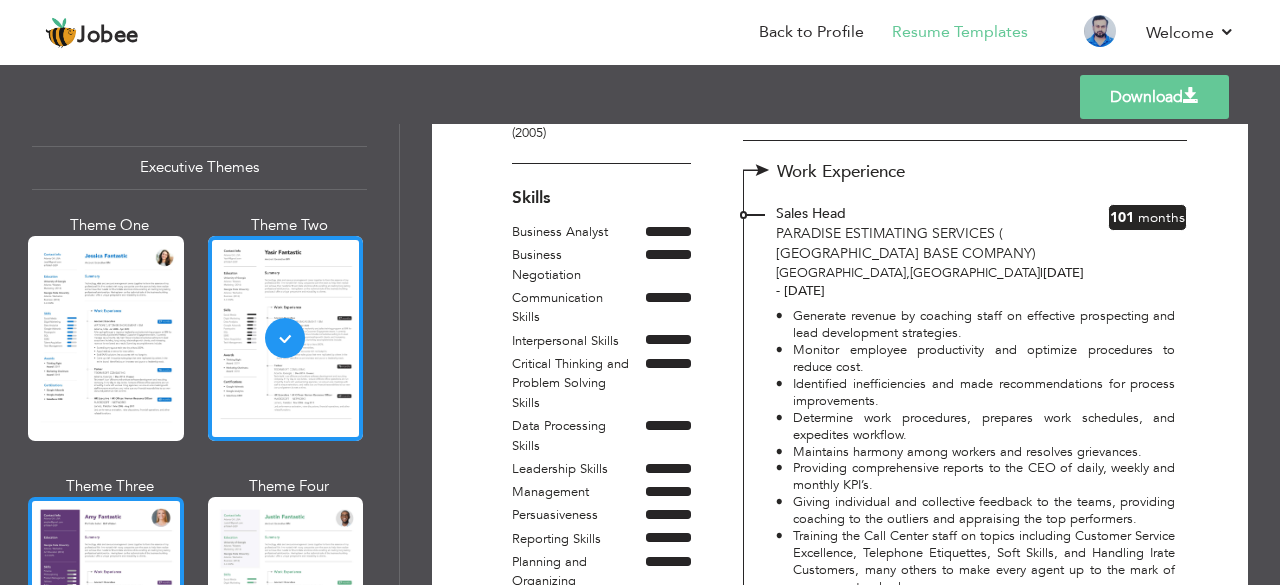 click at bounding box center (106, 599) 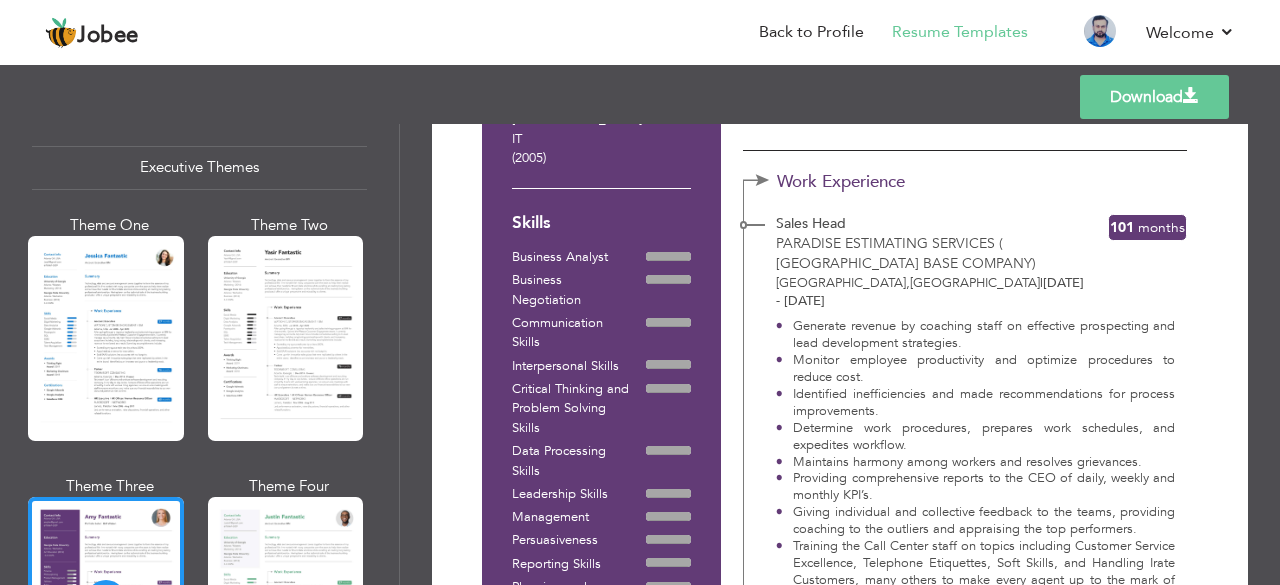 scroll, scrollTop: 442, scrollLeft: 0, axis: vertical 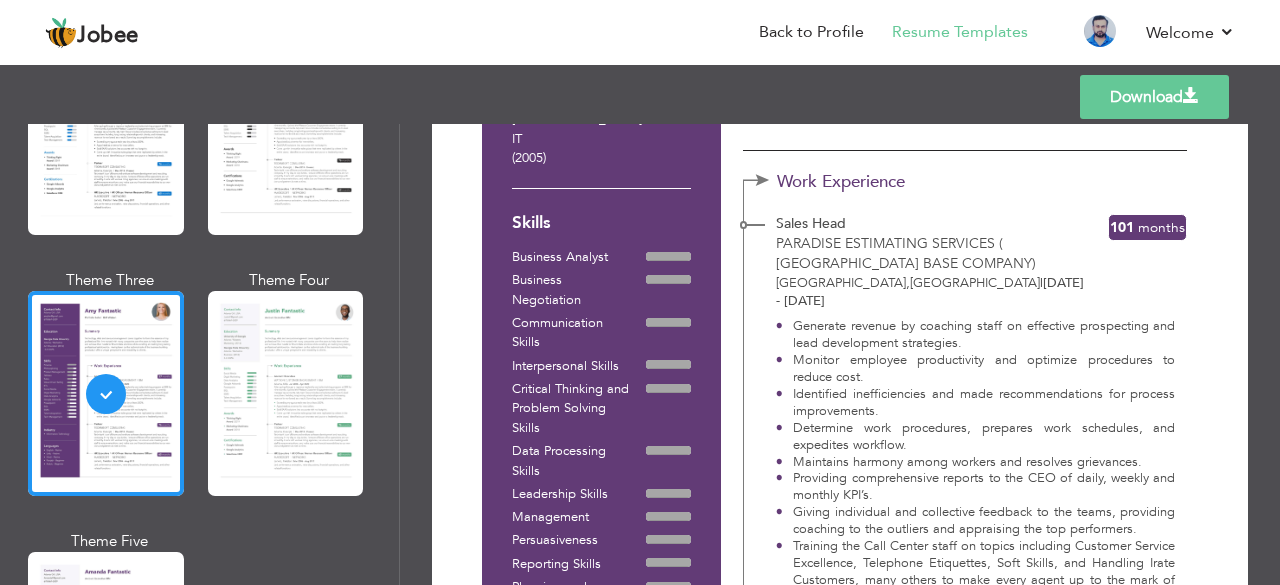 click at bounding box center (286, 393) 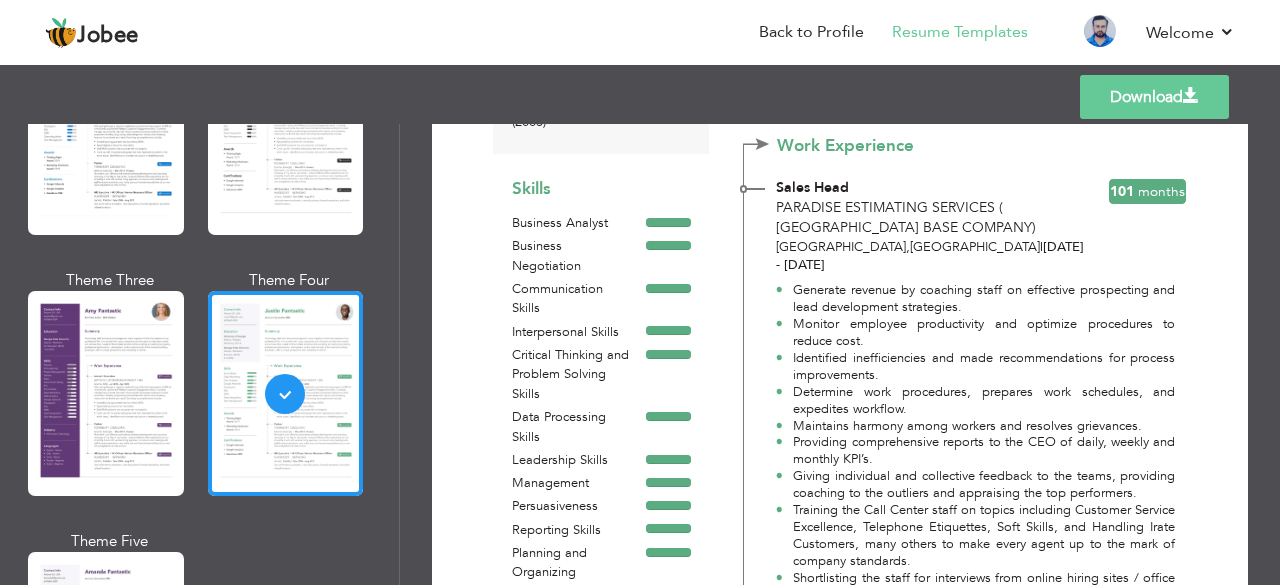 scroll, scrollTop: 477, scrollLeft: 0, axis: vertical 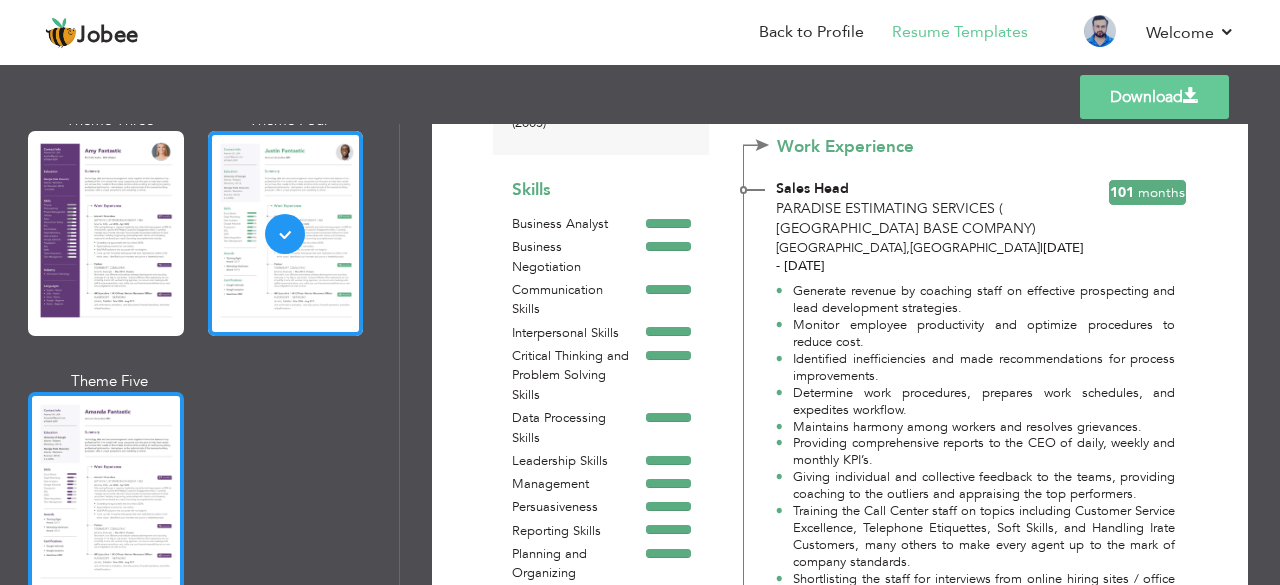 click at bounding box center (106, 494) 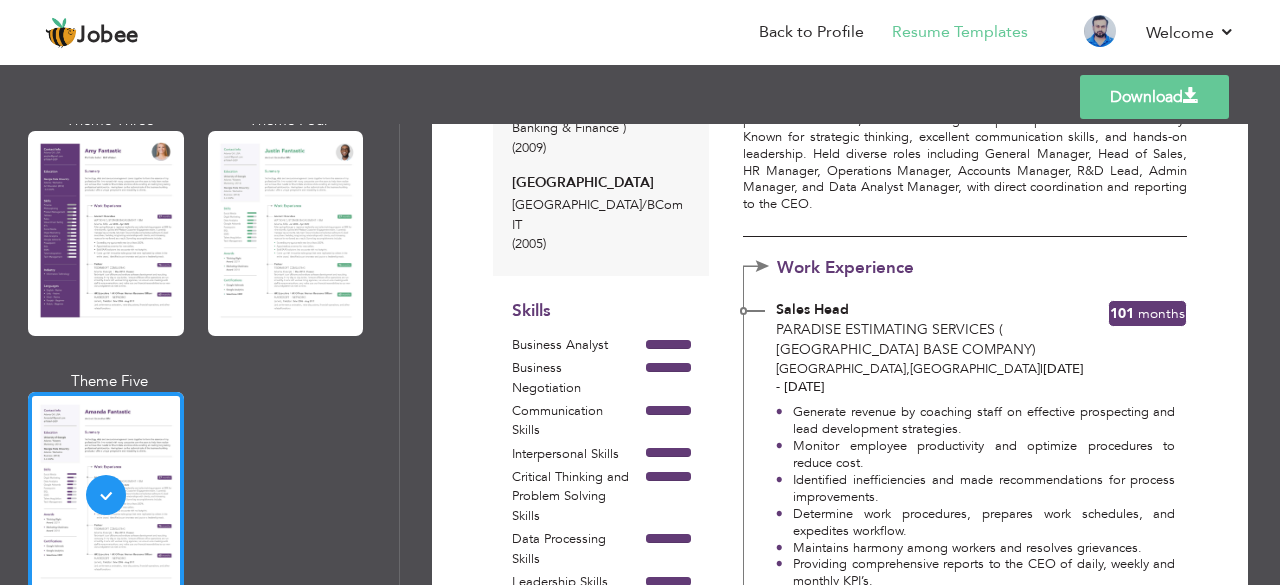 scroll, scrollTop: 356, scrollLeft: 0, axis: vertical 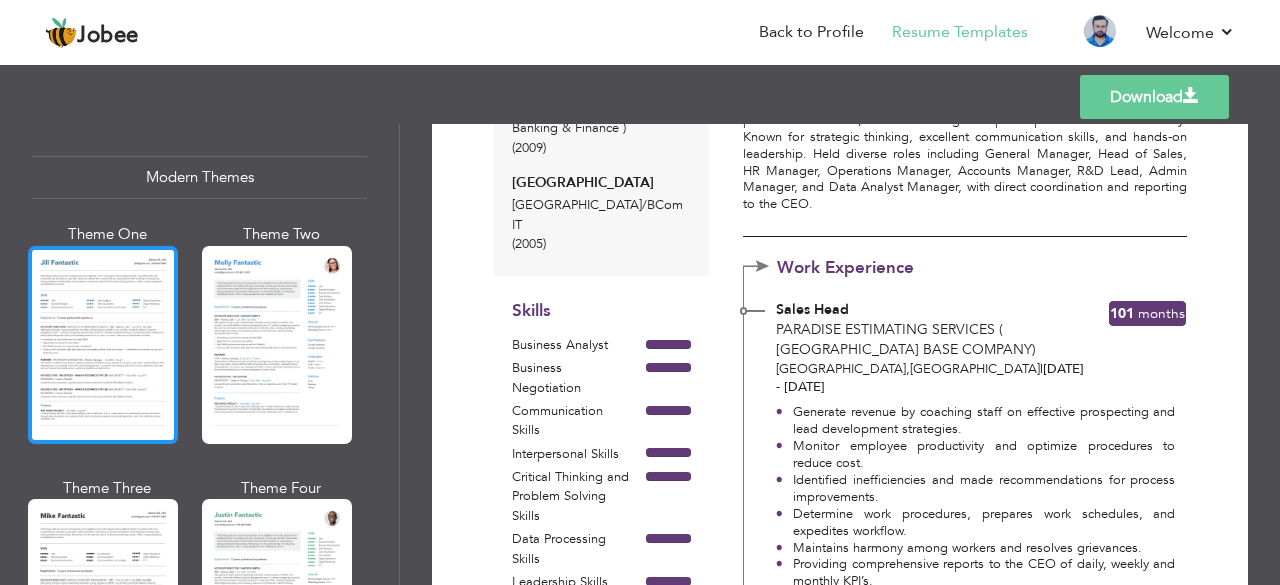 click at bounding box center (103, 345) 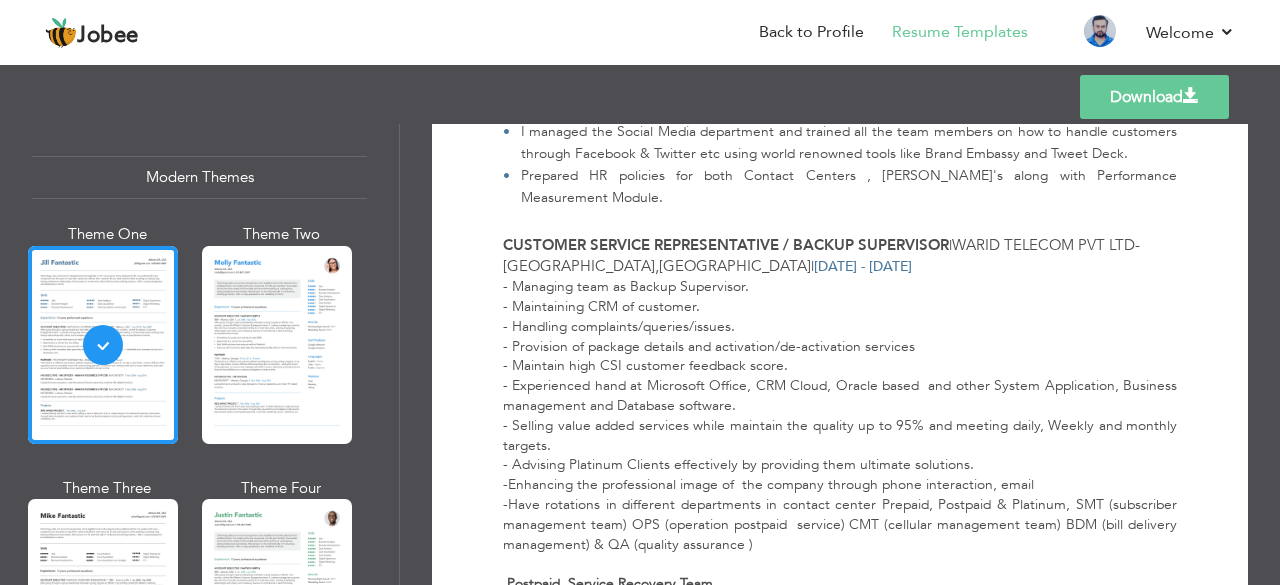 scroll, scrollTop: 1288, scrollLeft: 0, axis: vertical 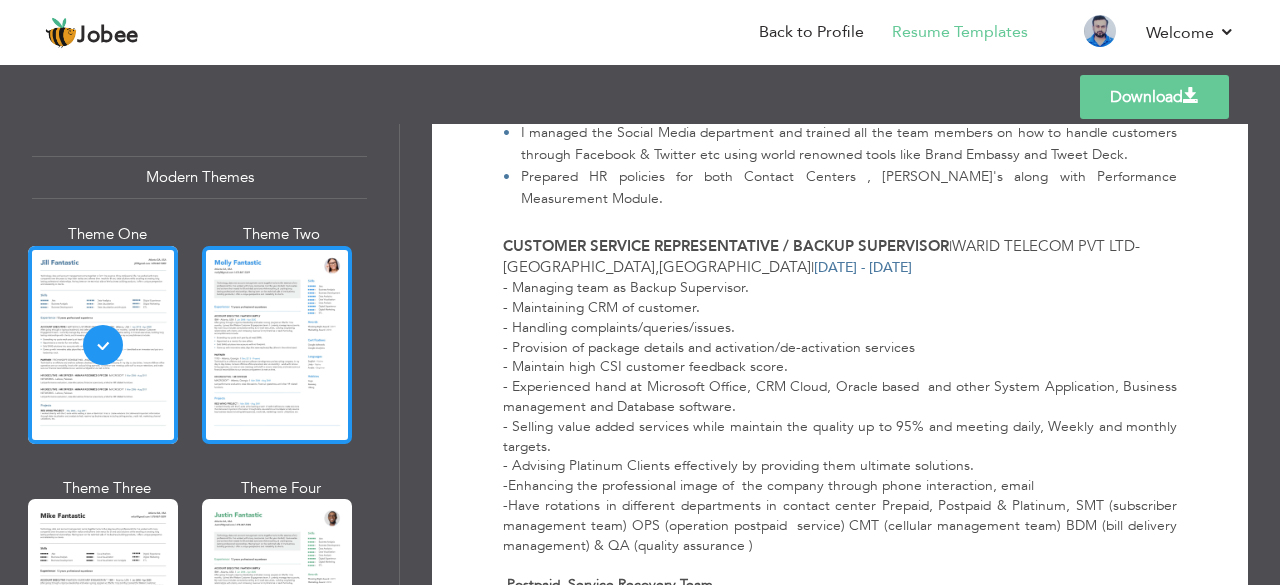click at bounding box center [277, 345] 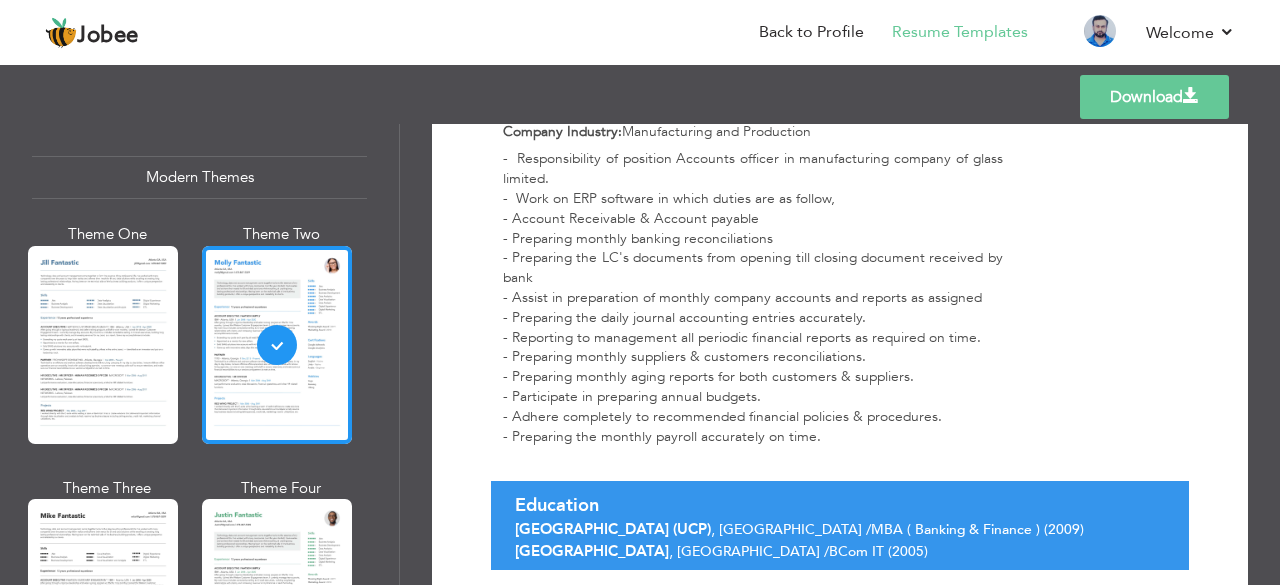 scroll, scrollTop: 2302, scrollLeft: 0, axis: vertical 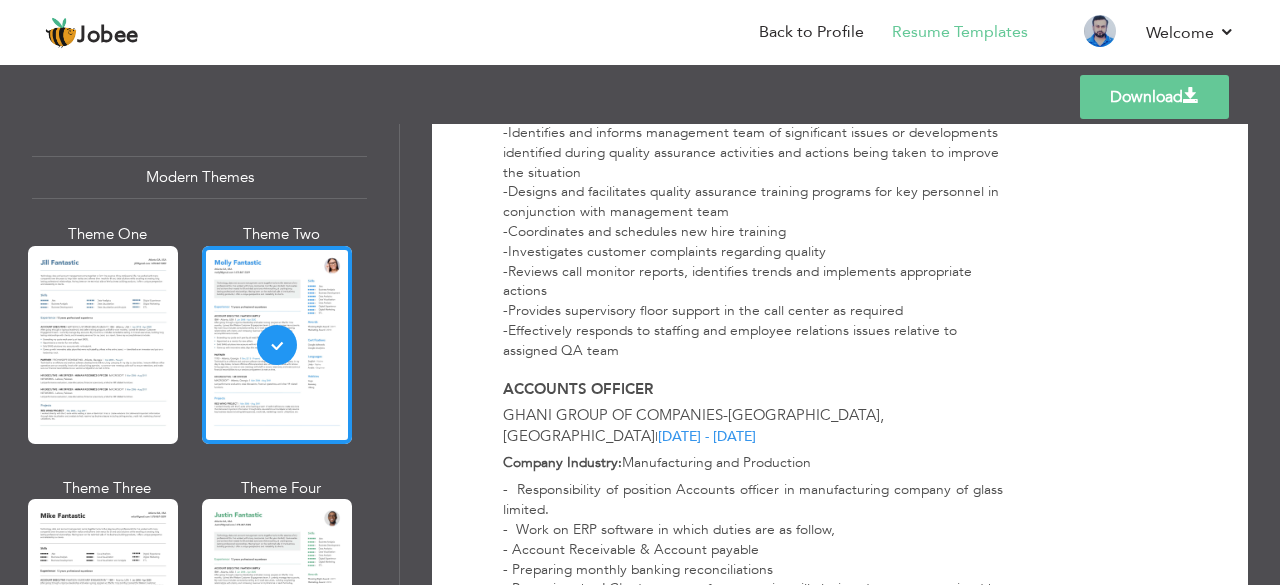 click at bounding box center (1191, 96) 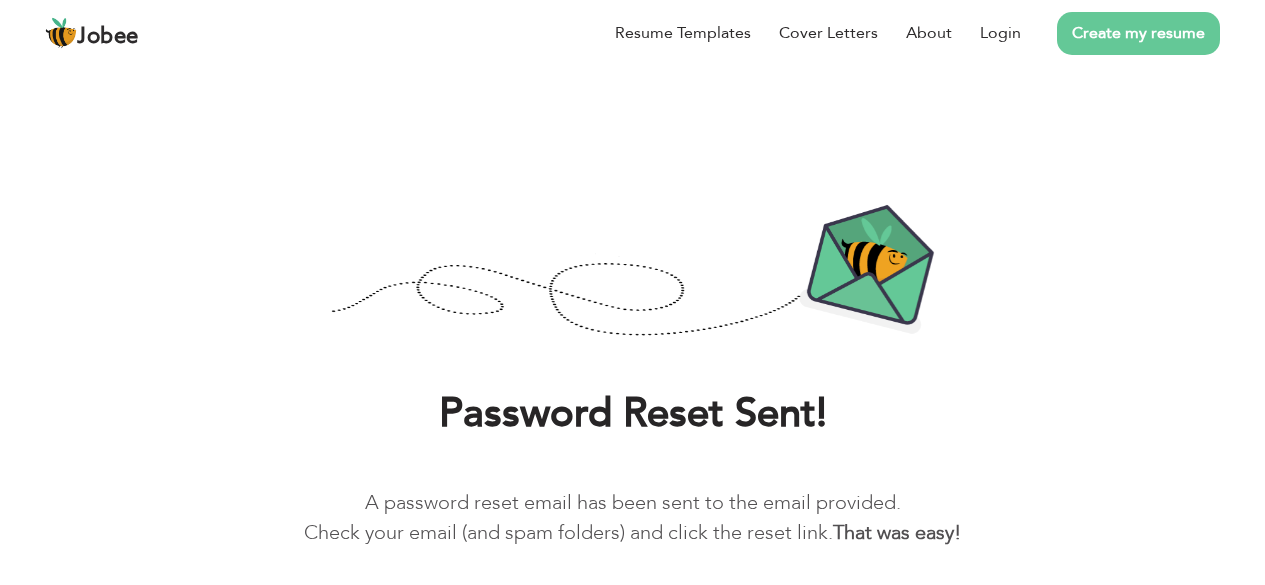 scroll, scrollTop: 0, scrollLeft: 0, axis: both 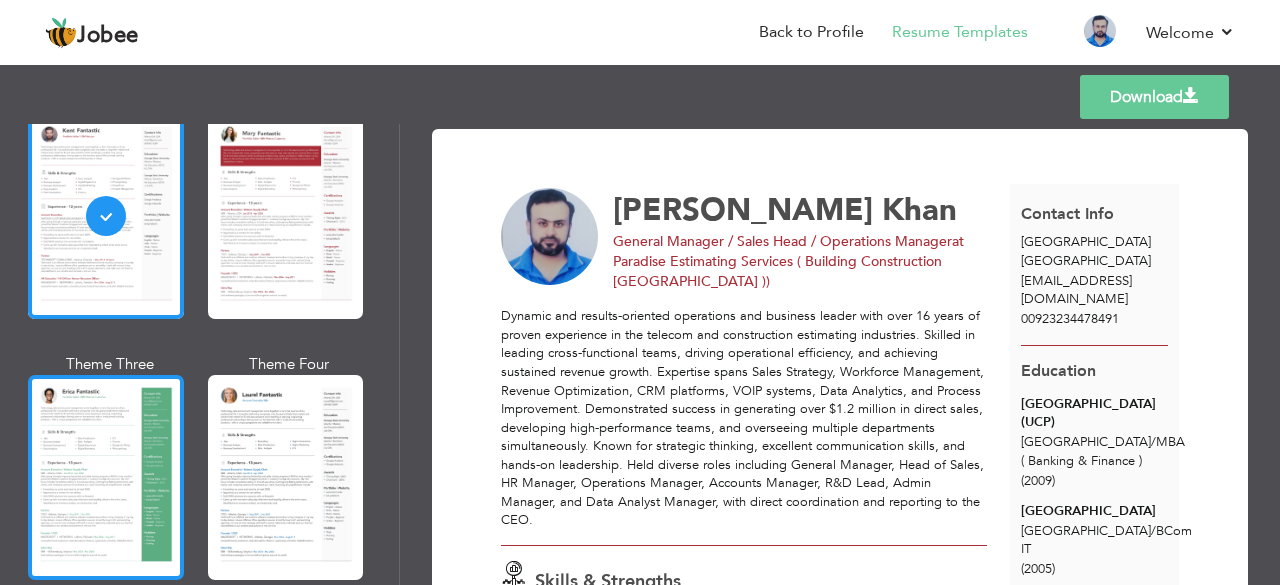 click at bounding box center (106, 477) 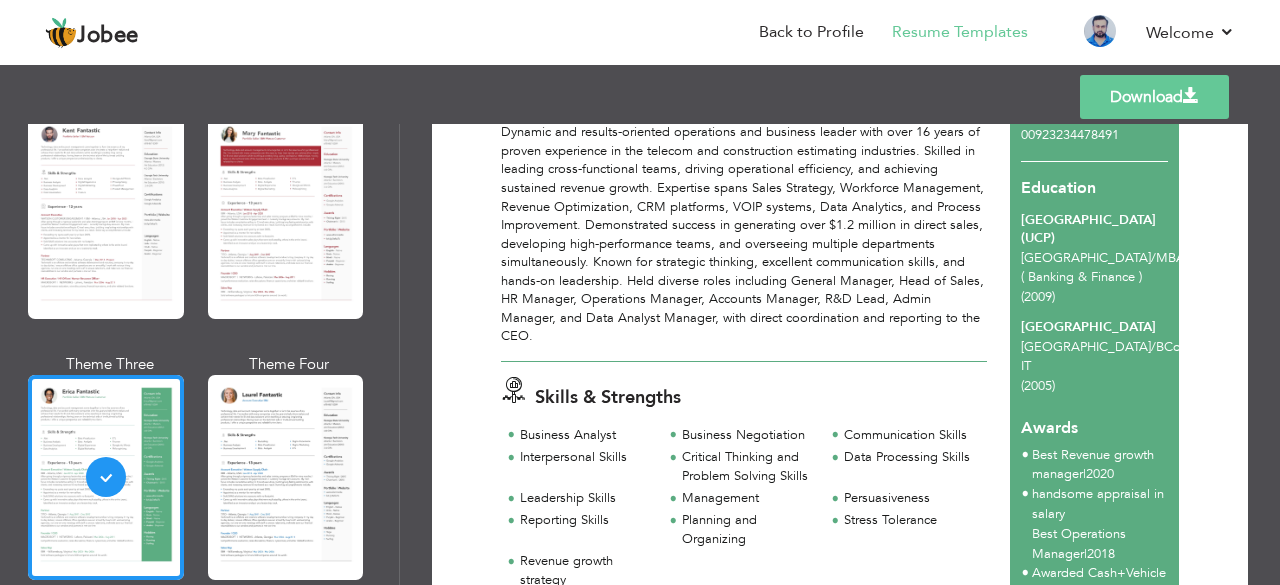 scroll, scrollTop: 0, scrollLeft: 0, axis: both 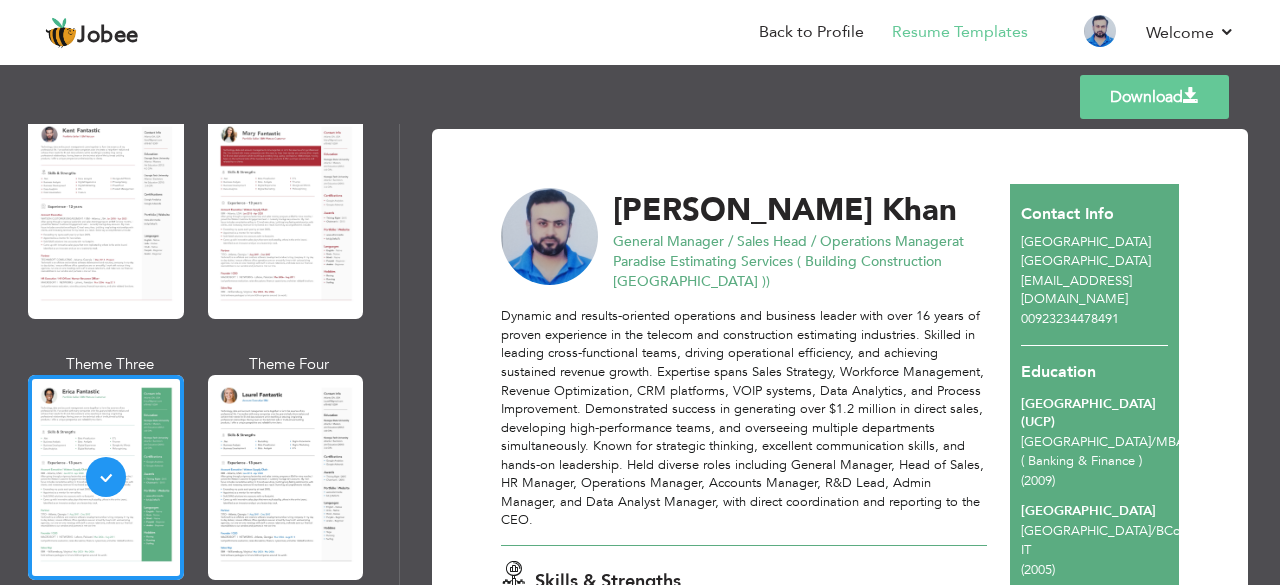 click on "Download" at bounding box center [1154, 97] 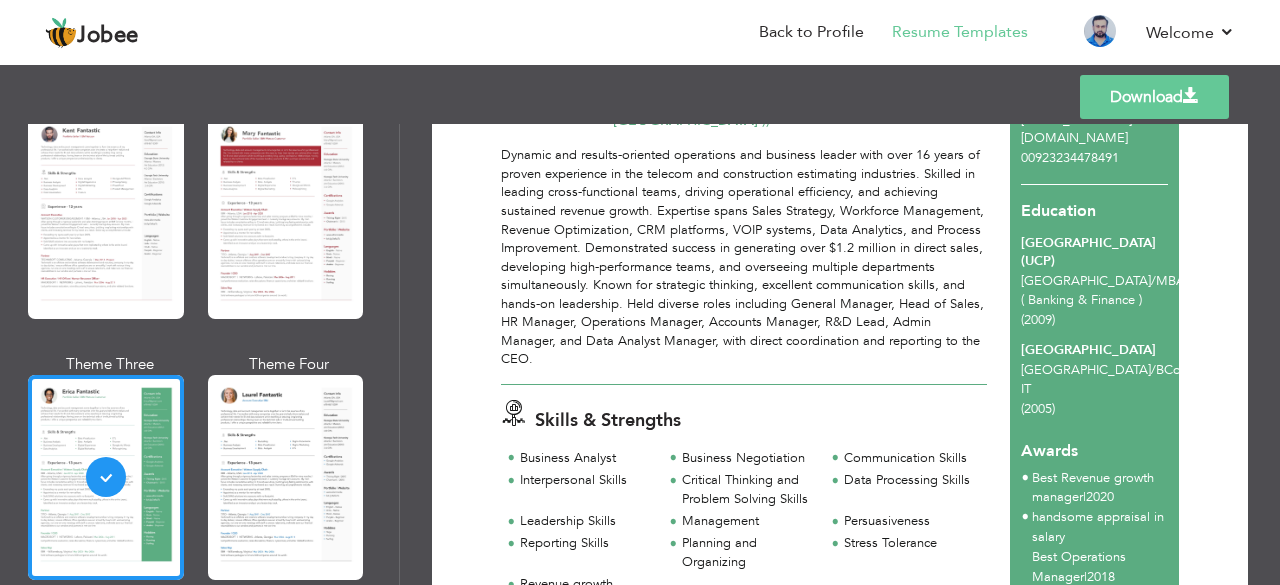 scroll, scrollTop: 159, scrollLeft: 0, axis: vertical 